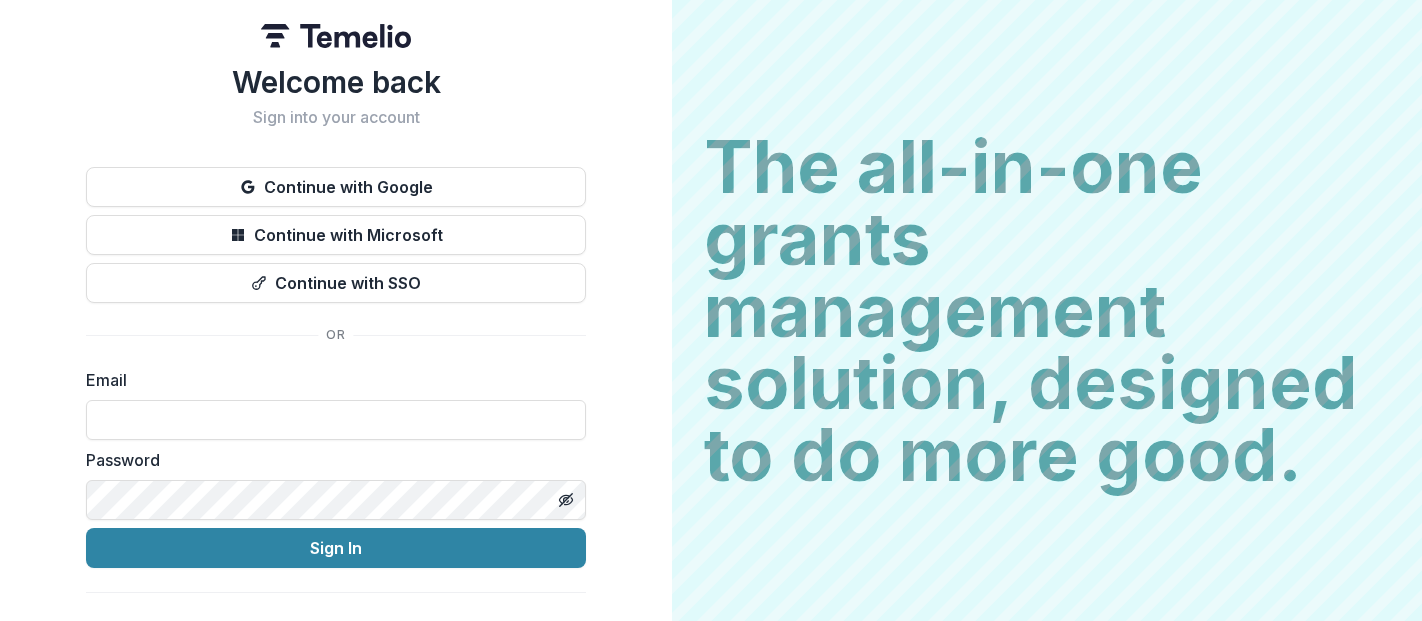 scroll, scrollTop: 0, scrollLeft: 0, axis: both 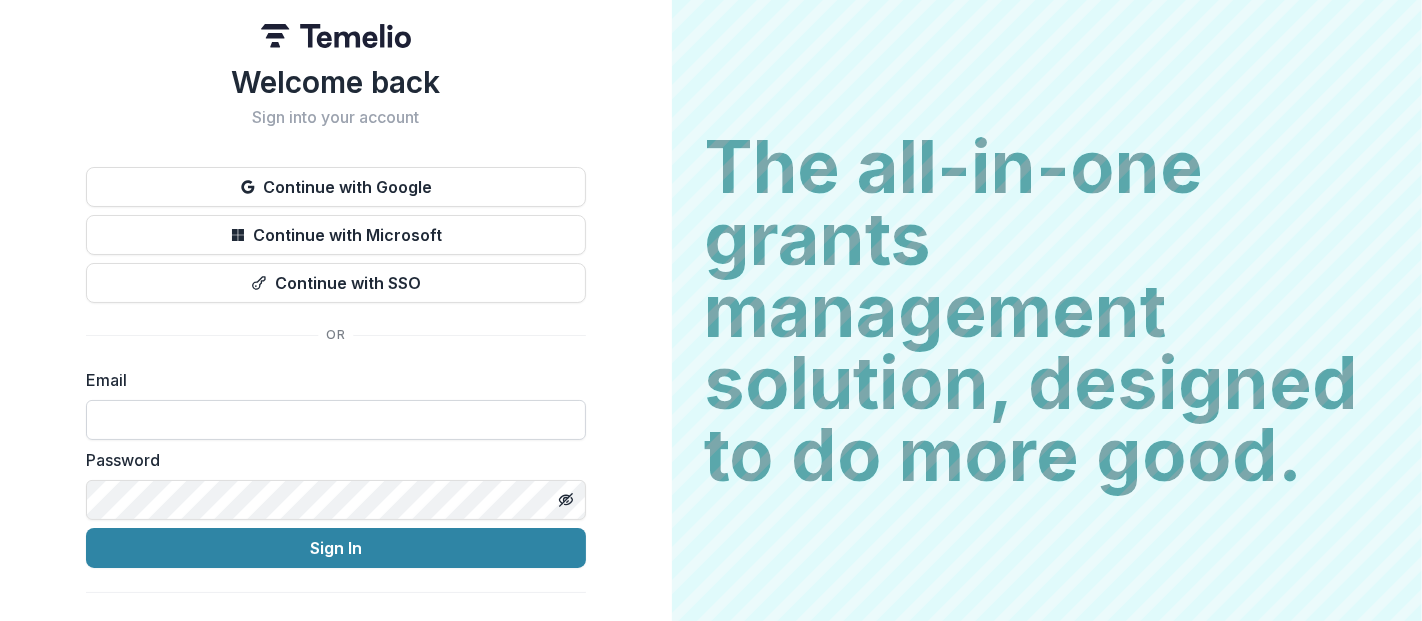 click at bounding box center (336, 420) 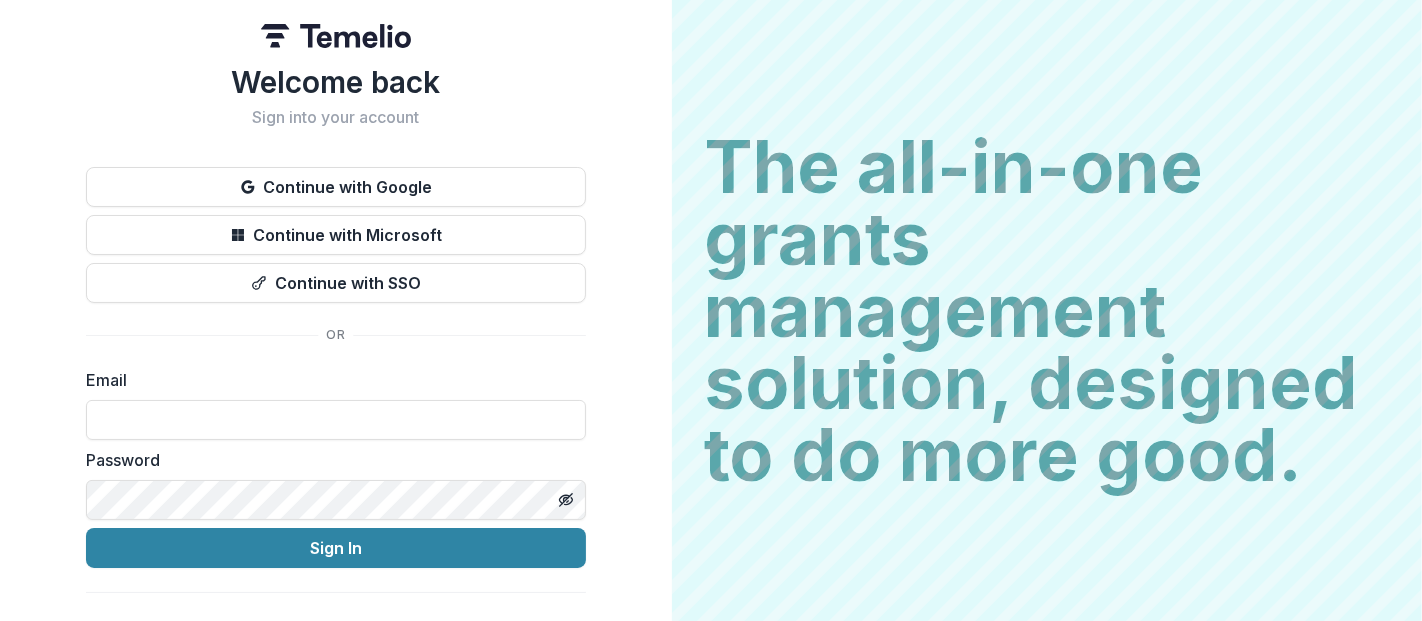 type on "**********" 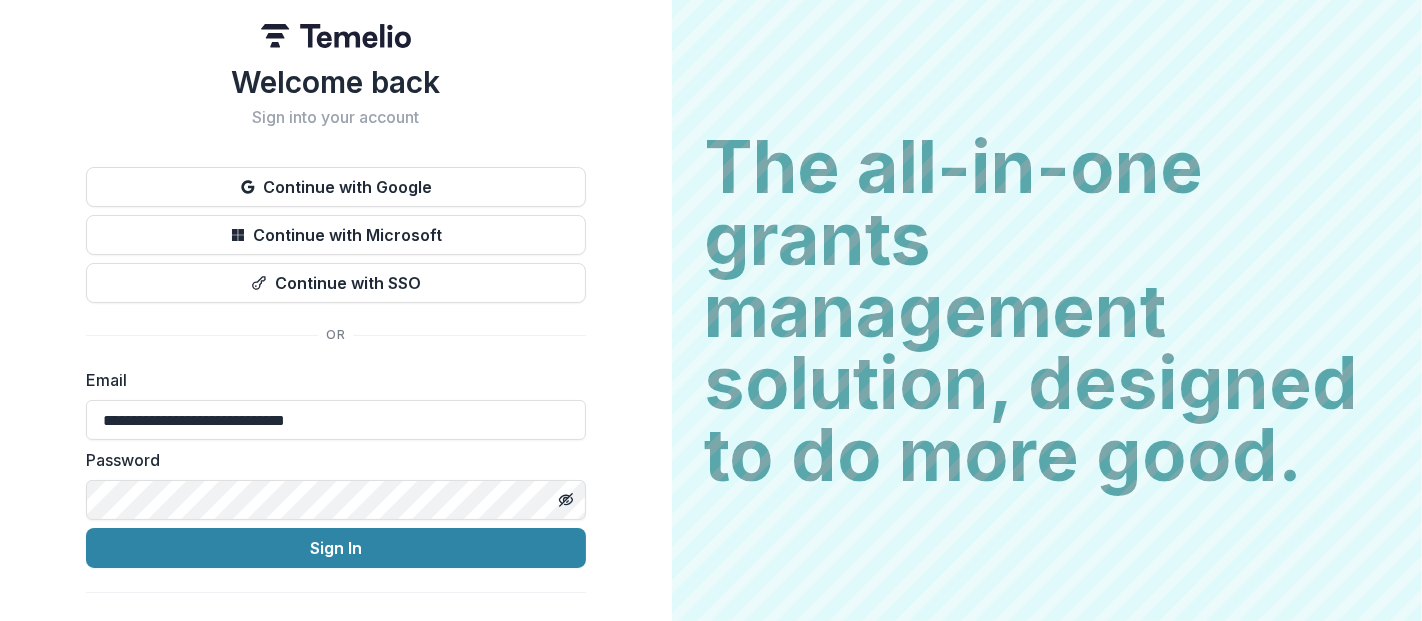 click on "Sign In" at bounding box center [336, 548] 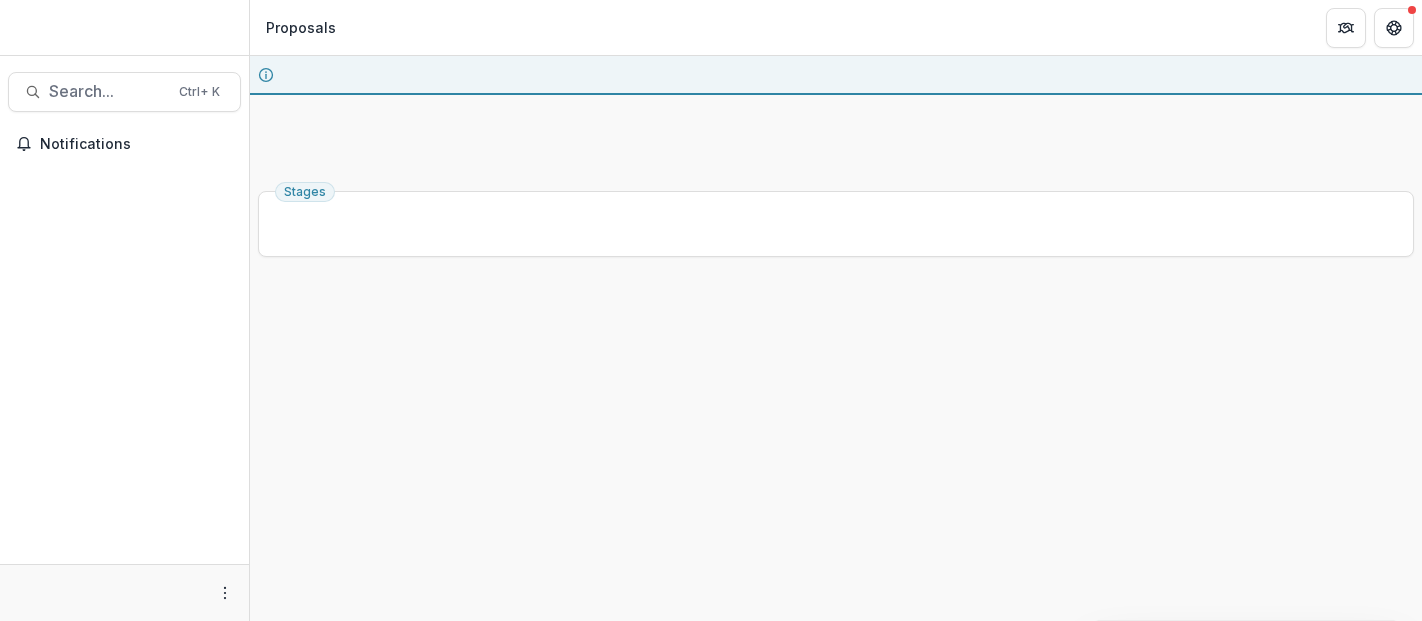 scroll, scrollTop: 0, scrollLeft: 0, axis: both 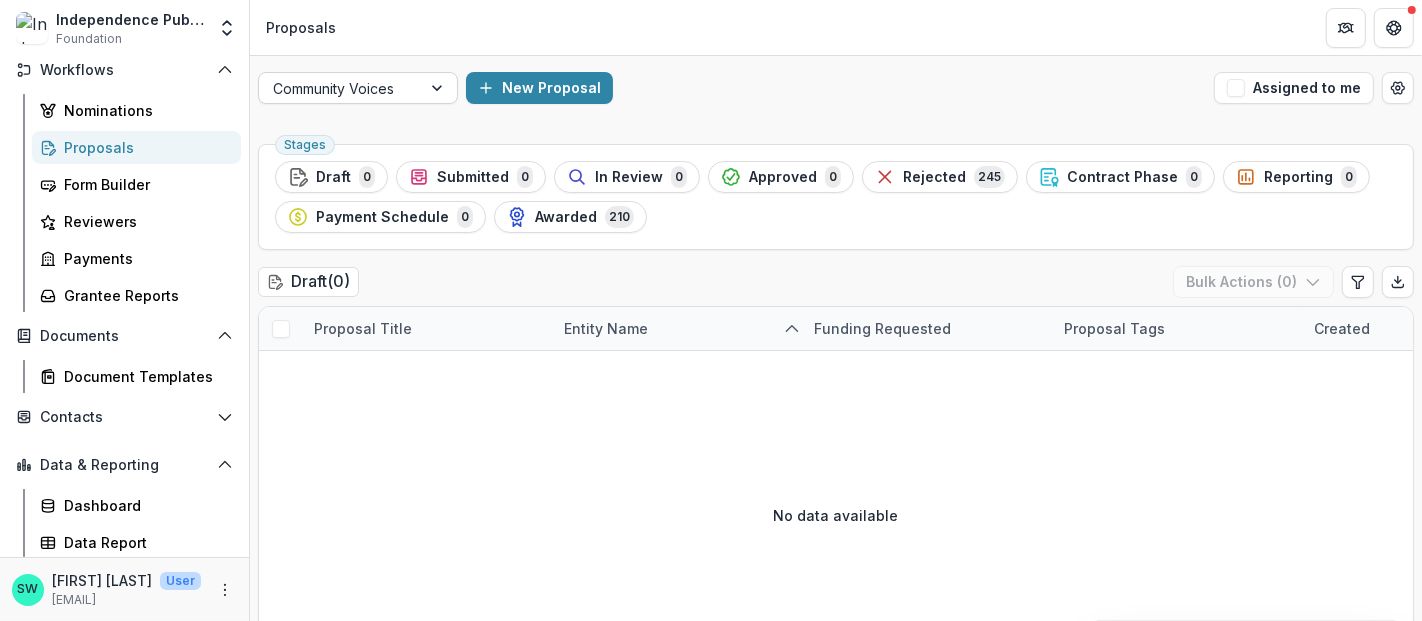 click at bounding box center (340, 88) 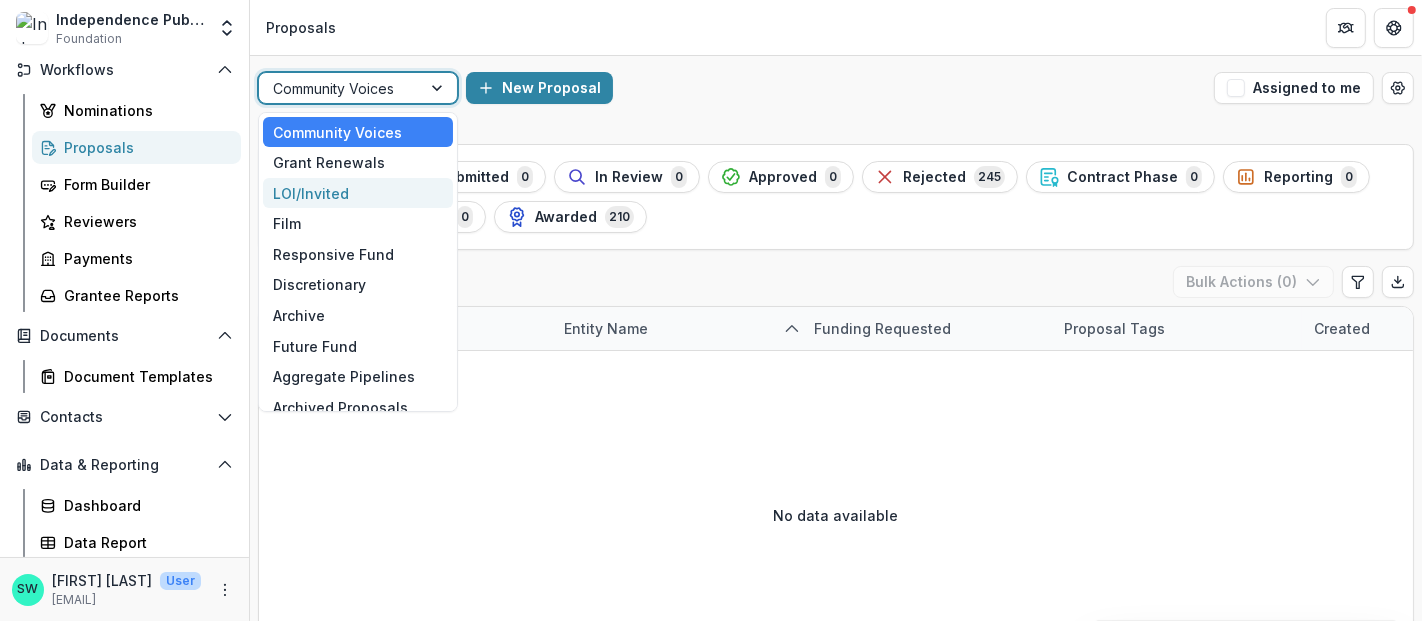 scroll, scrollTop: 15, scrollLeft: 0, axis: vertical 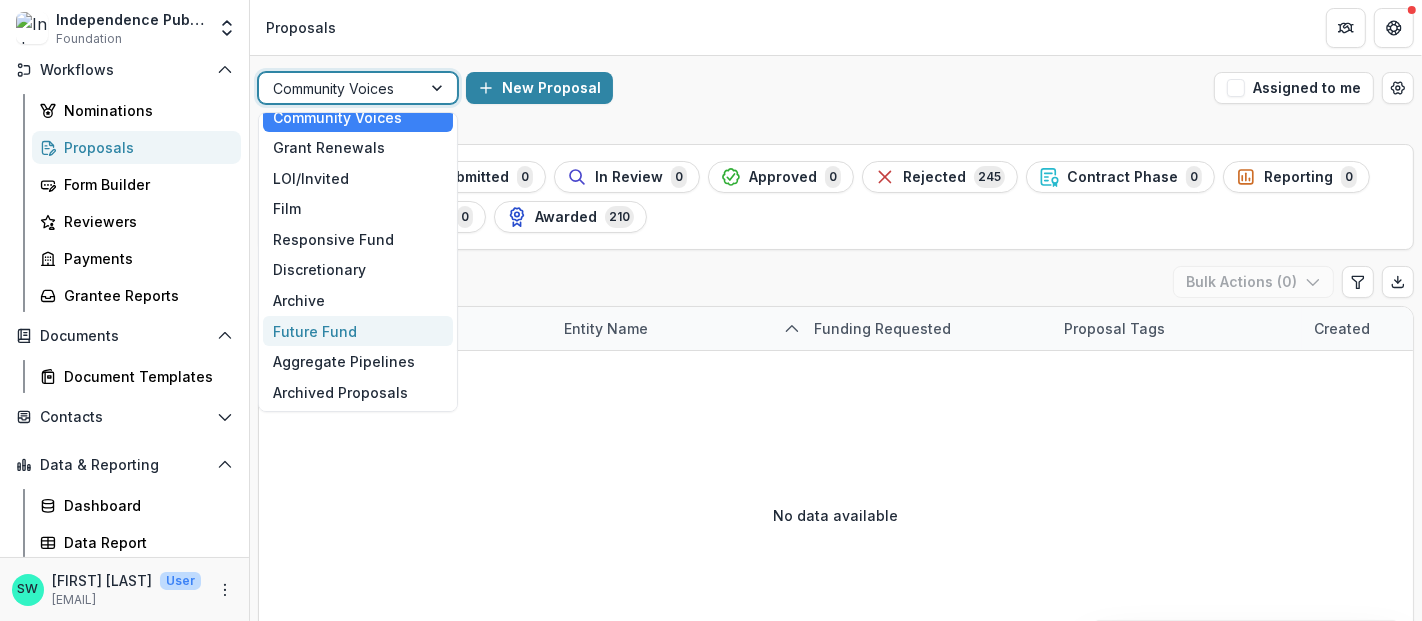 click on "Future Fund" at bounding box center [358, 331] 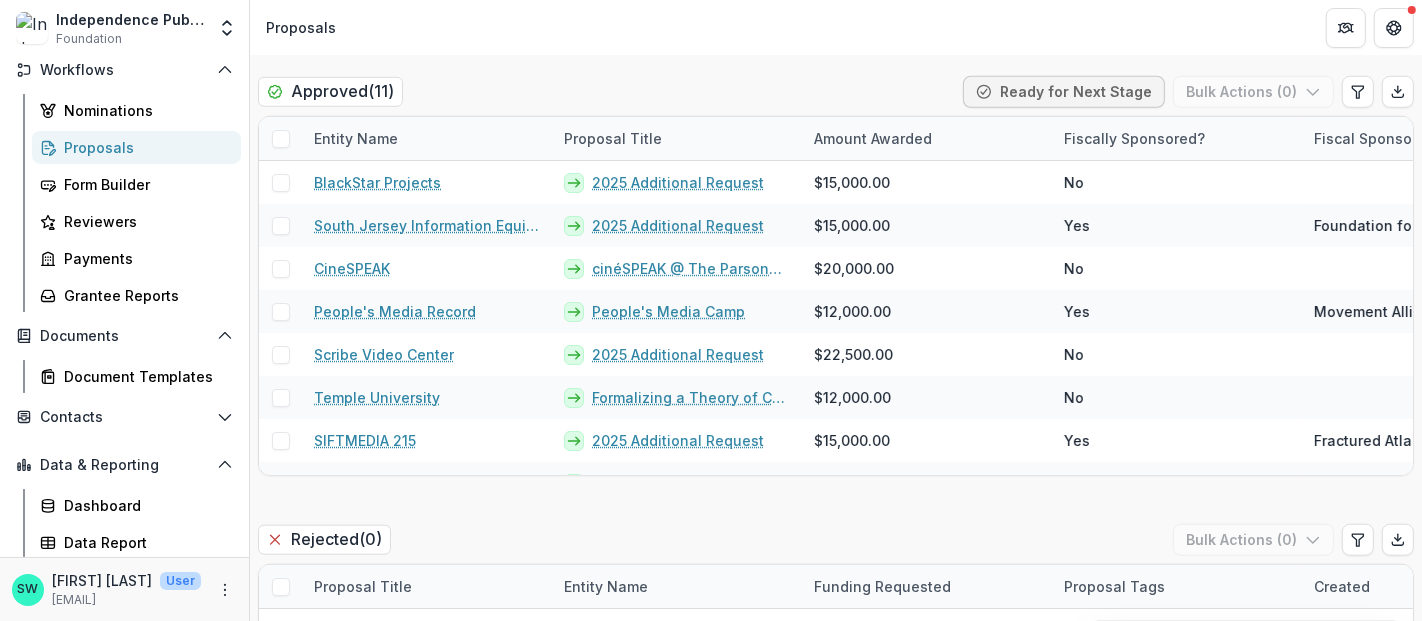 scroll, scrollTop: 1555, scrollLeft: 0, axis: vertical 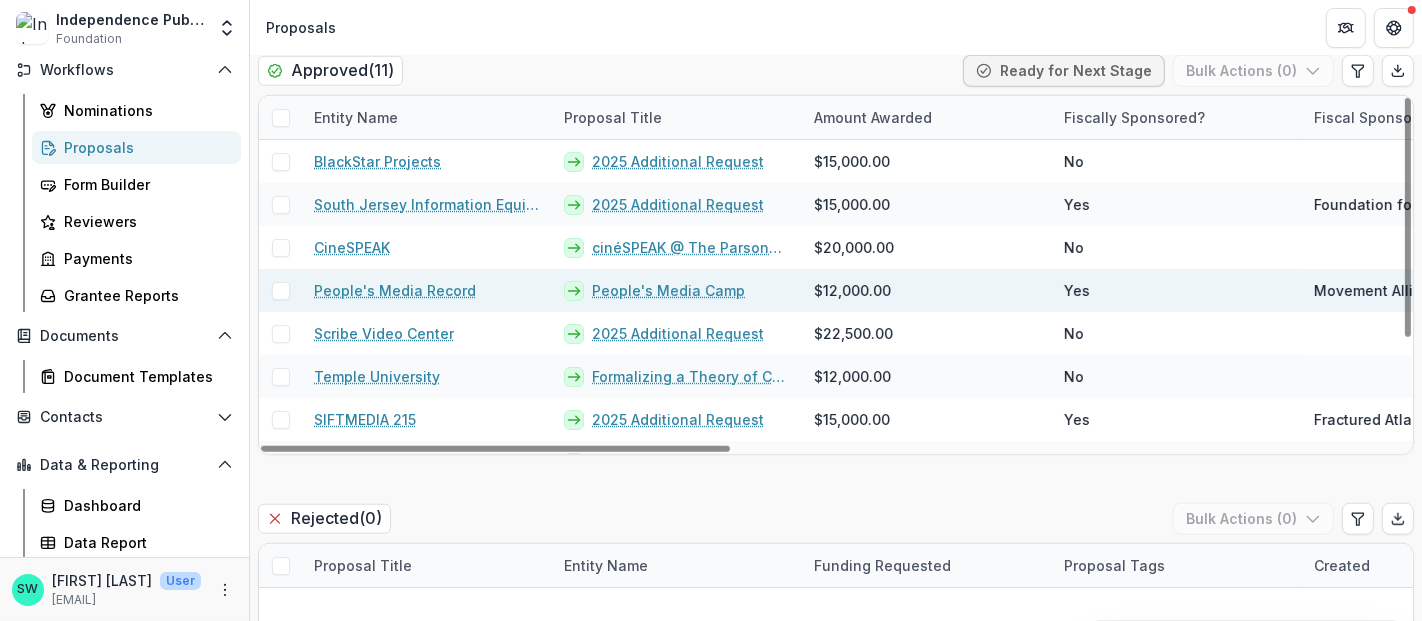 click at bounding box center [281, 291] 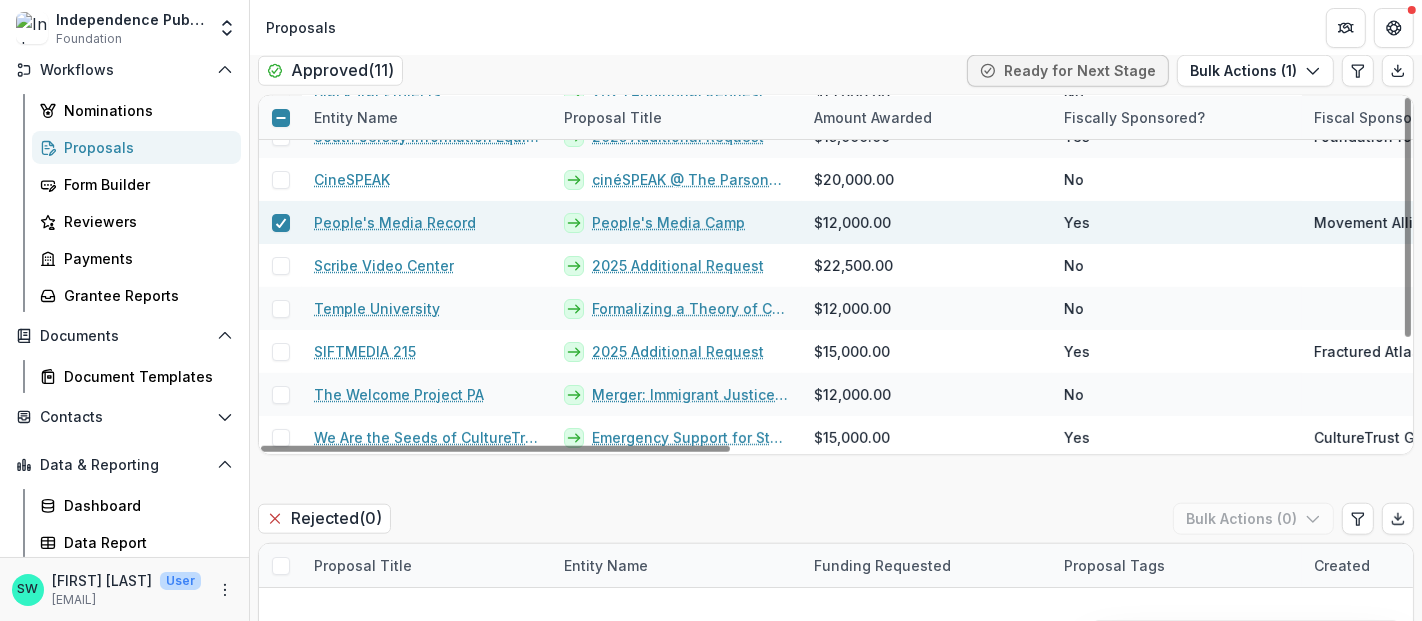 scroll, scrollTop: 0, scrollLeft: 0, axis: both 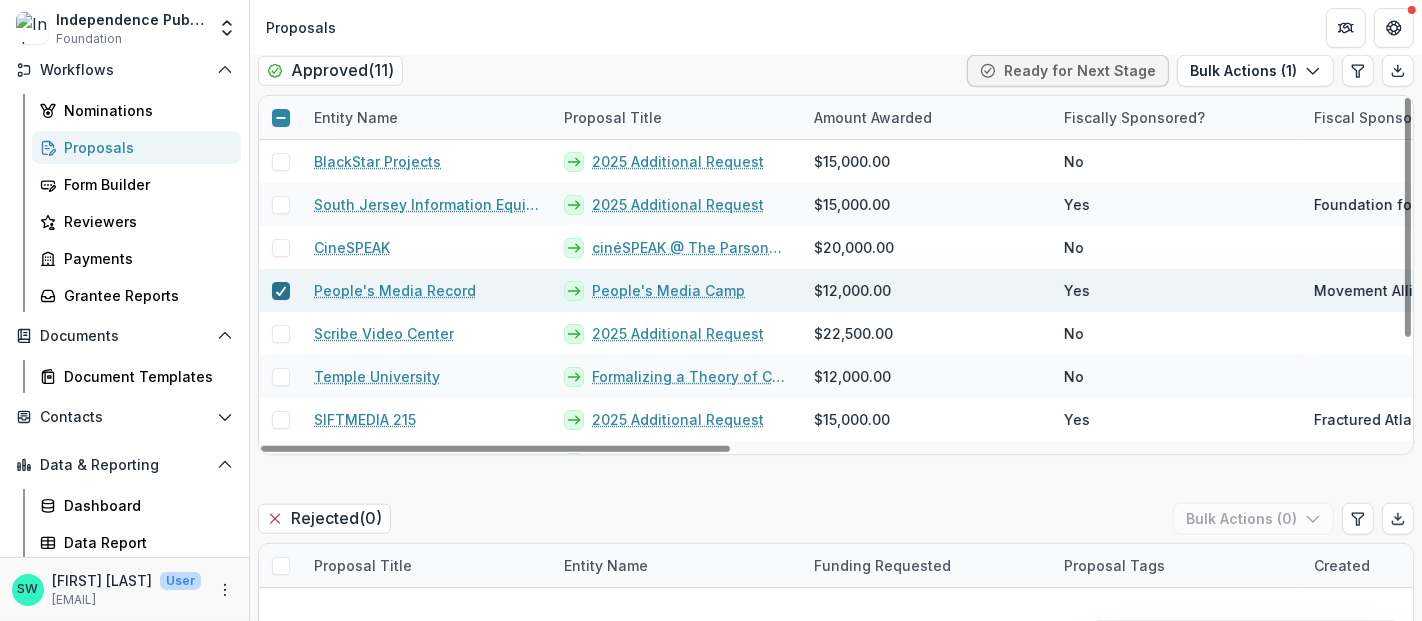 click 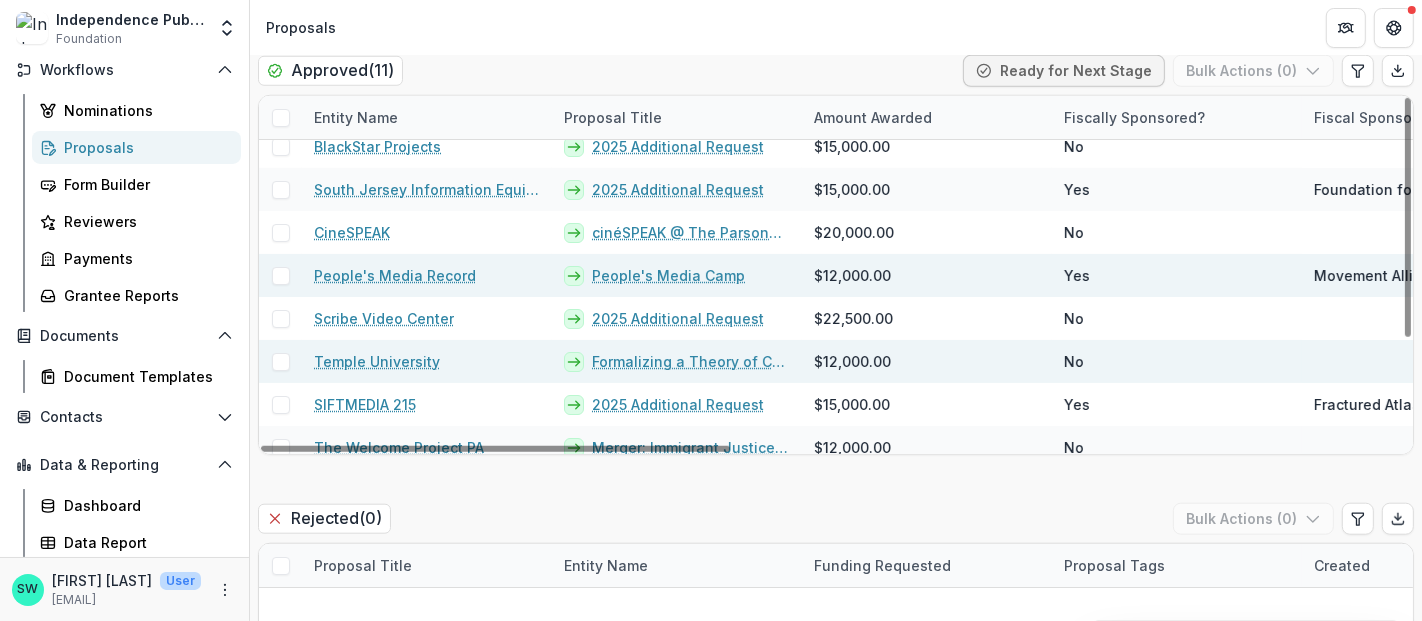 scroll, scrollTop: 0, scrollLeft: 0, axis: both 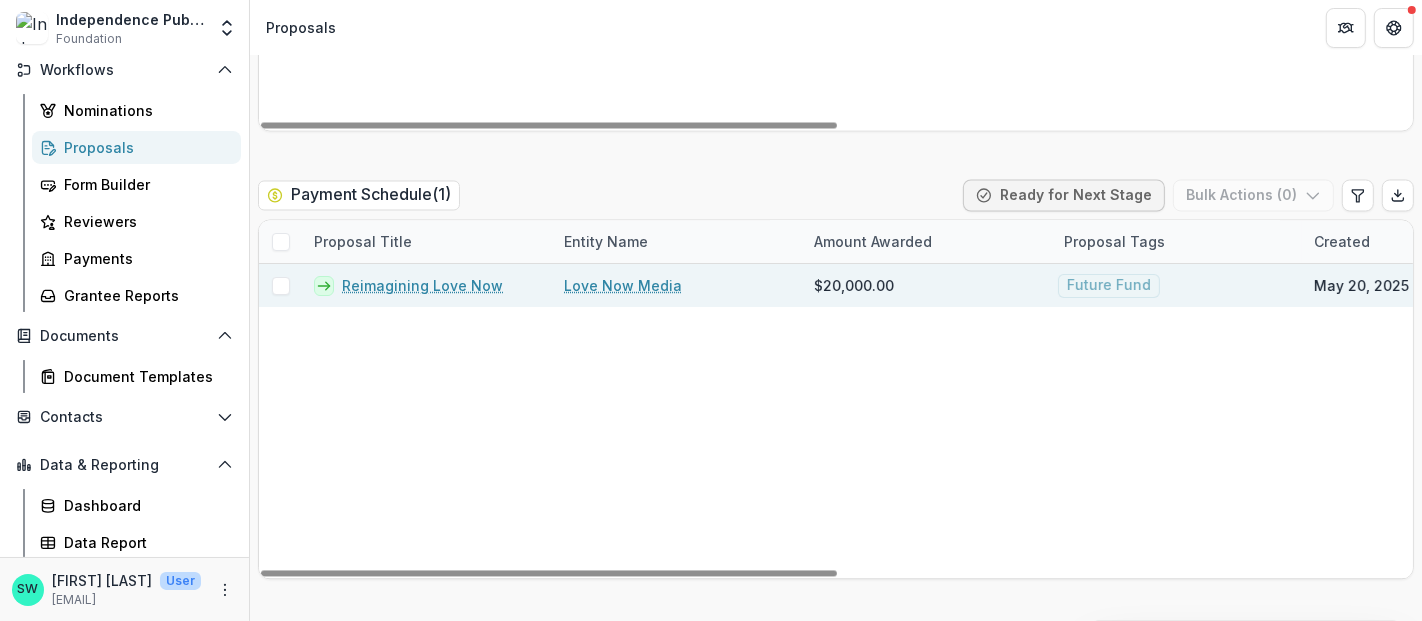 click at bounding box center (281, 287) 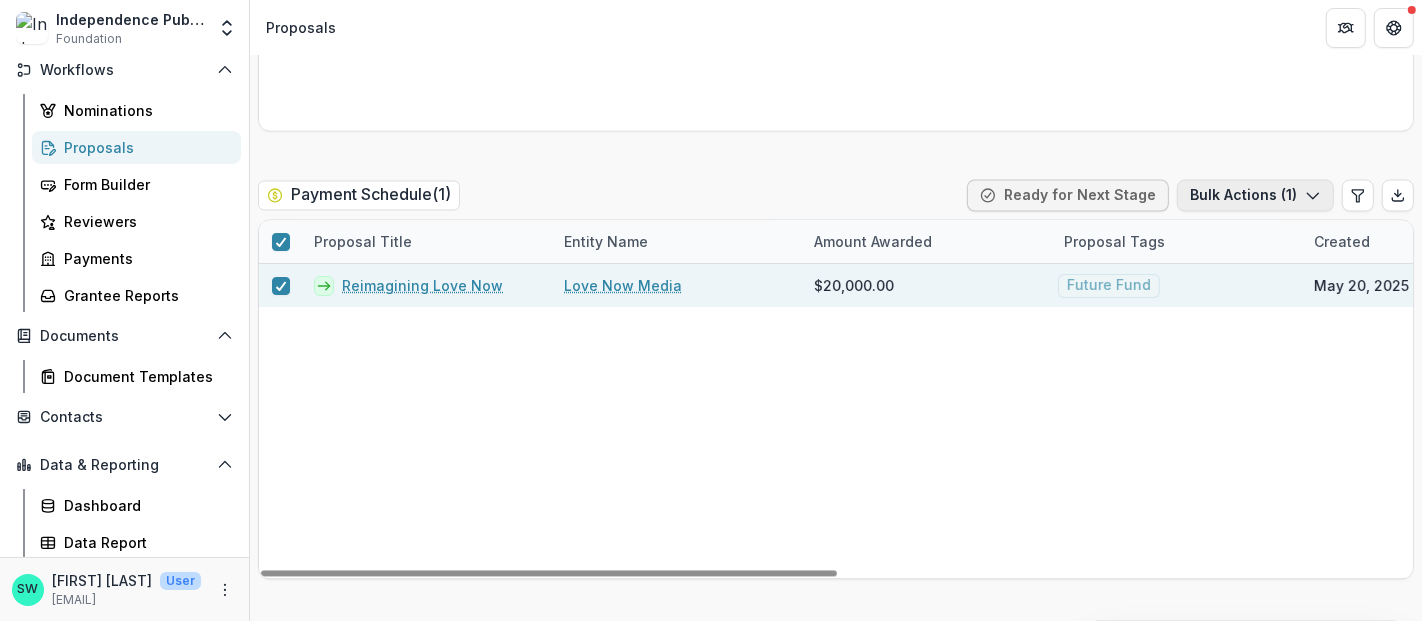 click 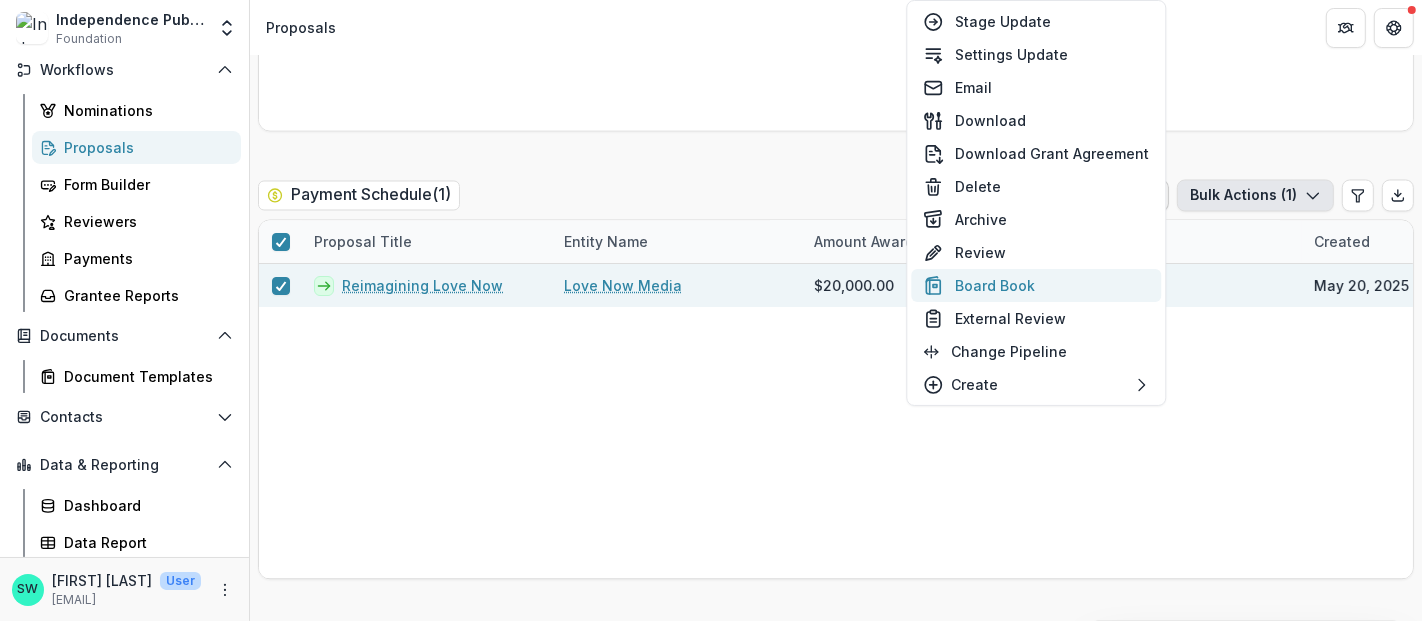 click on "Board Book" at bounding box center [1036, 285] 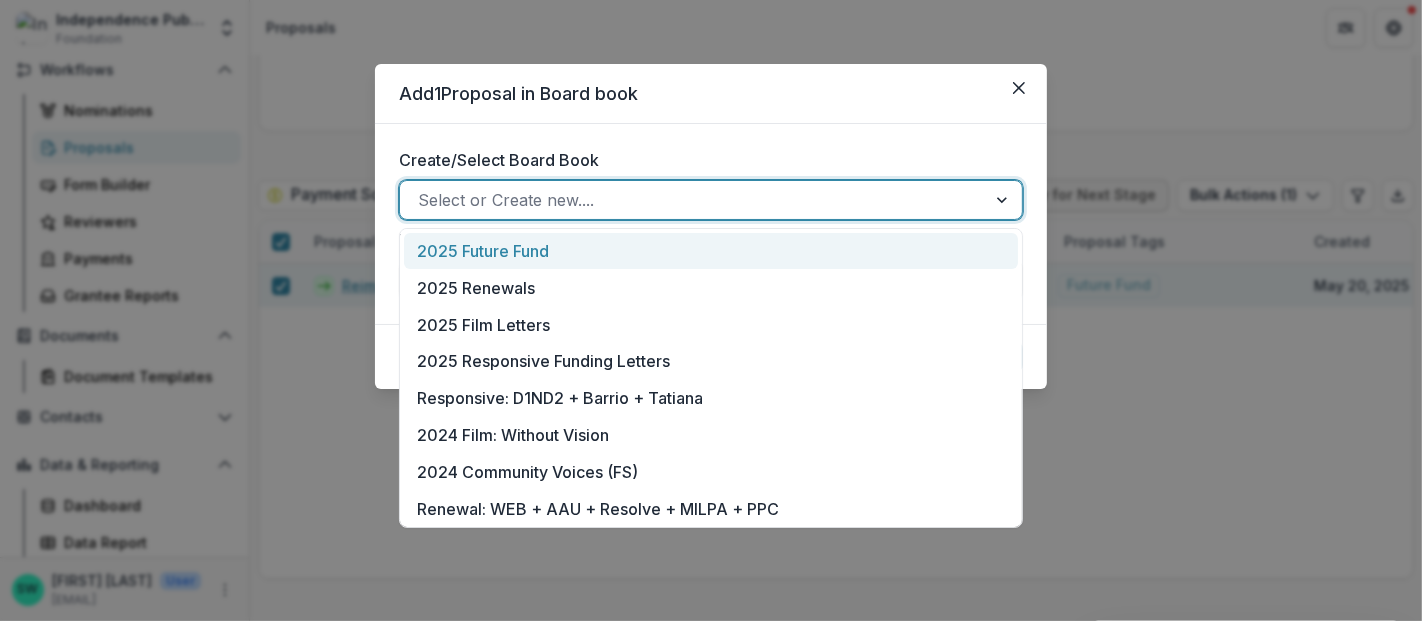 click at bounding box center [693, 200] 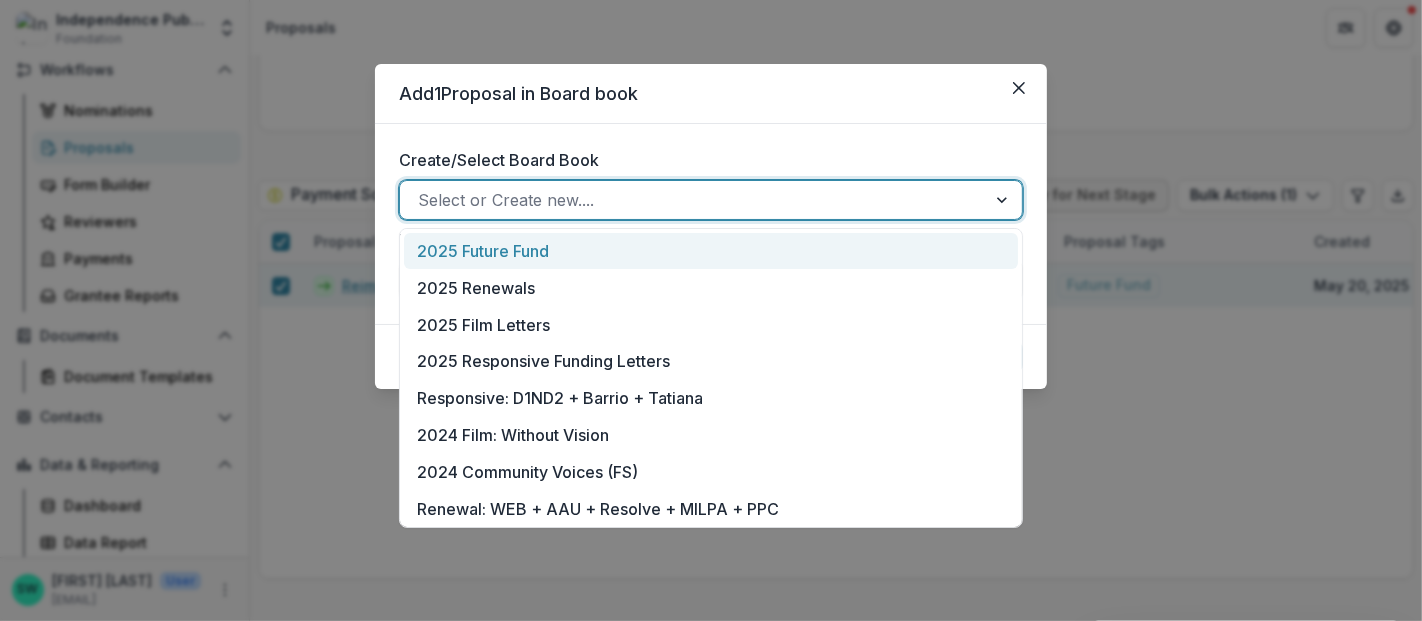 click at bounding box center (693, 200) 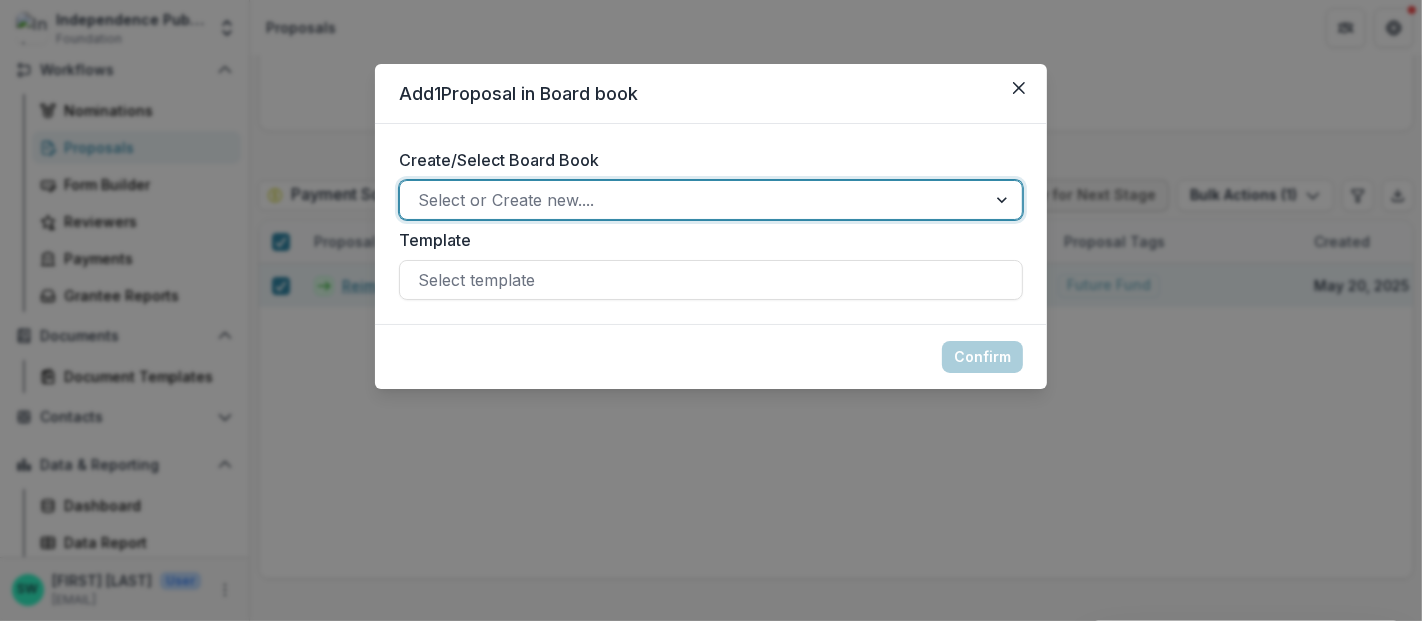 click at bounding box center [693, 200] 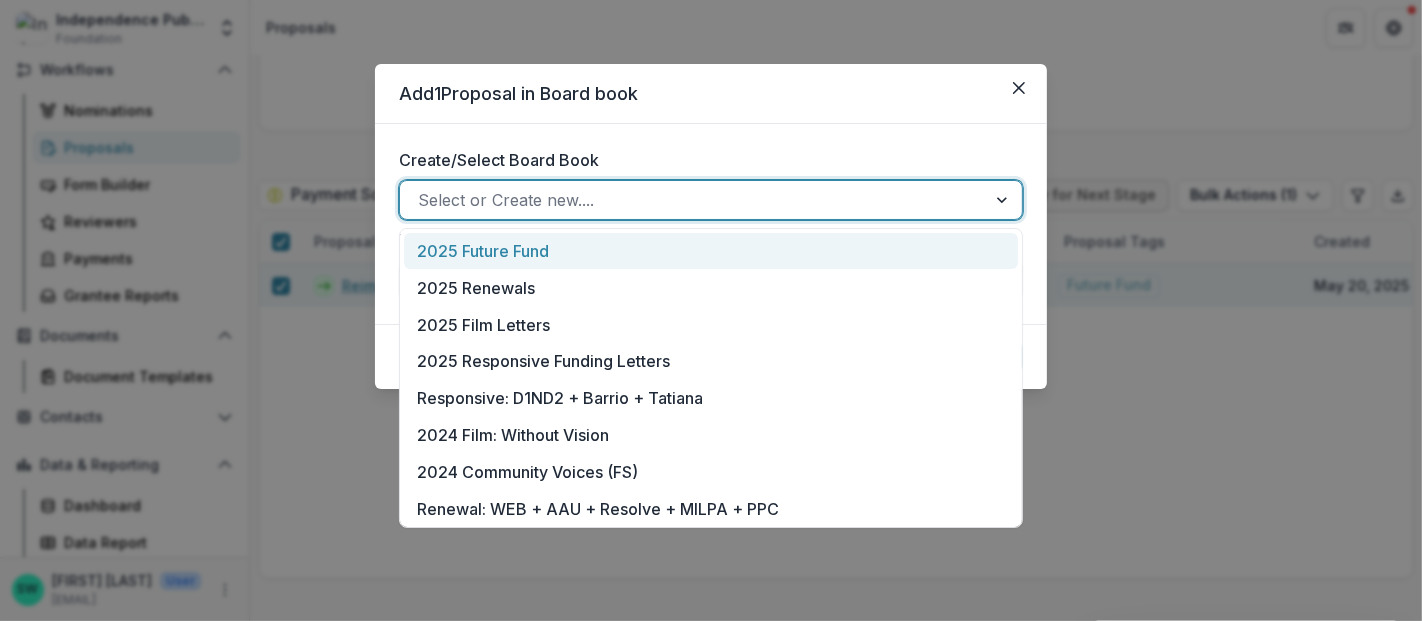 click on "2025 Future Fund" at bounding box center [711, 251] 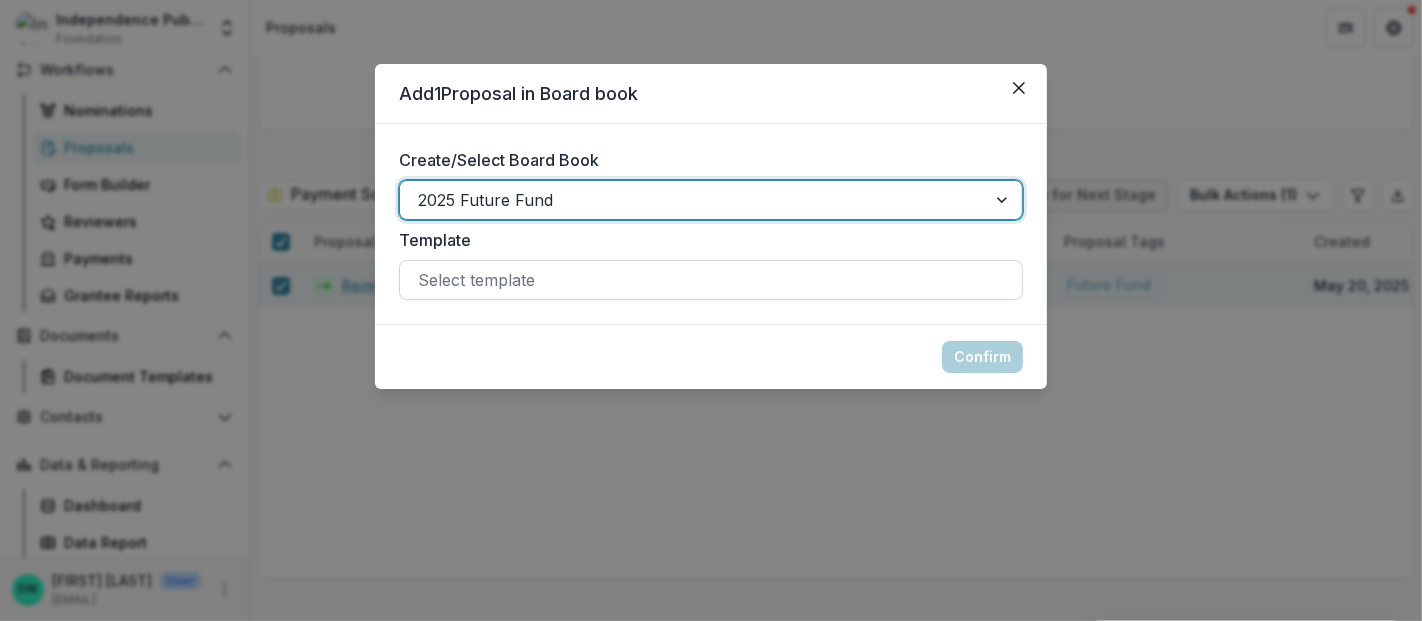 click at bounding box center [711, 280] 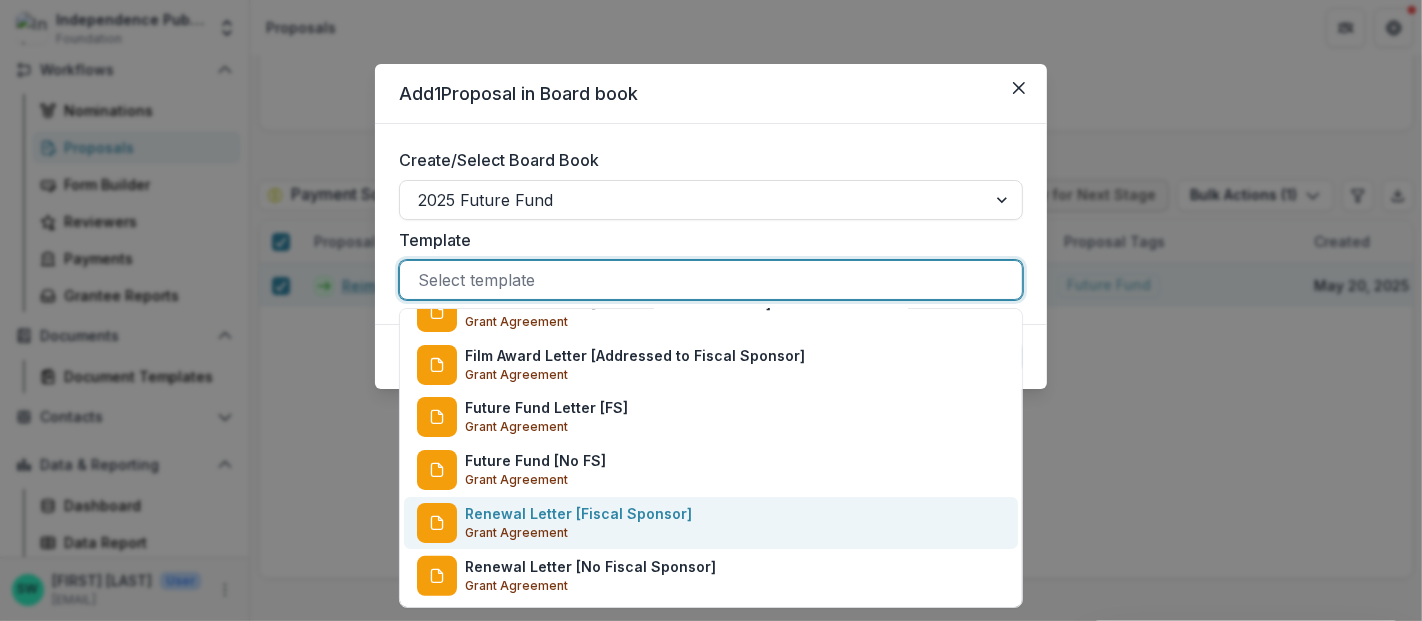 scroll, scrollTop: 606, scrollLeft: 0, axis: vertical 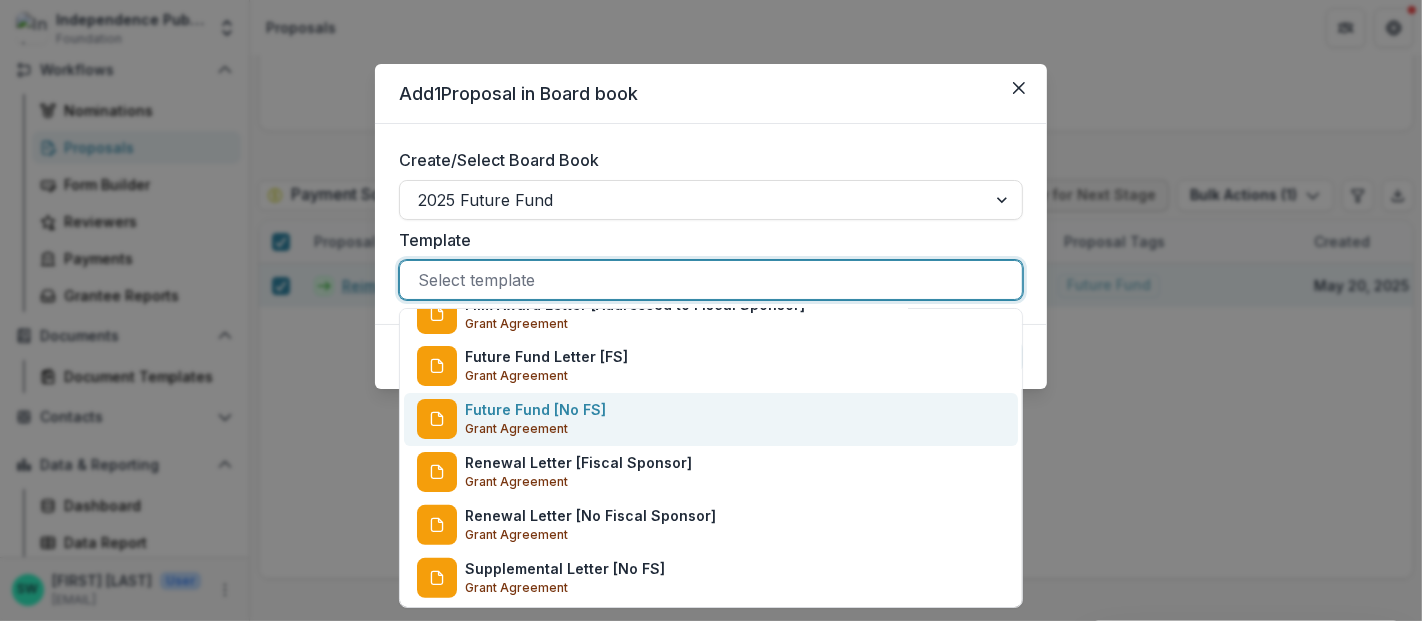 click on "Future Fund [No FS]" at bounding box center (535, 409) 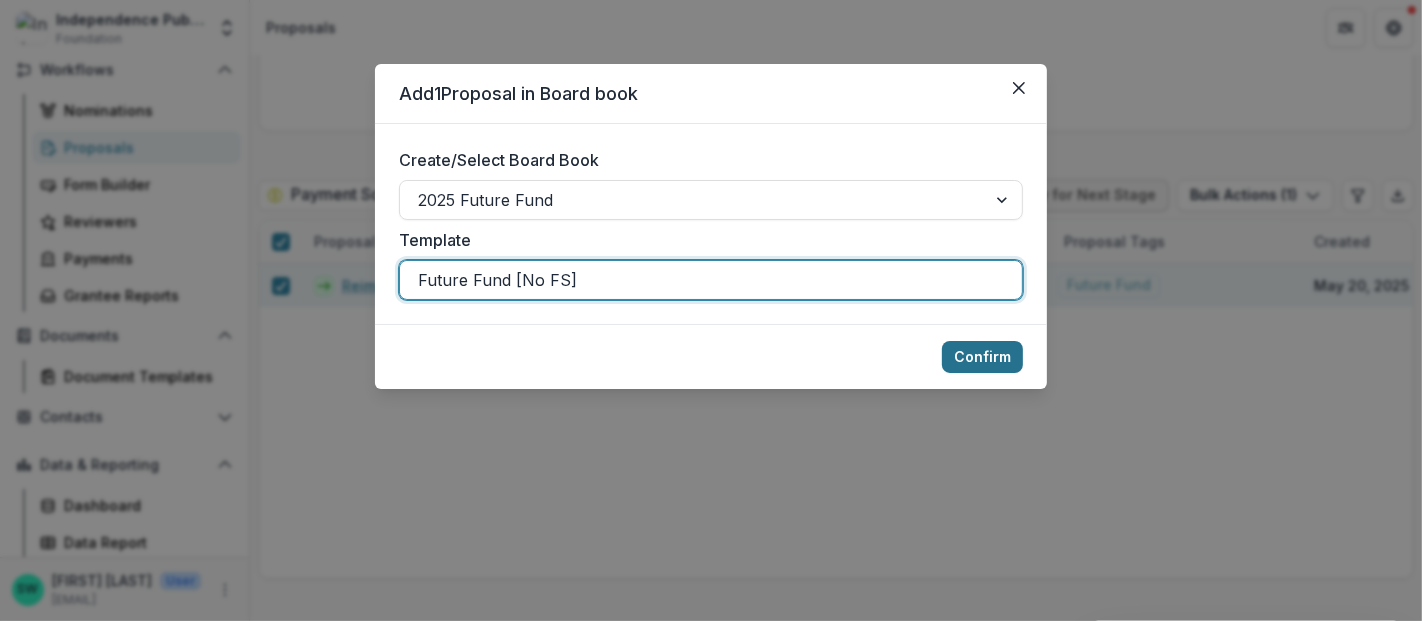 click on "Confirm" at bounding box center (982, 357) 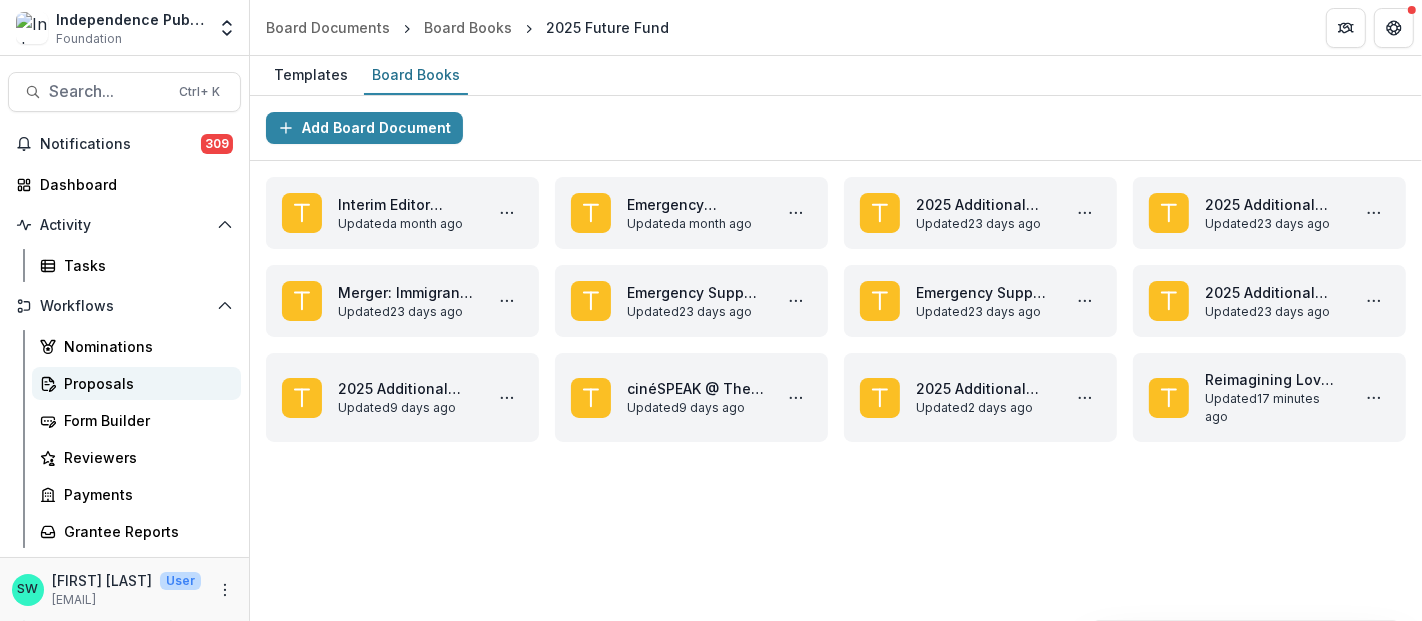click on "Proposals" at bounding box center (144, 383) 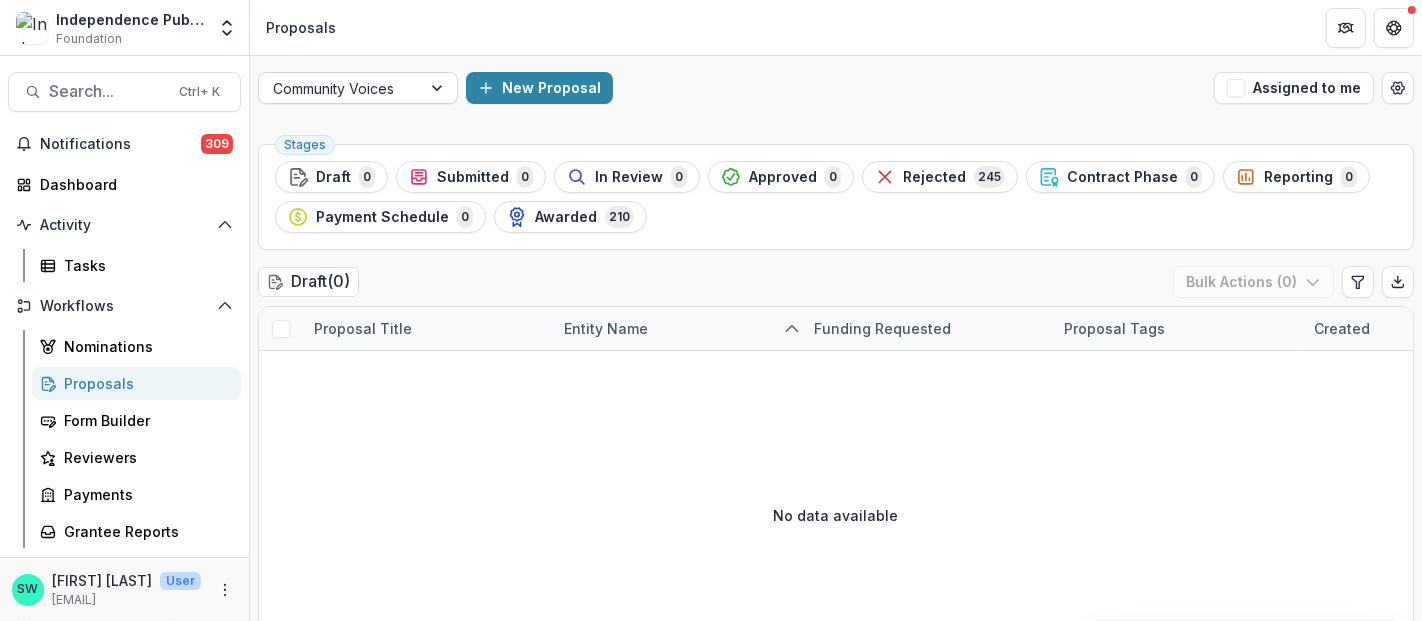 click at bounding box center [439, 88] 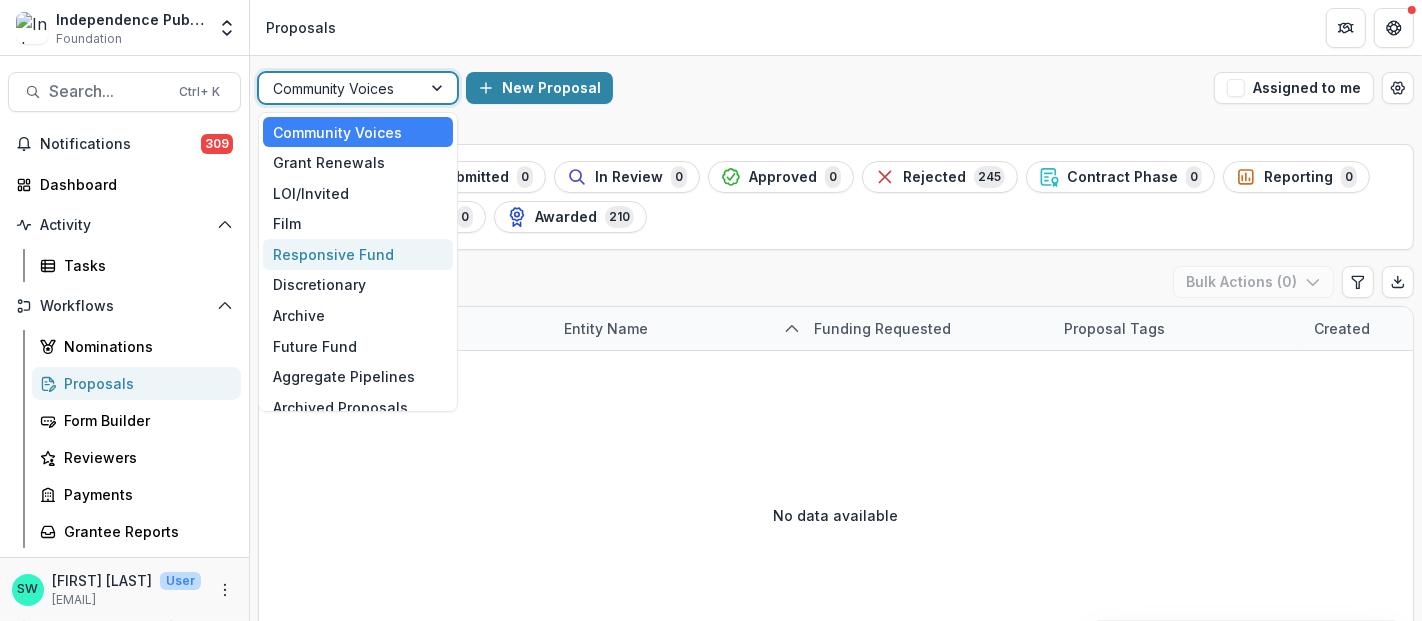 scroll, scrollTop: 15, scrollLeft: 0, axis: vertical 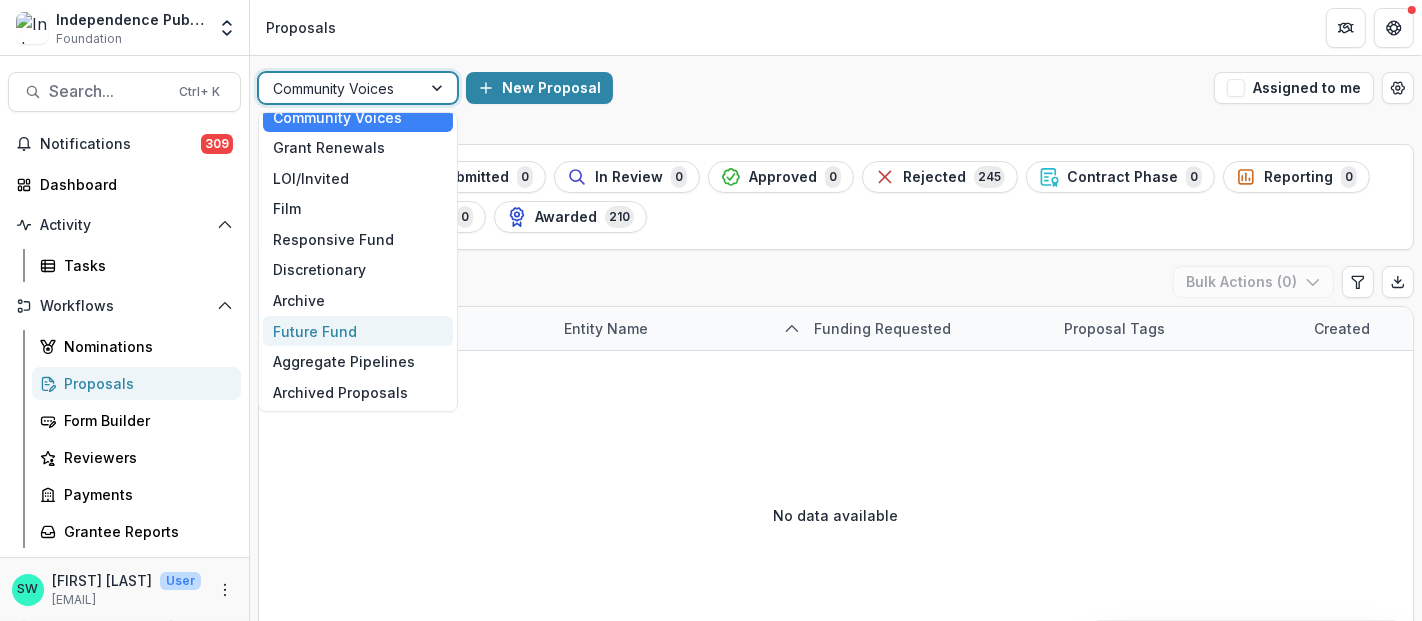 click on "Future Fund" at bounding box center (358, 331) 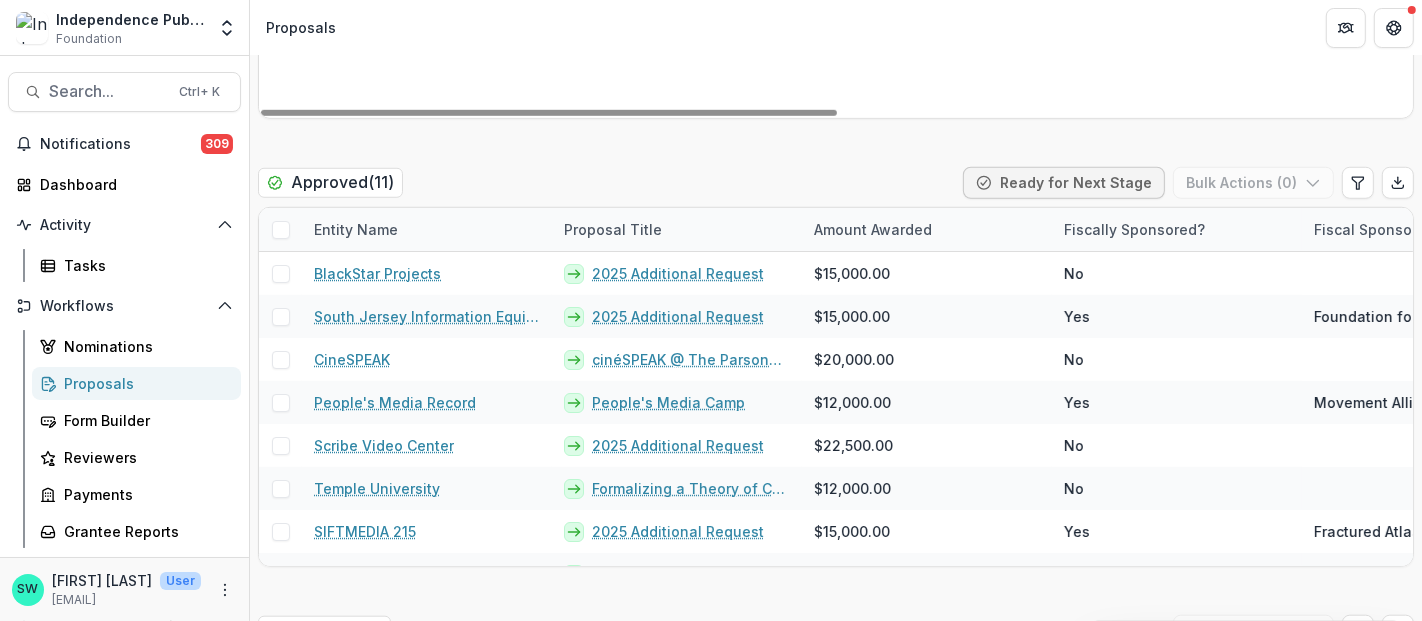 scroll, scrollTop: 1444, scrollLeft: 0, axis: vertical 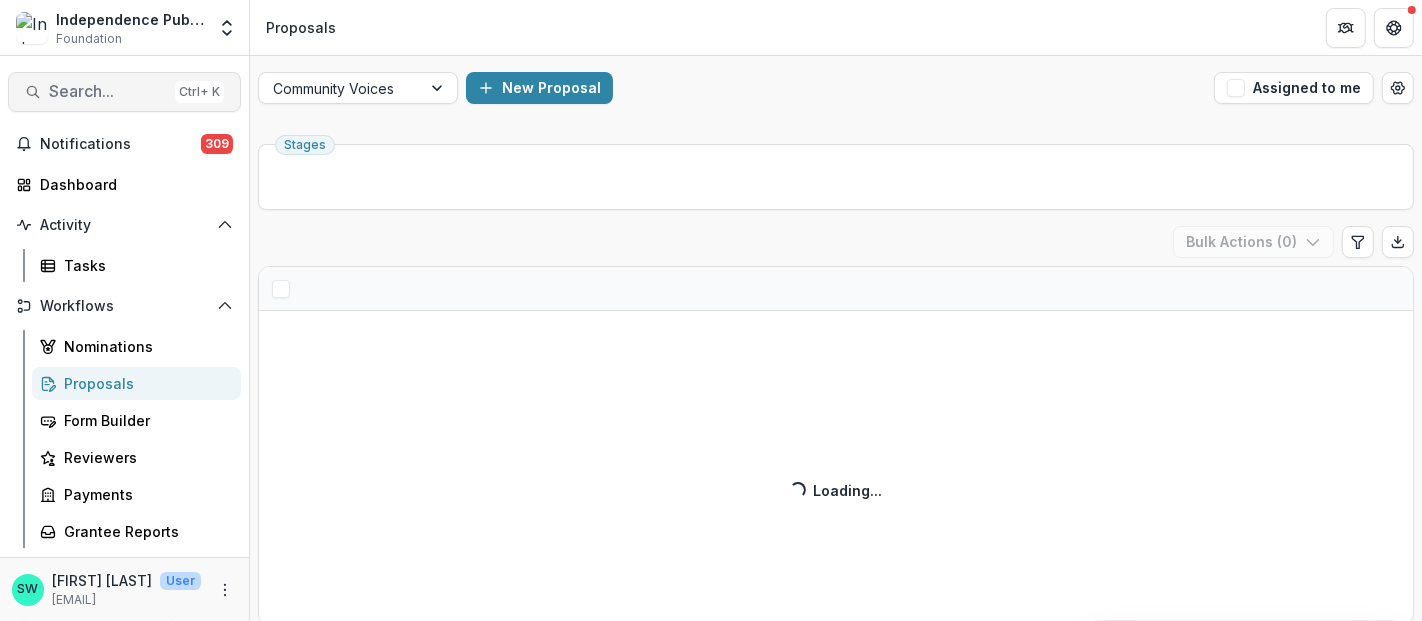 click on "Search..." at bounding box center (108, 91) 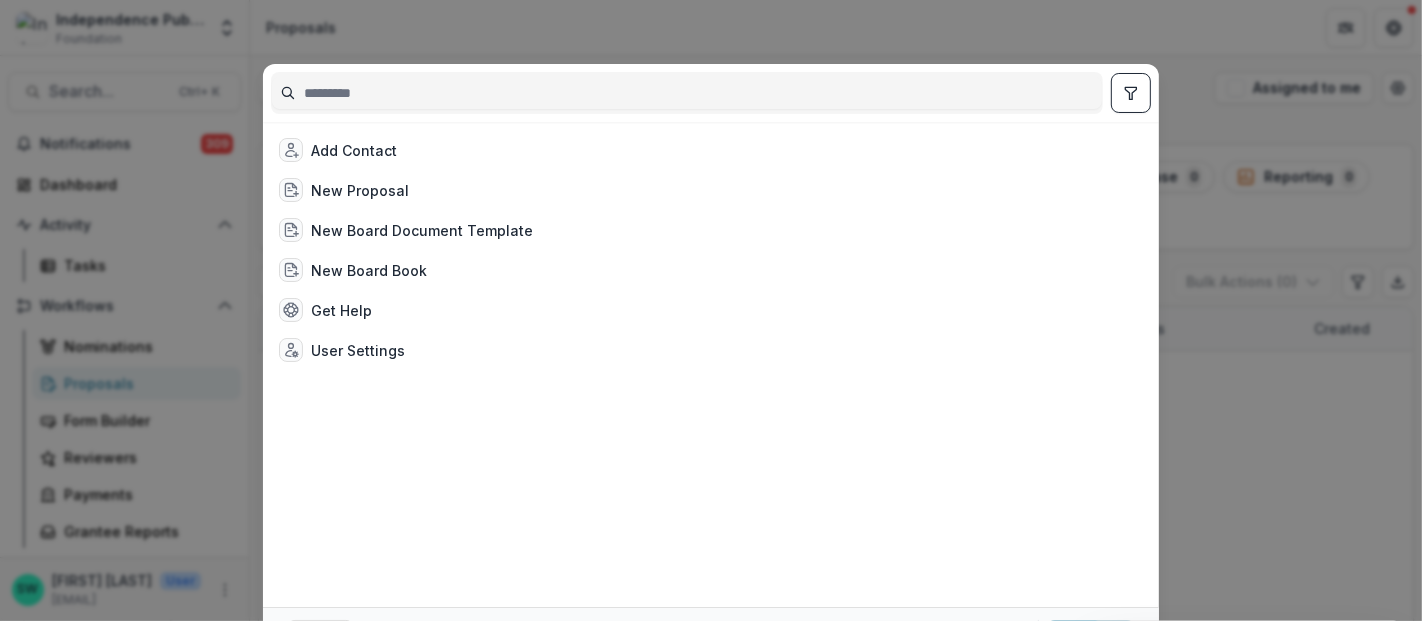 click at bounding box center [687, 93] 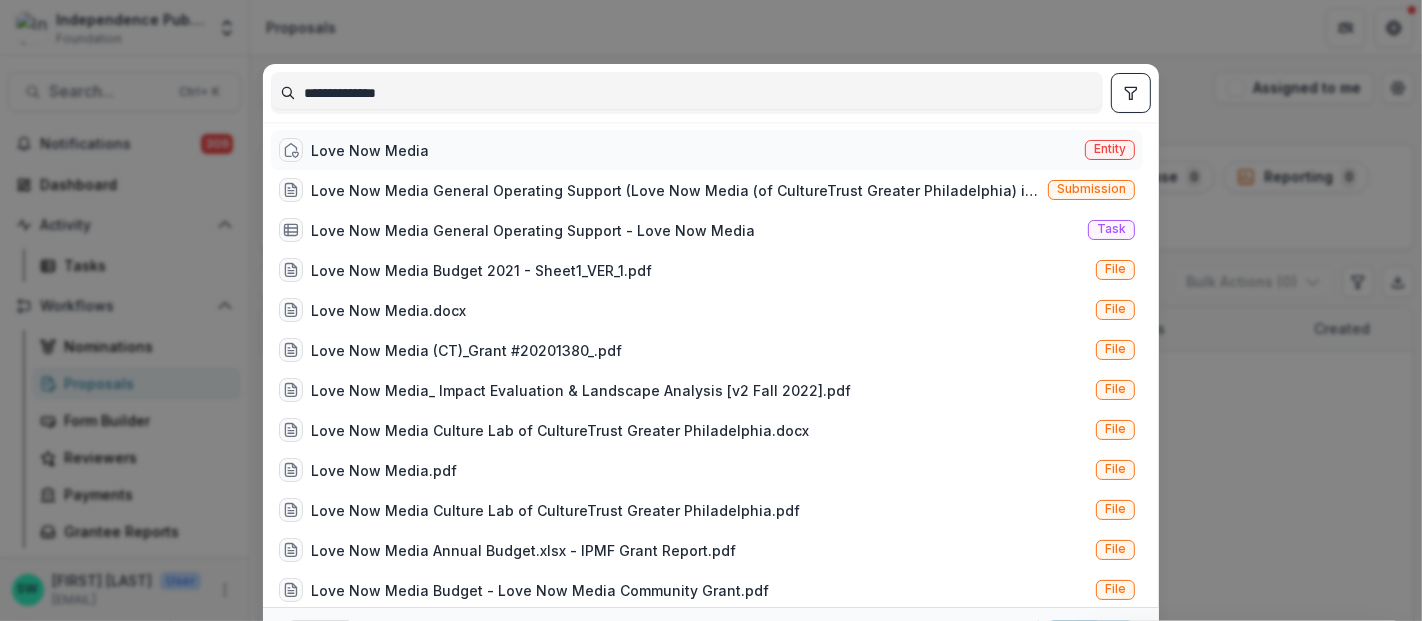 type on "**********" 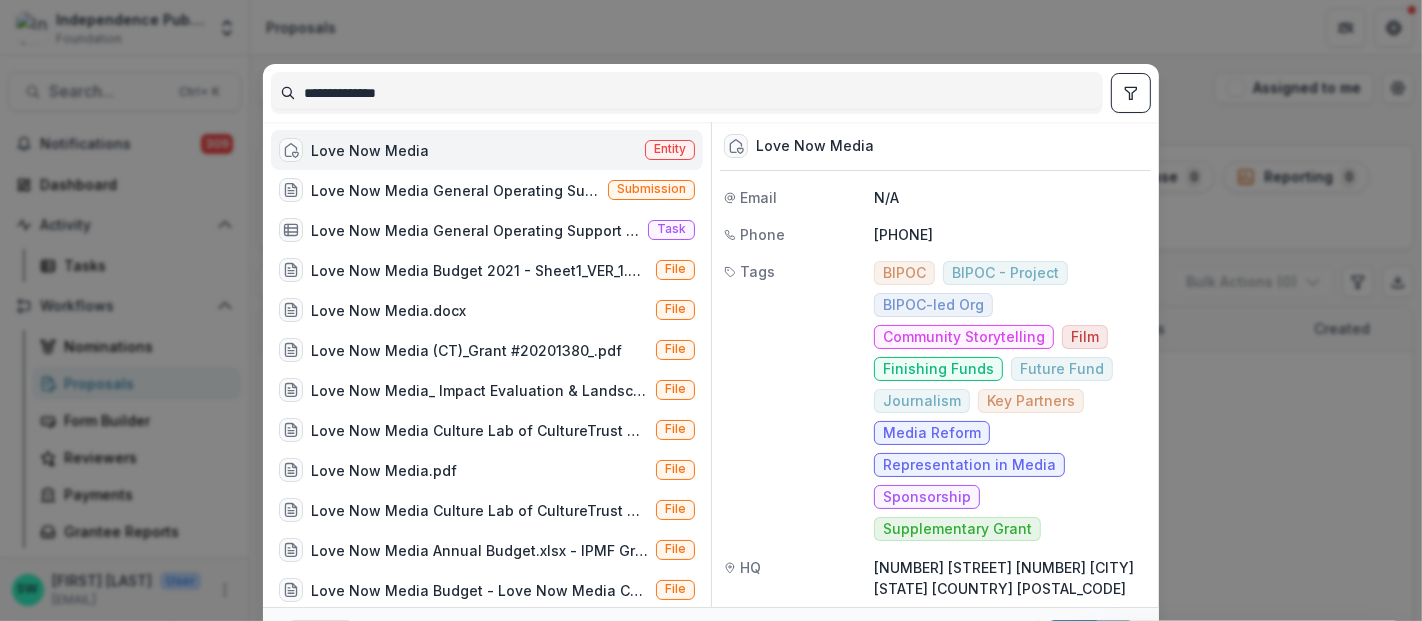 click on "Love Now Media Entity" at bounding box center (487, 150) 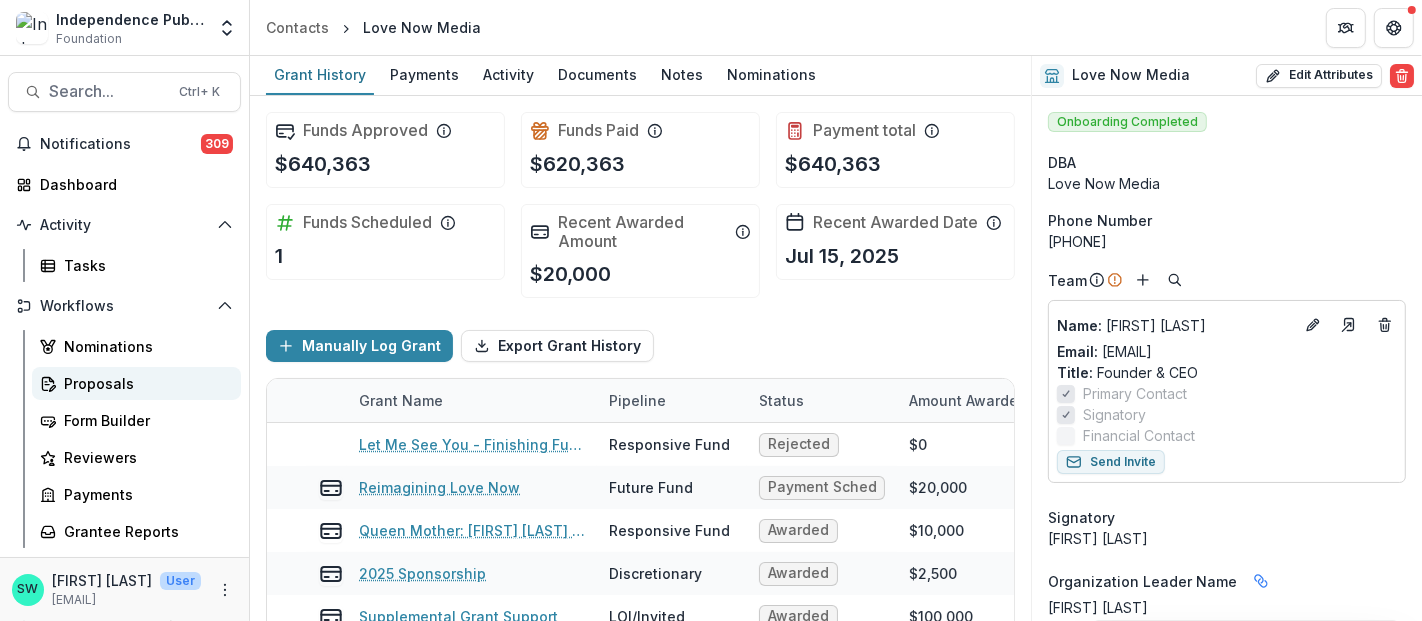 click on "Proposals" at bounding box center [144, 383] 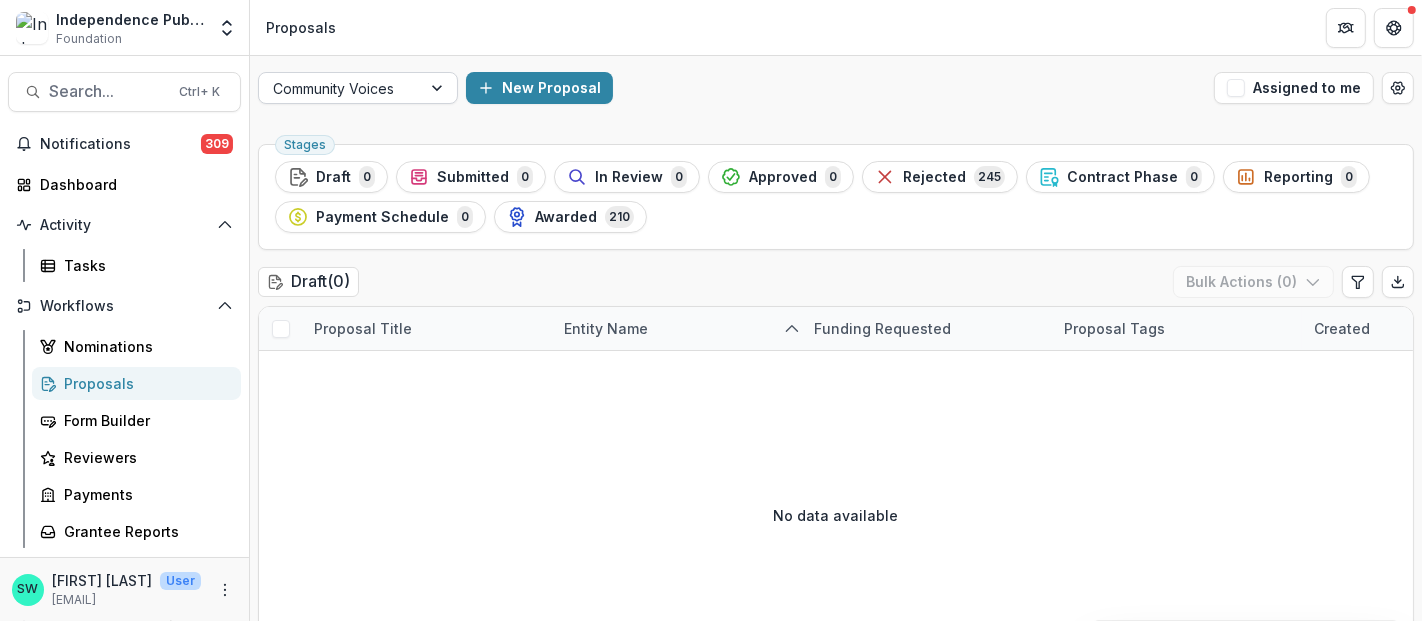 click on "Community Voices" at bounding box center (340, 88) 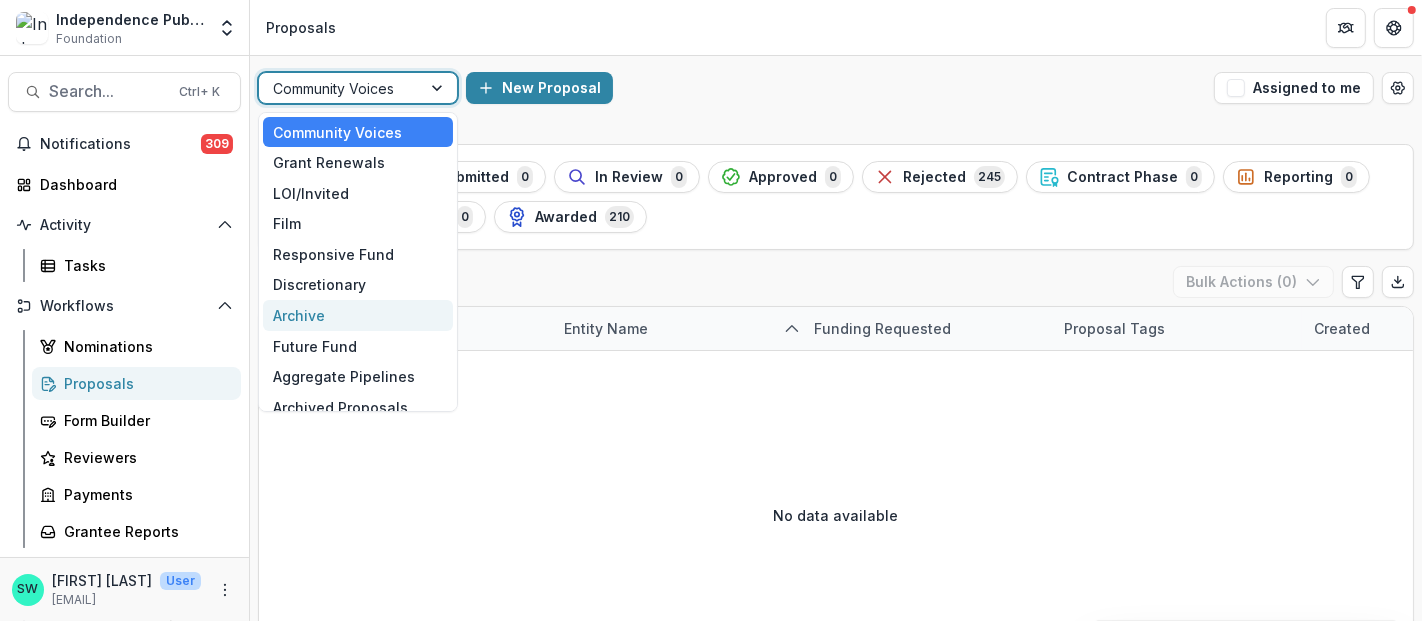 scroll, scrollTop: 15, scrollLeft: 0, axis: vertical 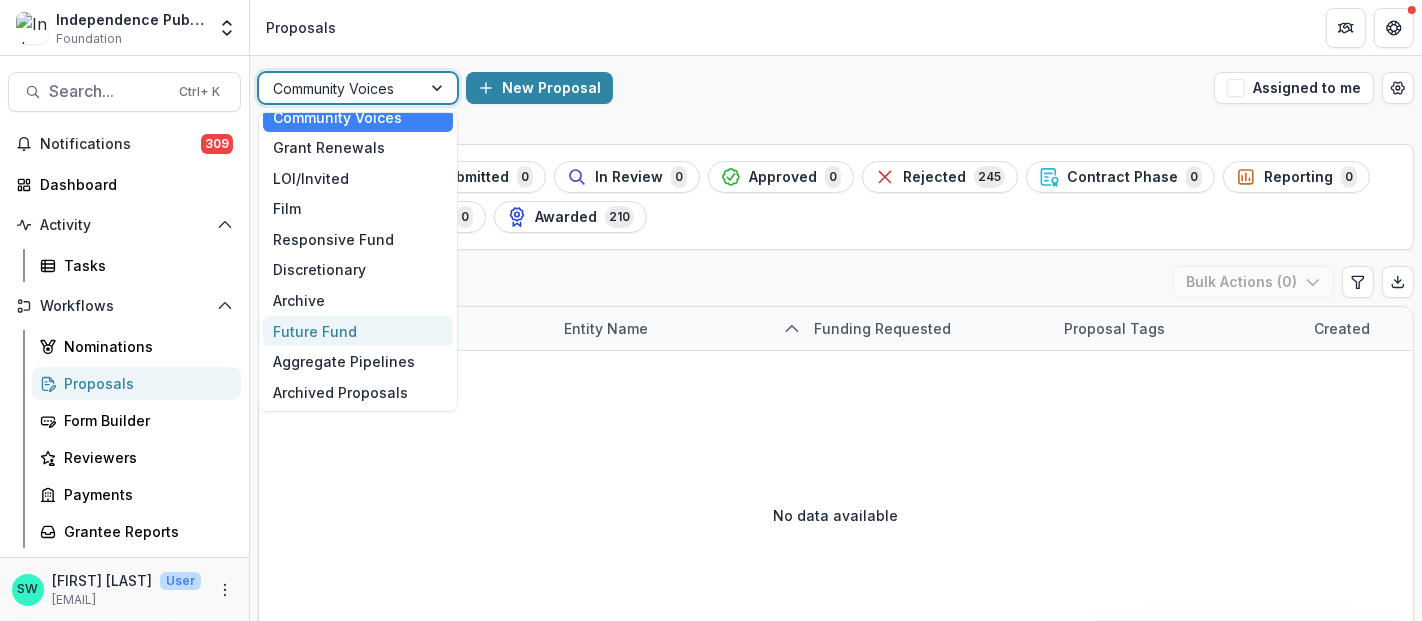 click on "Future Fund" at bounding box center [358, 331] 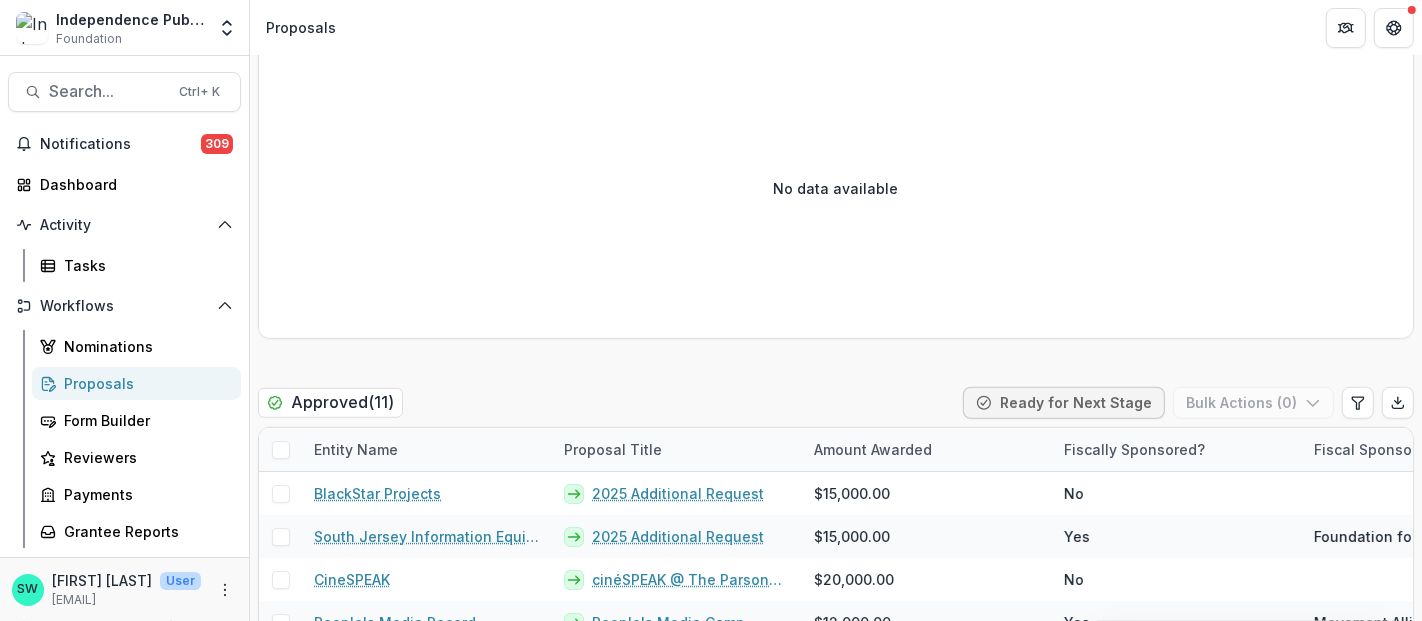 scroll, scrollTop: 1555, scrollLeft: 0, axis: vertical 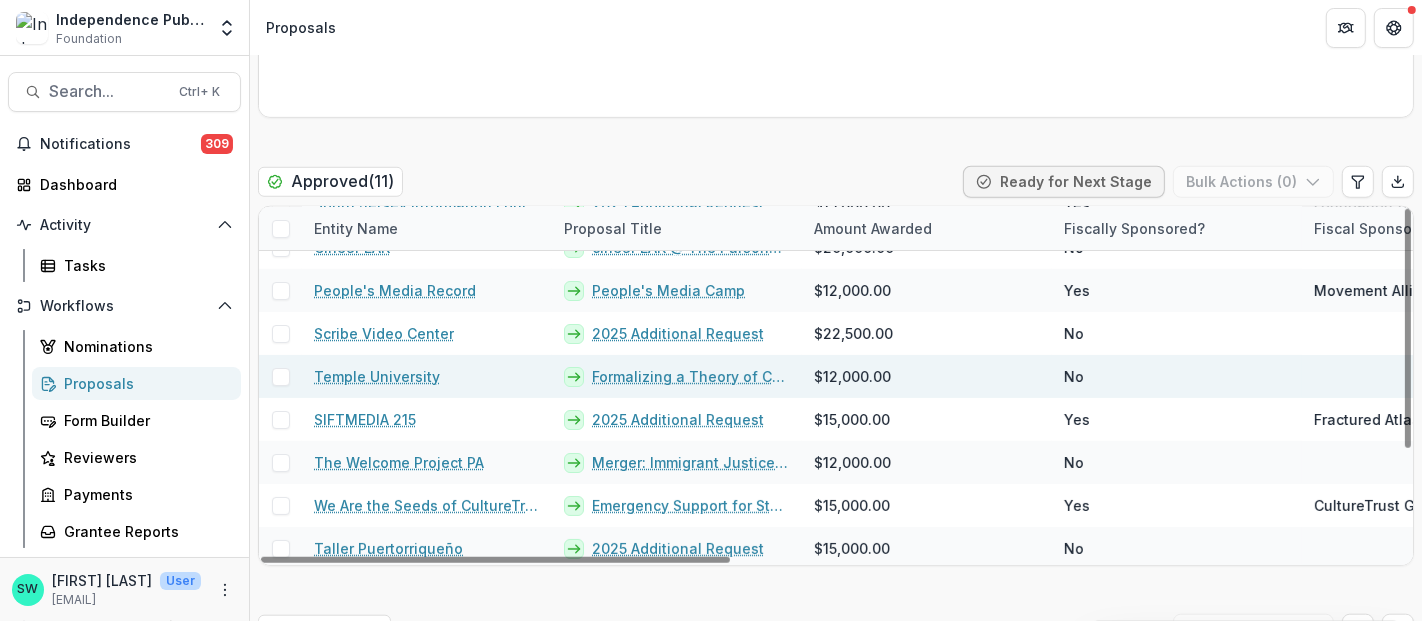 click at bounding box center [281, 377] 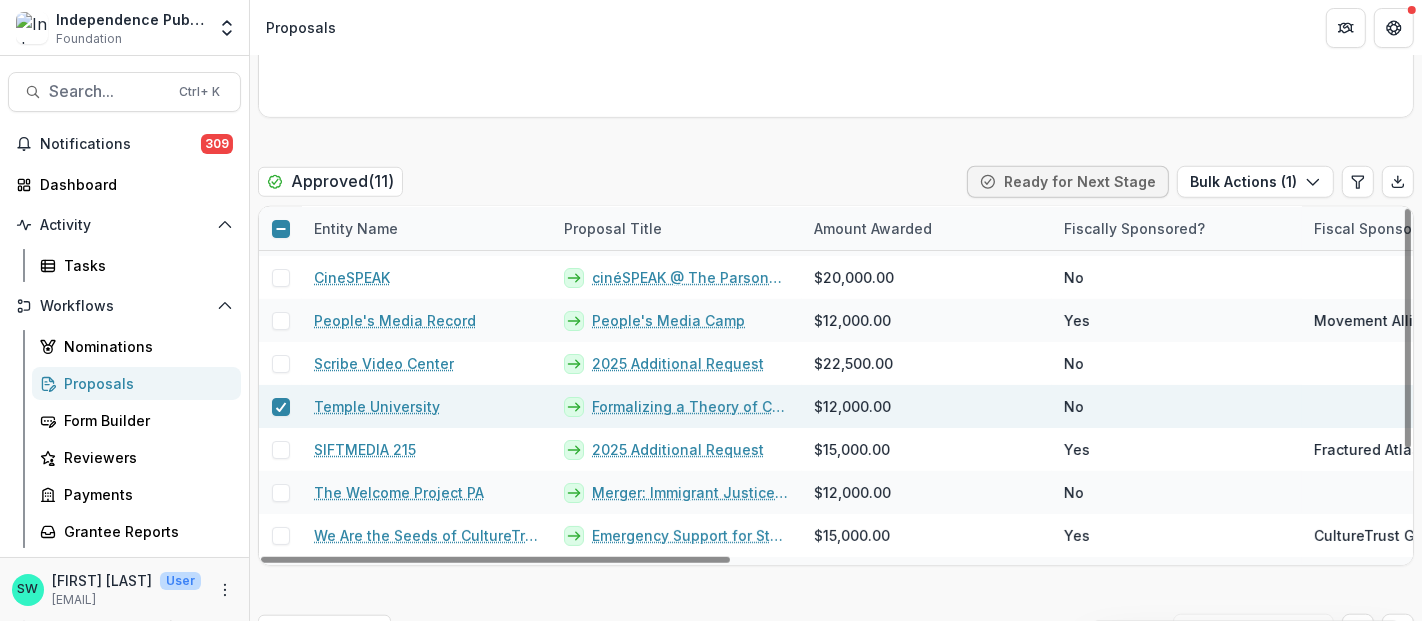 scroll, scrollTop: 111, scrollLeft: 0, axis: vertical 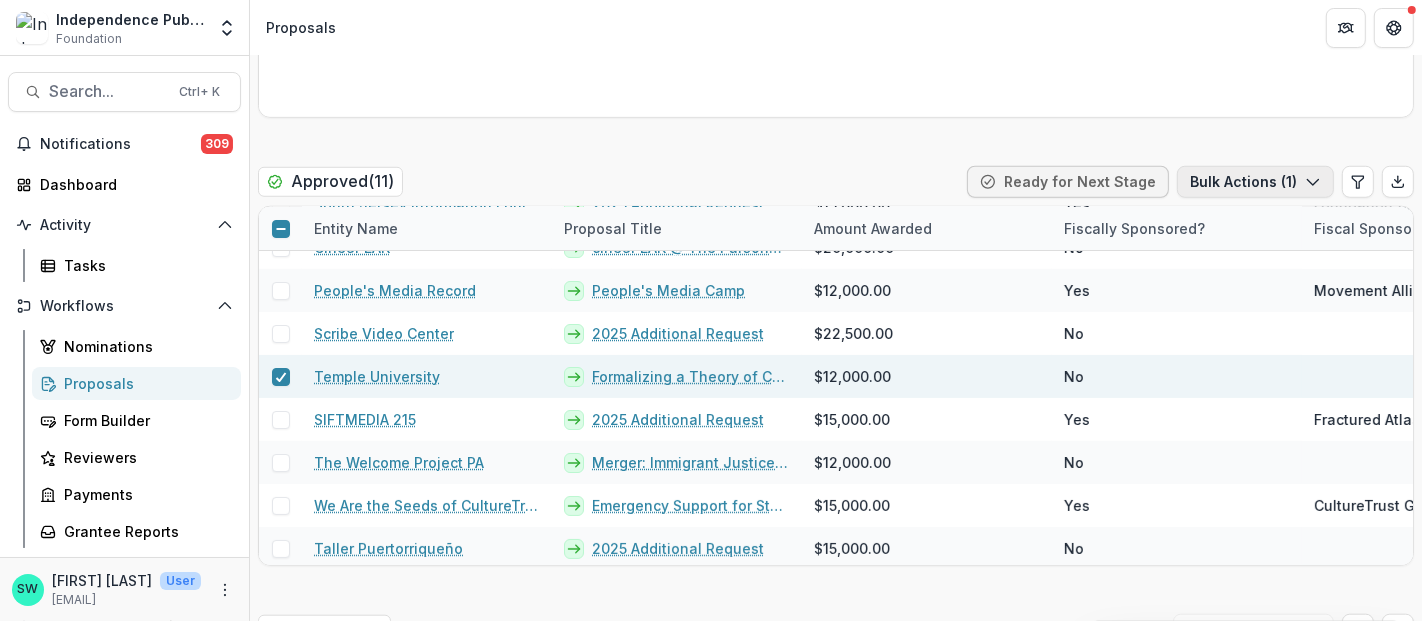 click on "Bulk Actions ( 1 )" at bounding box center [1255, 182] 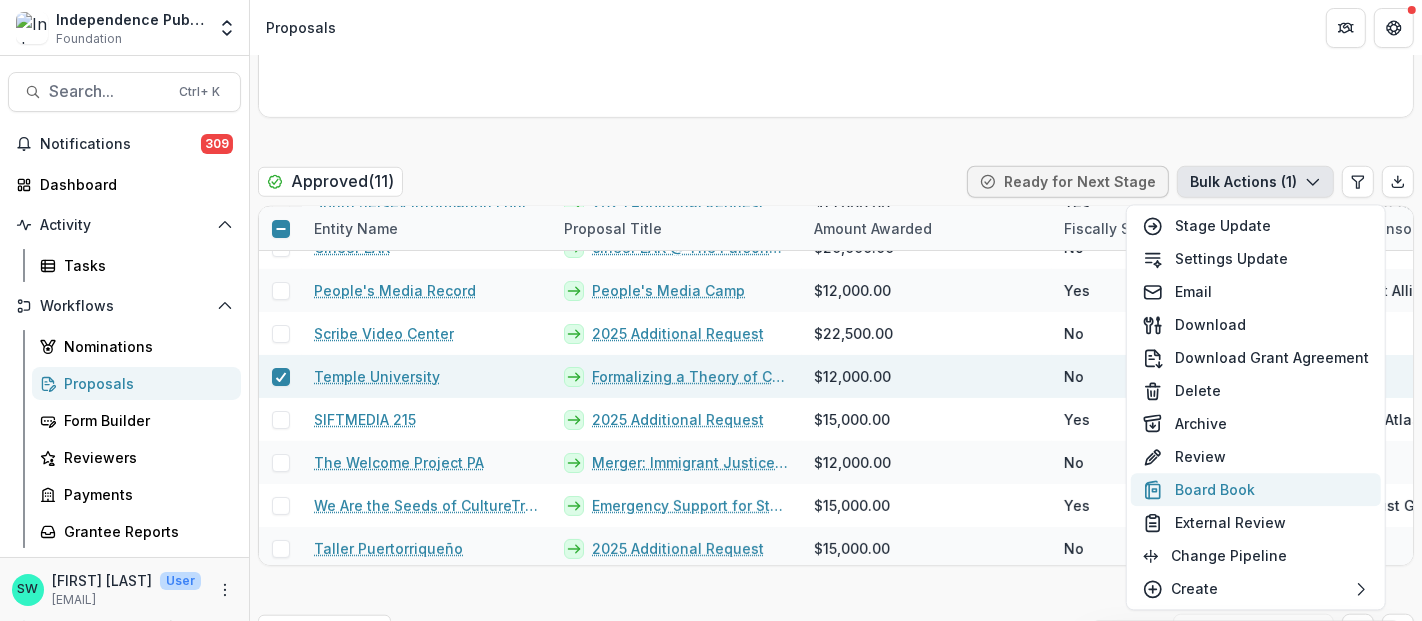 click on "Board Book" at bounding box center (1256, 489) 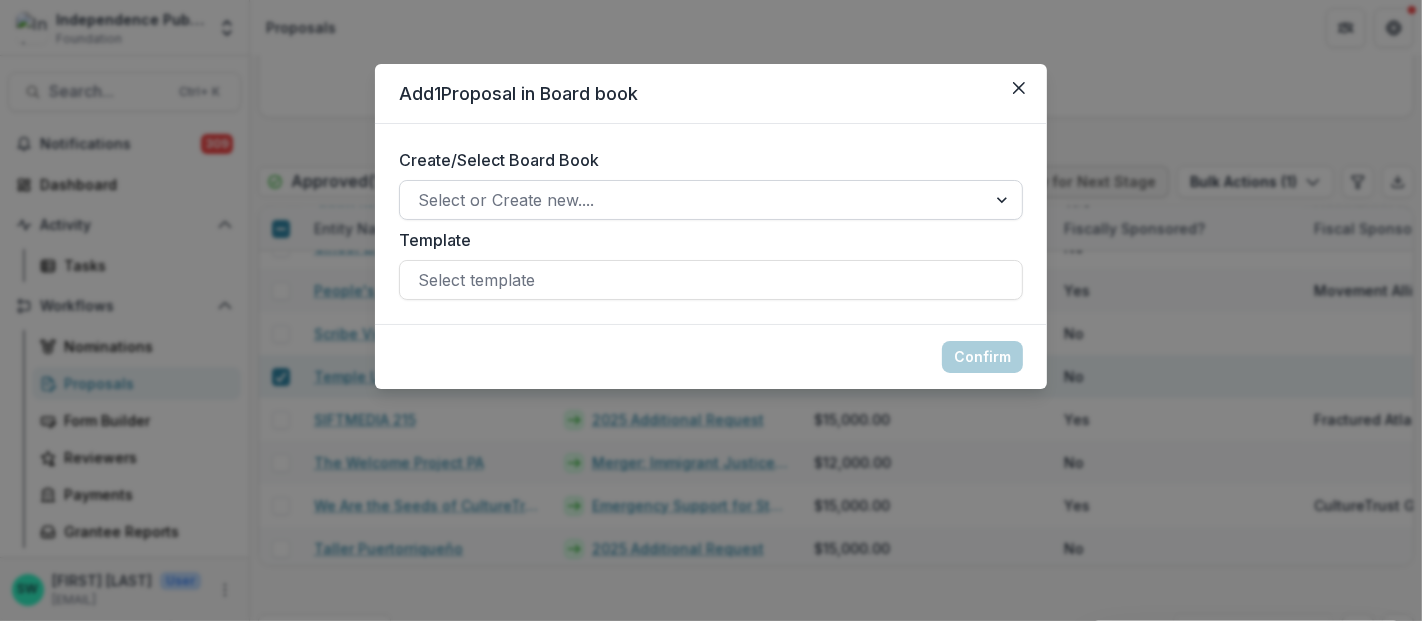 click at bounding box center (693, 200) 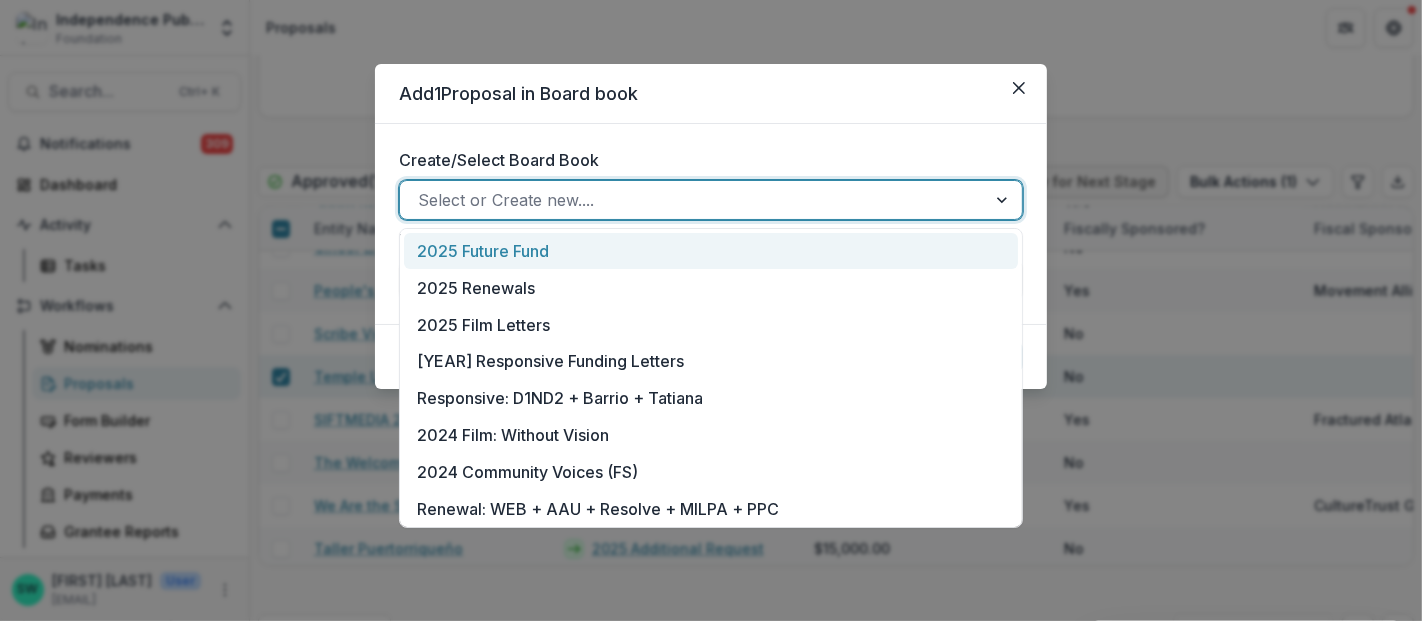 click on "2025 Future Fund" at bounding box center (711, 251) 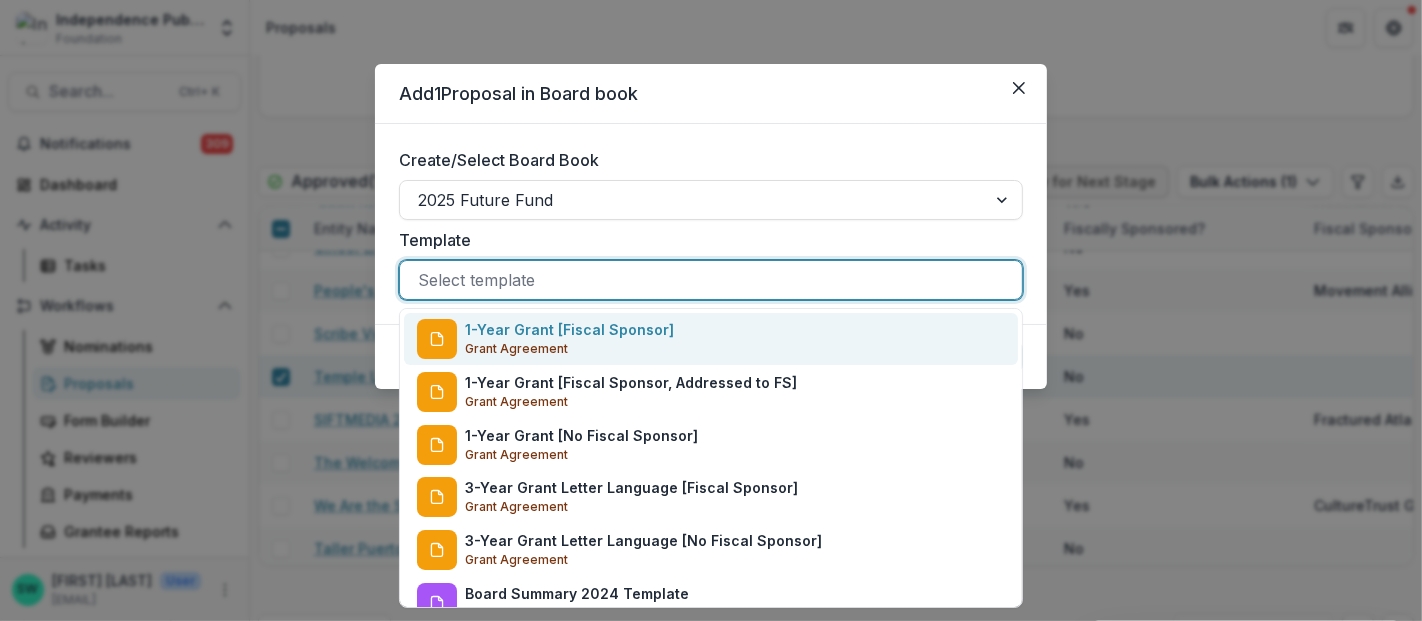 click on "Select template" at bounding box center (711, 280) 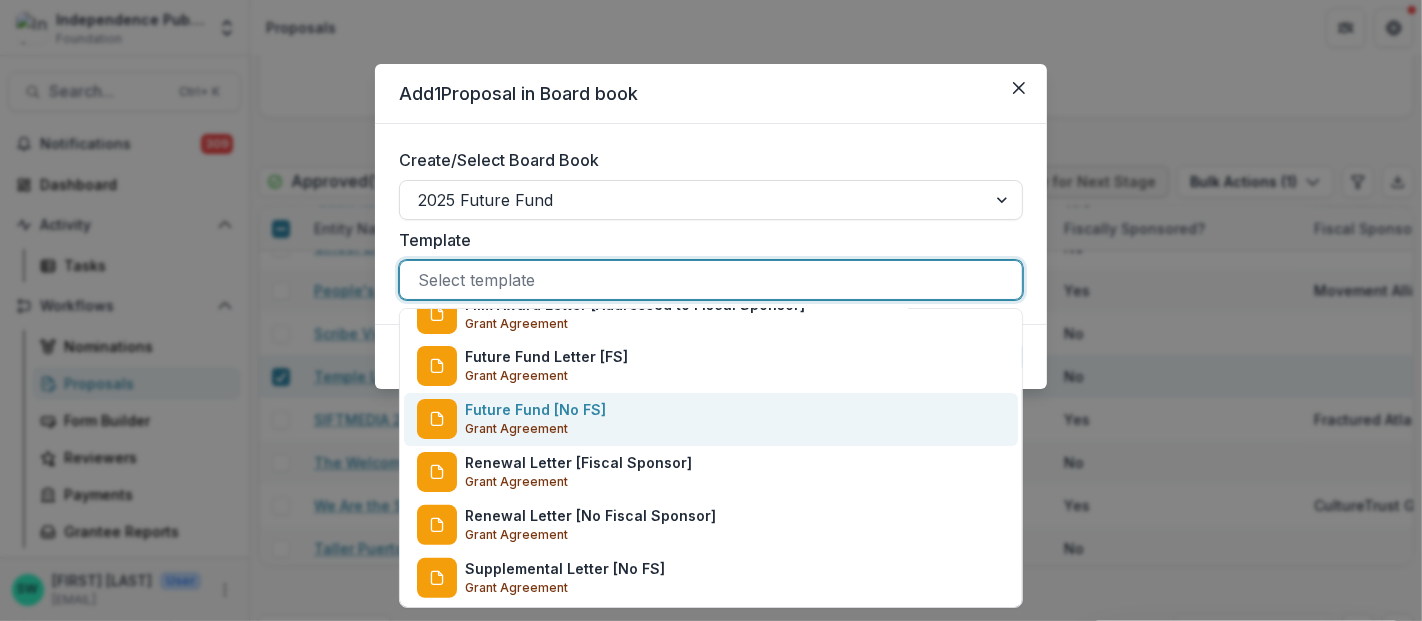 scroll, scrollTop: 606, scrollLeft: 0, axis: vertical 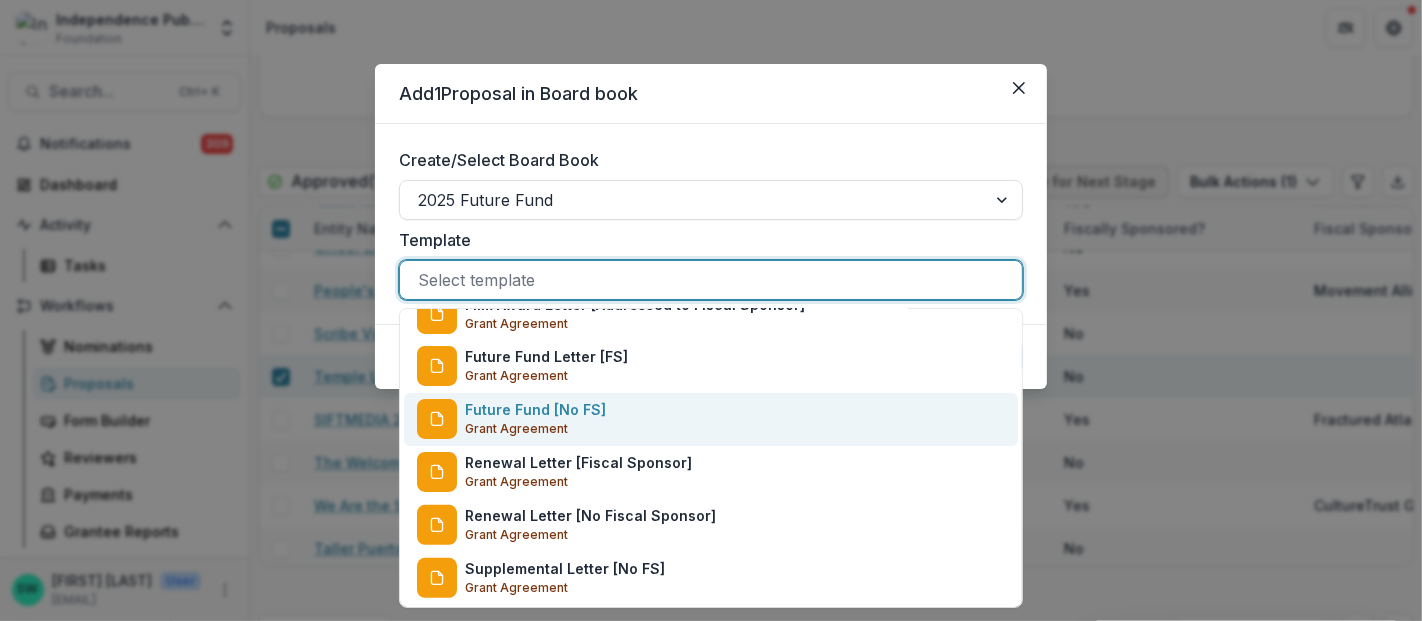 click on "Future Fund [No FS]" at bounding box center (535, 409) 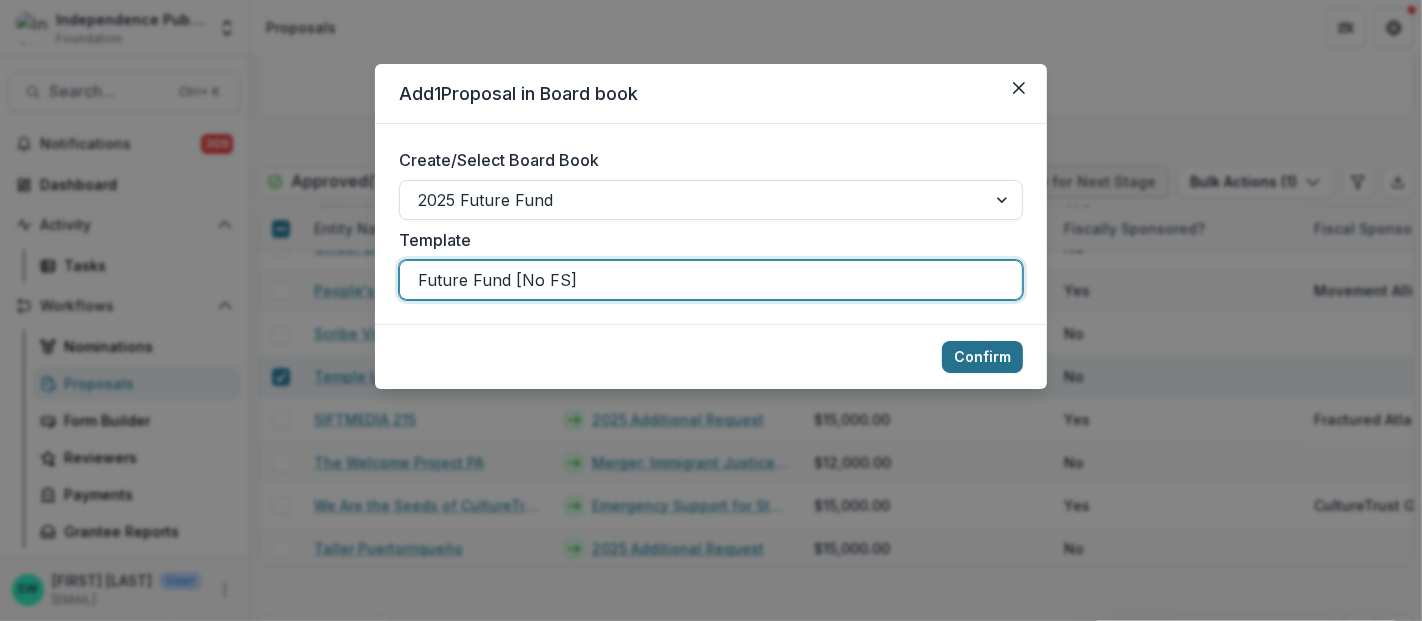 click on "Confirm" at bounding box center [982, 357] 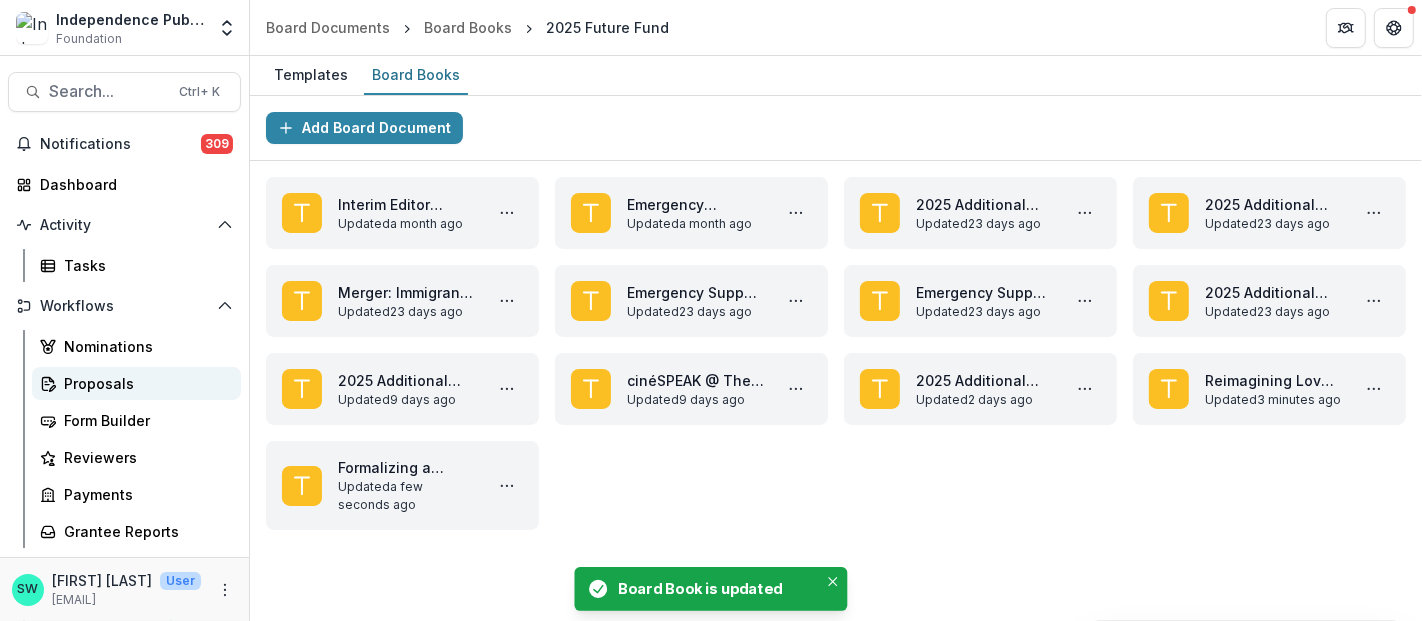click on "Proposals" at bounding box center (144, 383) 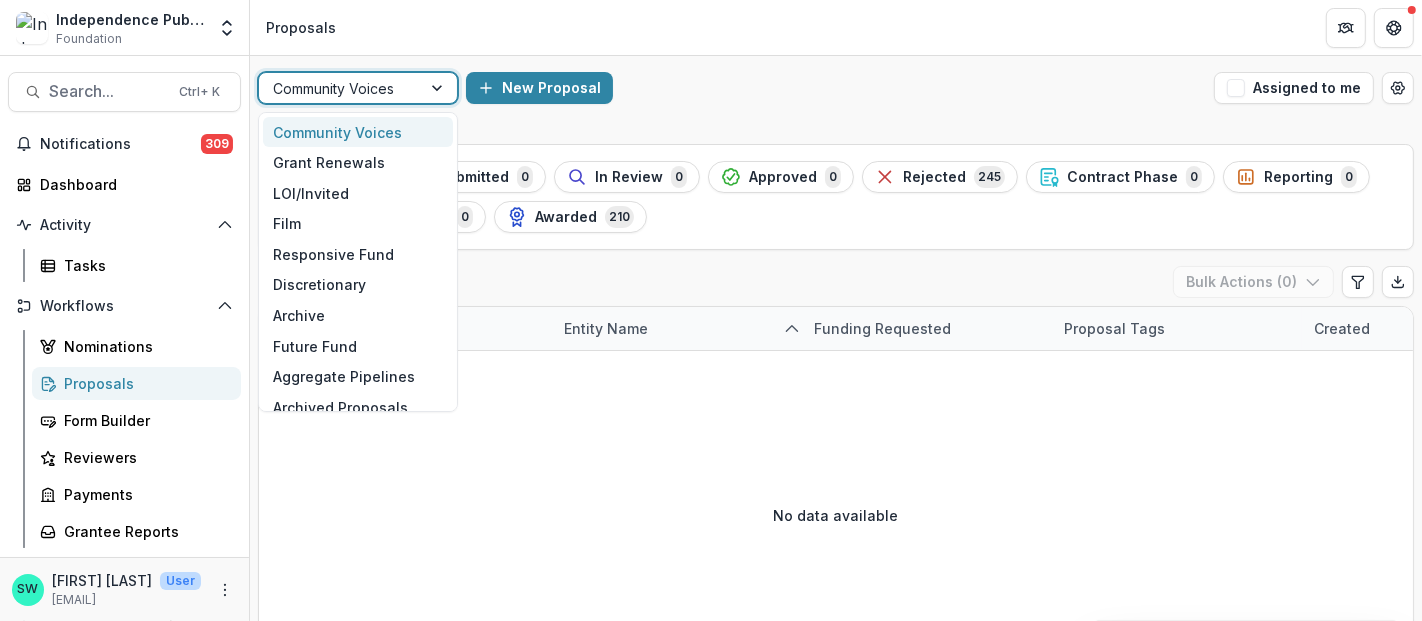 click at bounding box center (340, 88) 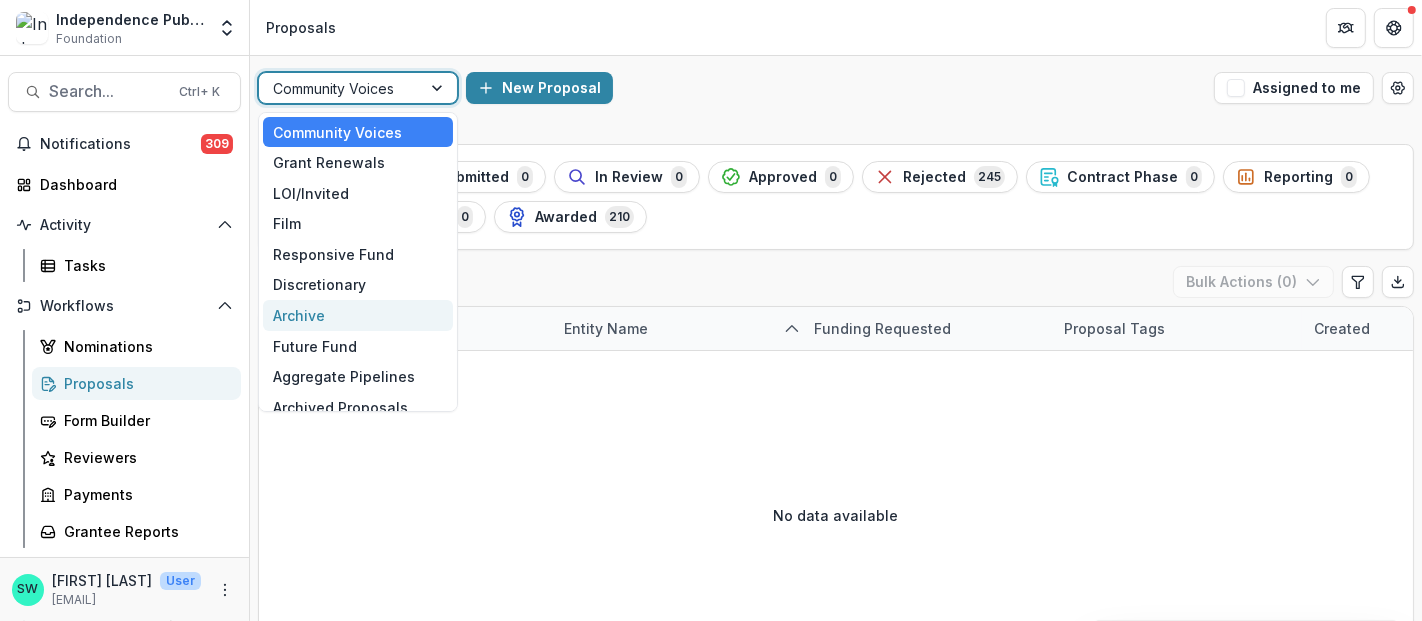 scroll, scrollTop: 15, scrollLeft: 0, axis: vertical 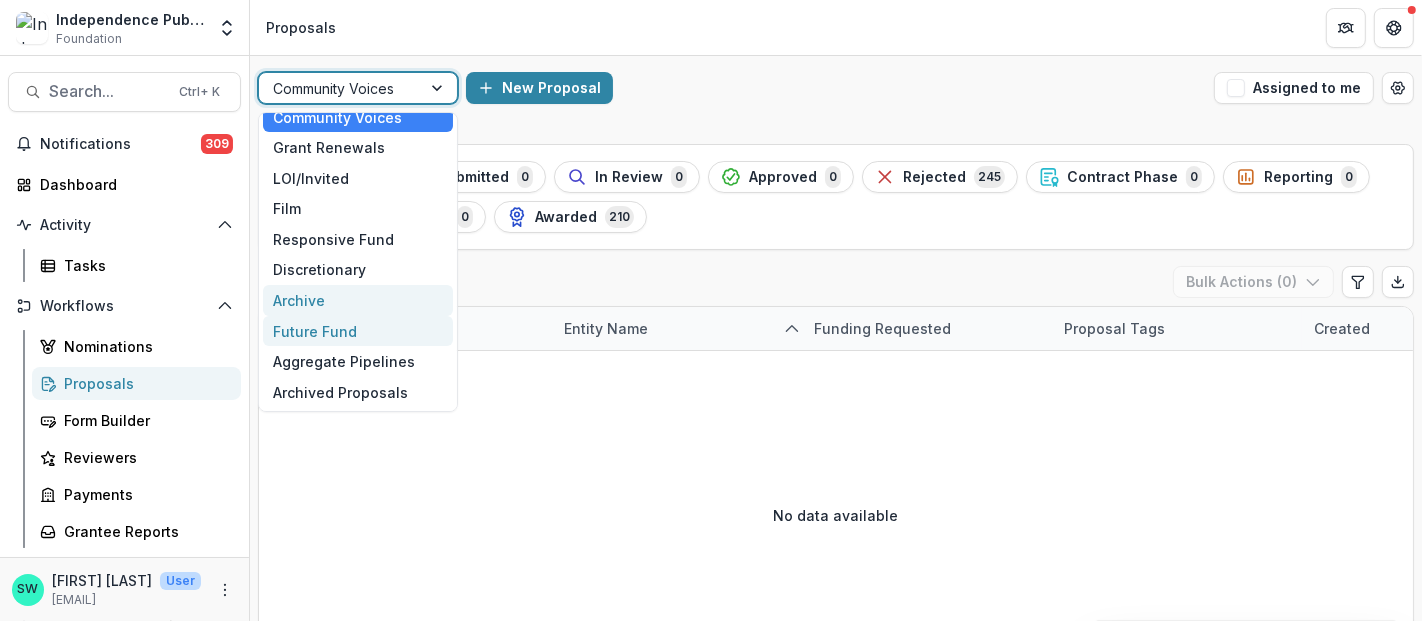 click on "Future Fund" at bounding box center (358, 331) 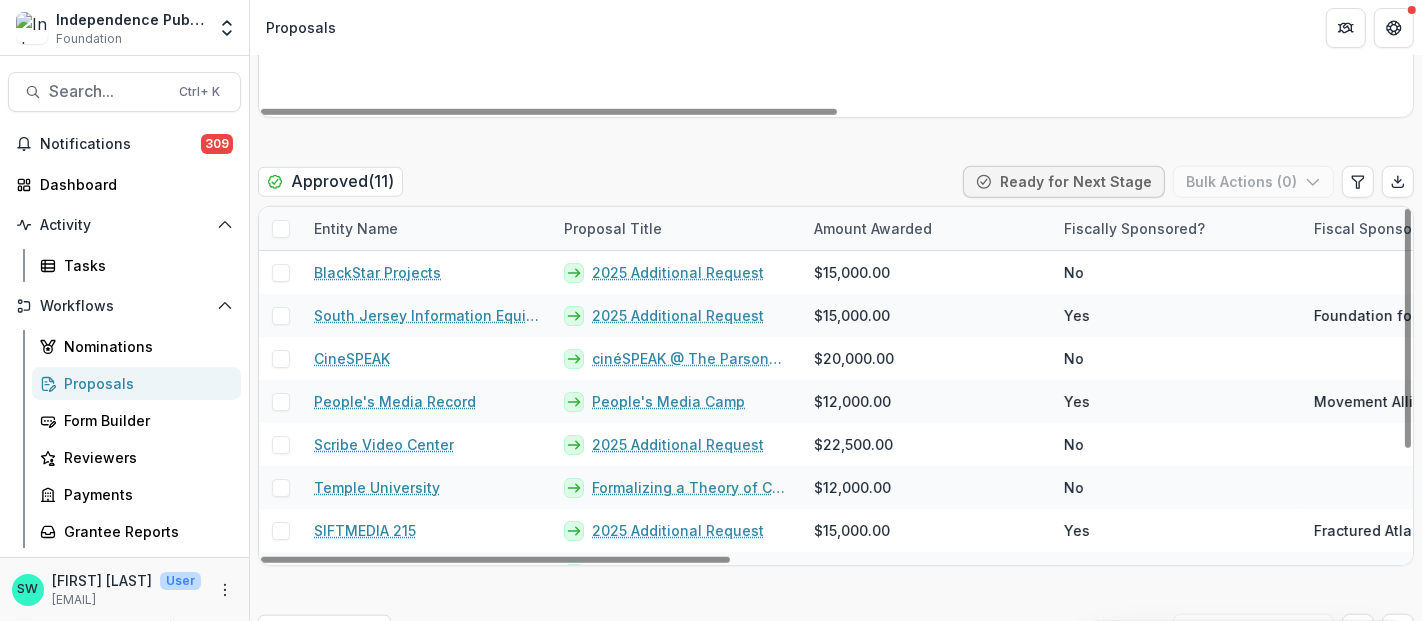 scroll, scrollTop: 1555, scrollLeft: 0, axis: vertical 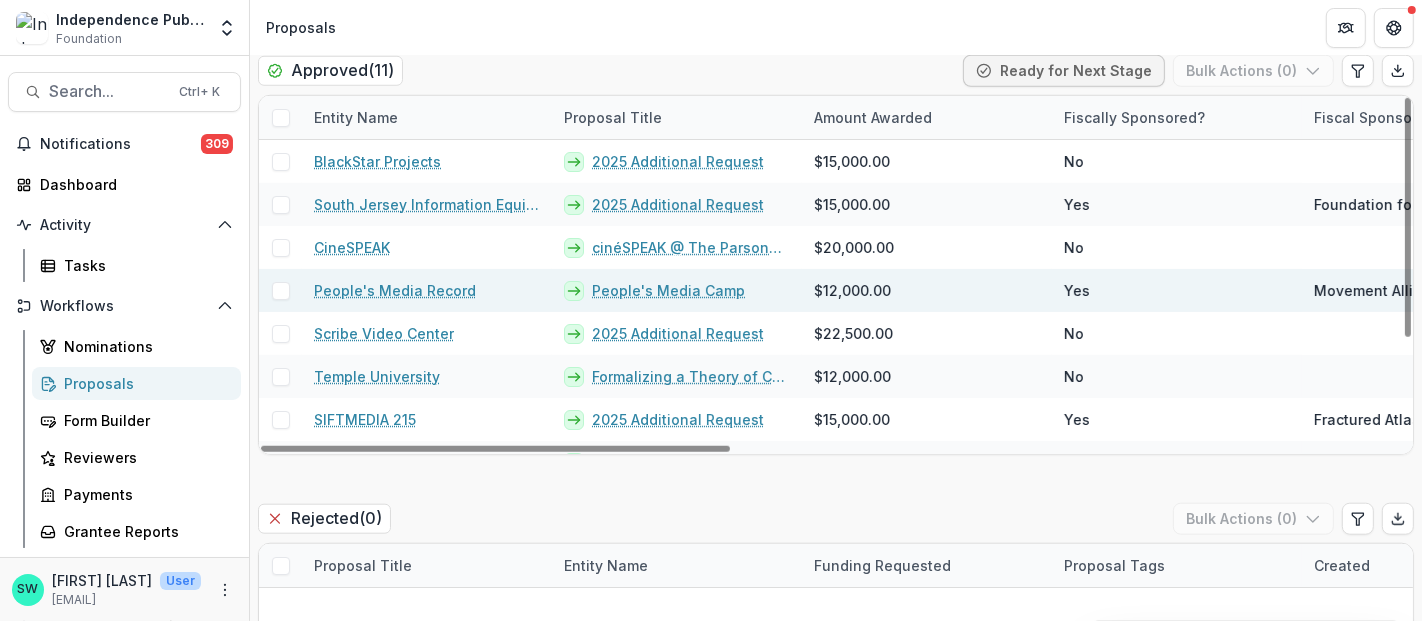 click at bounding box center (281, 291) 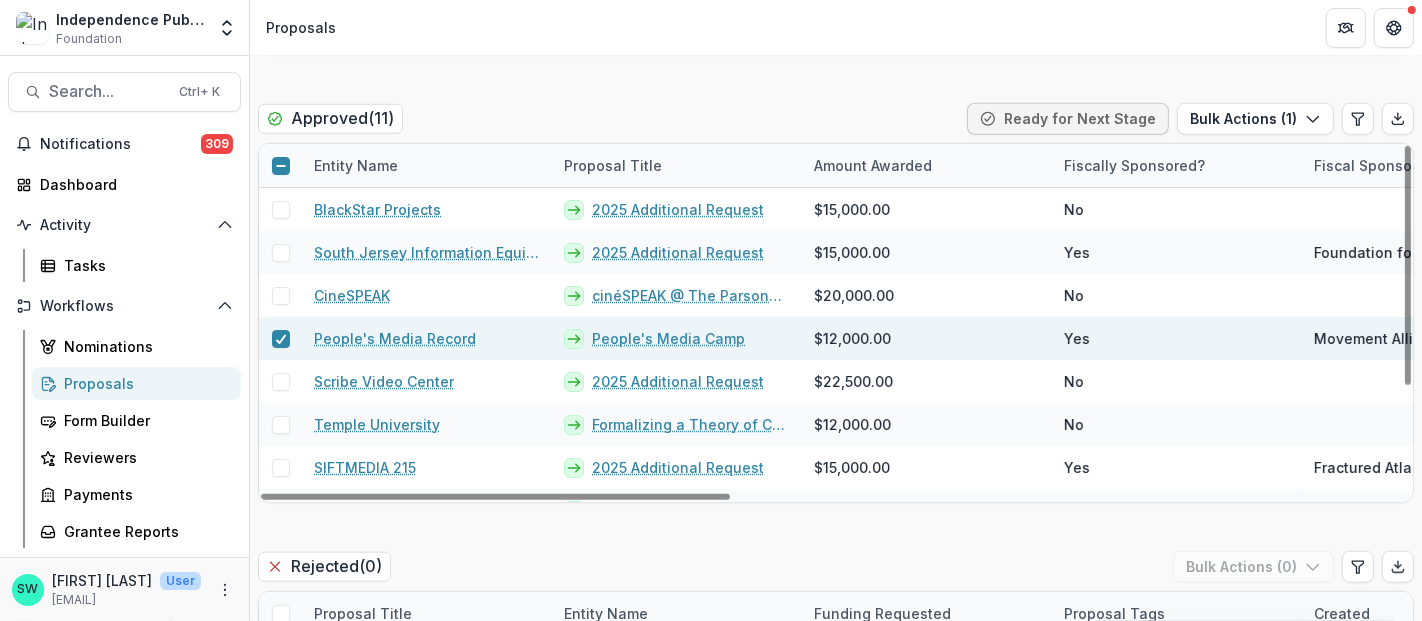 scroll, scrollTop: 1444, scrollLeft: 0, axis: vertical 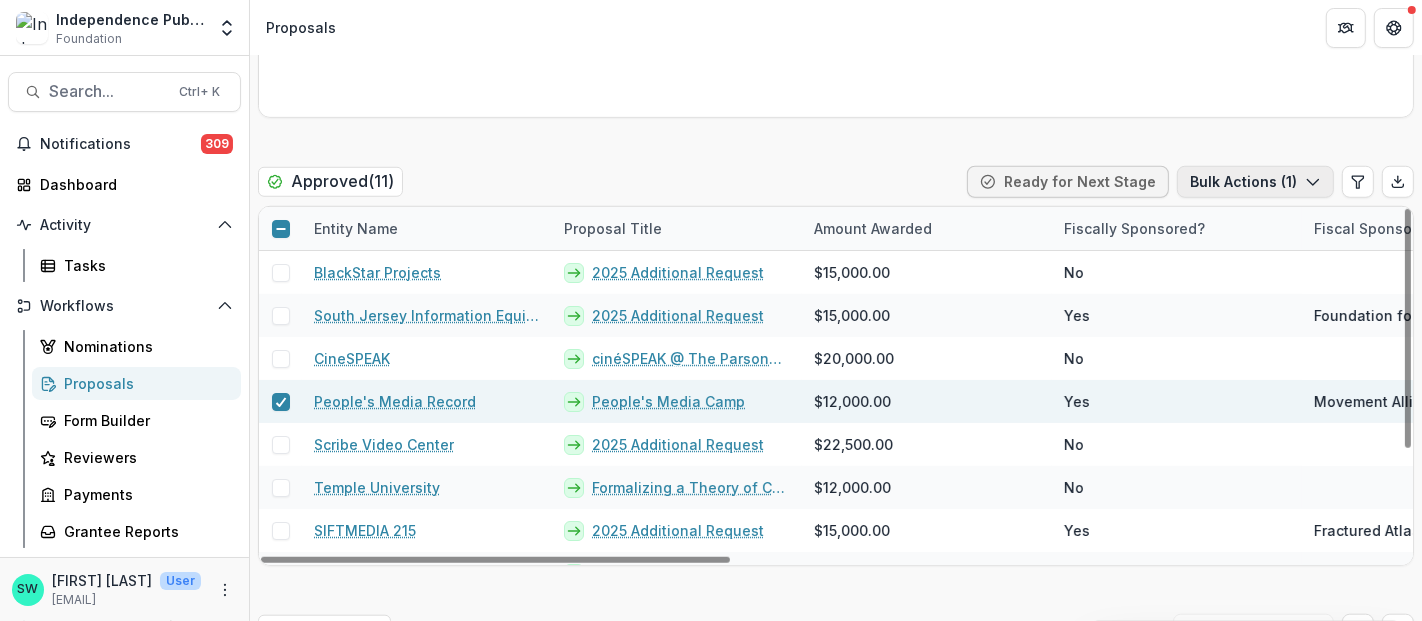 click on "Bulk Actions ( 1 )" at bounding box center (1255, 182) 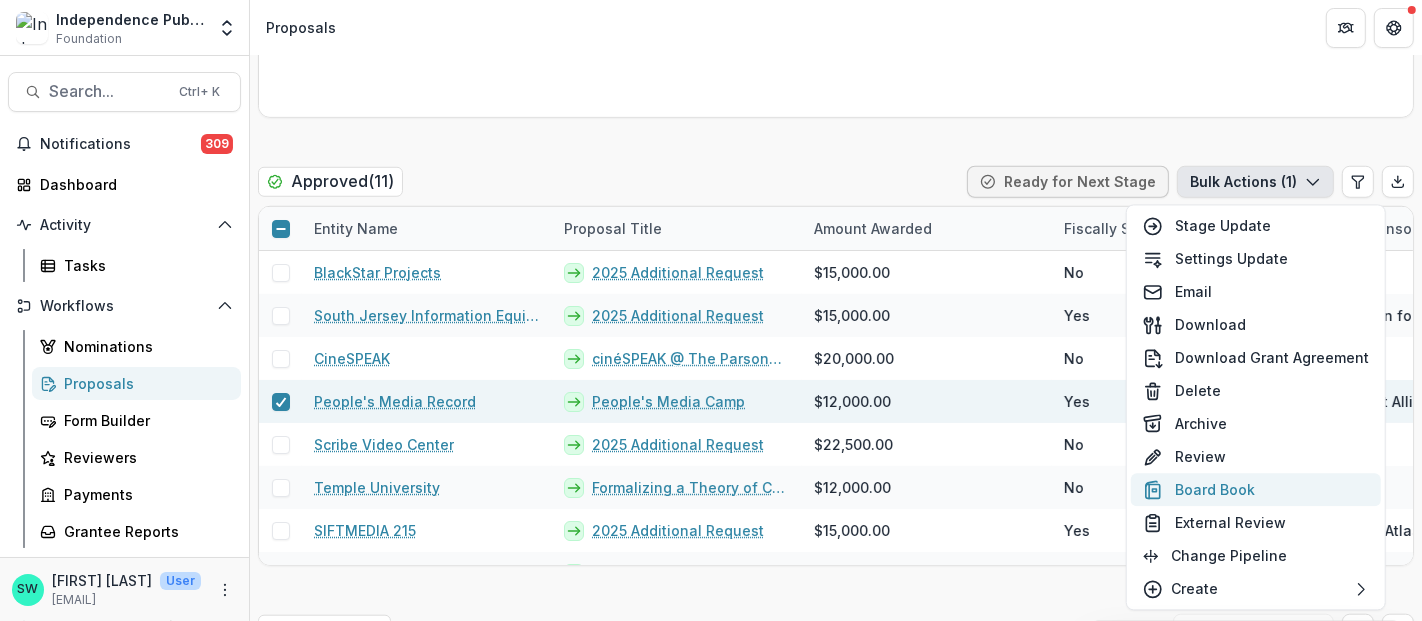 click on "Board Book" at bounding box center (1256, 489) 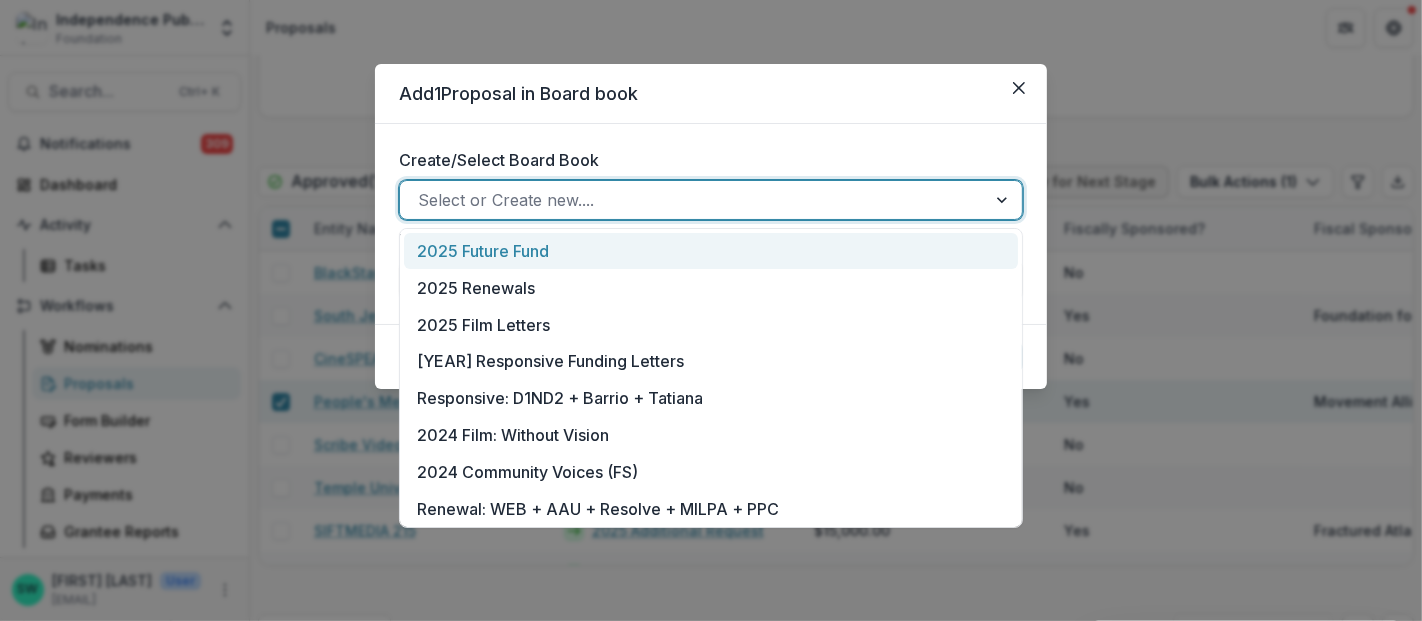 click at bounding box center [693, 200] 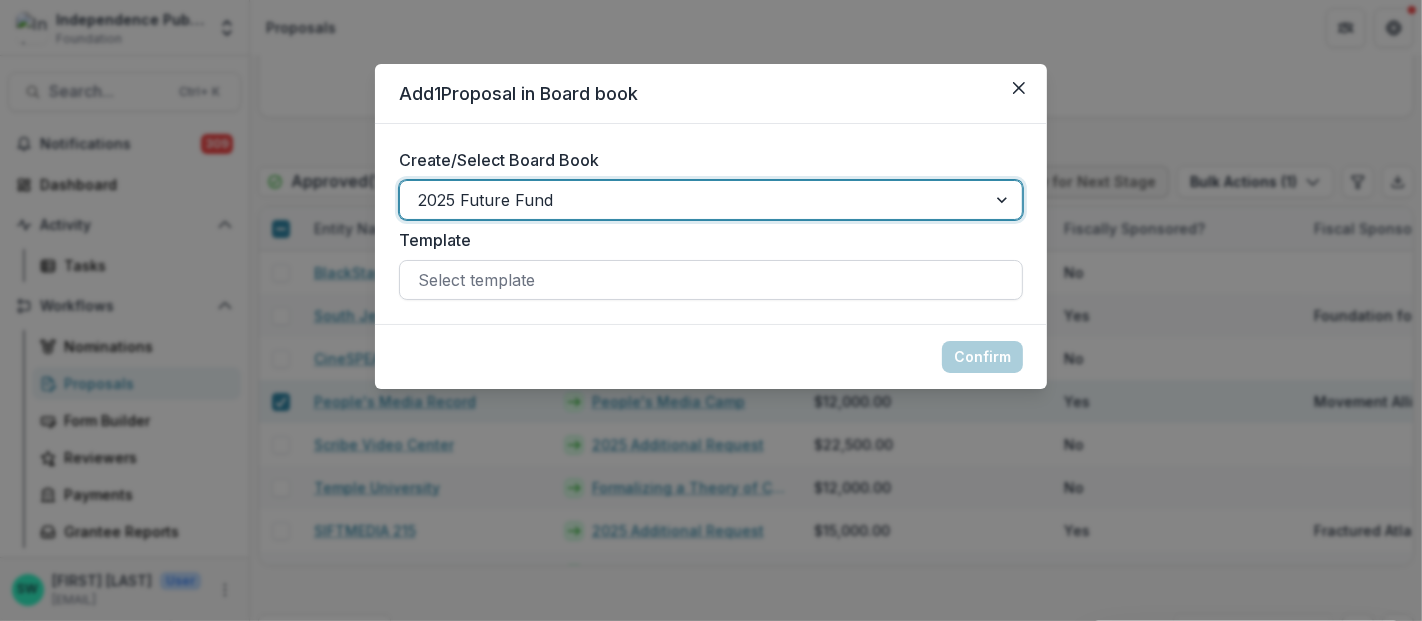click on "Select template" at bounding box center (711, 280) 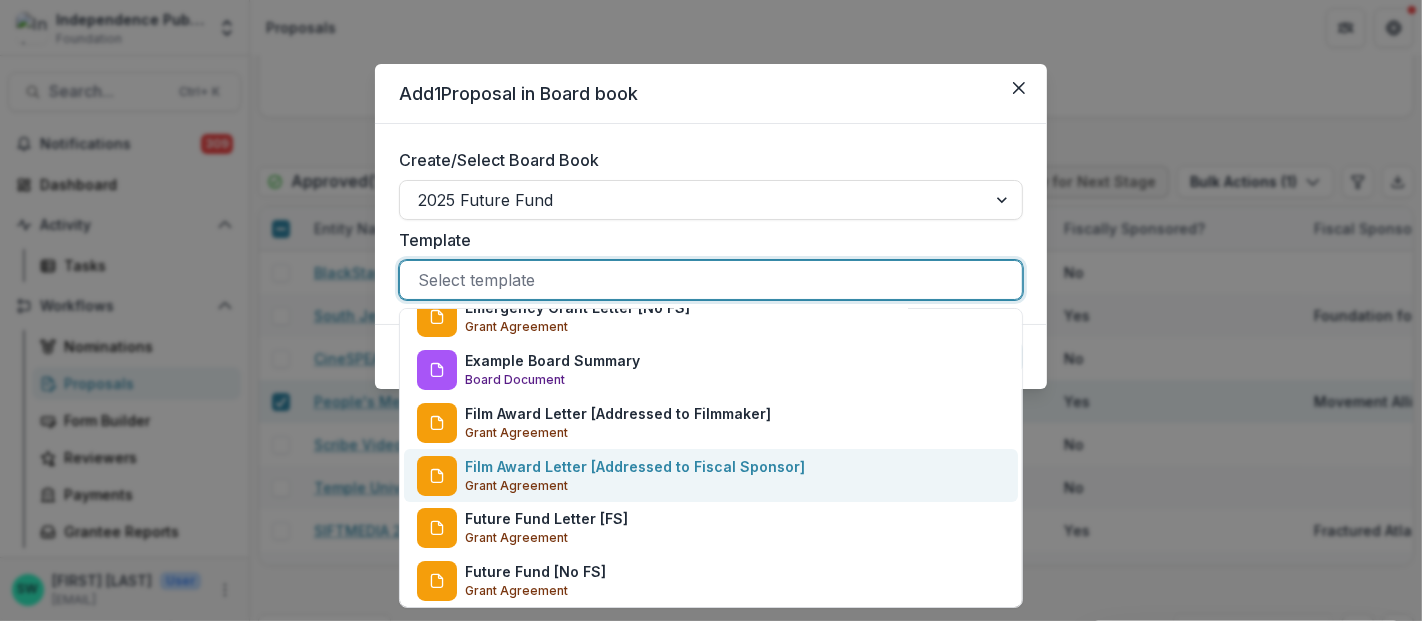 scroll, scrollTop: 606, scrollLeft: 0, axis: vertical 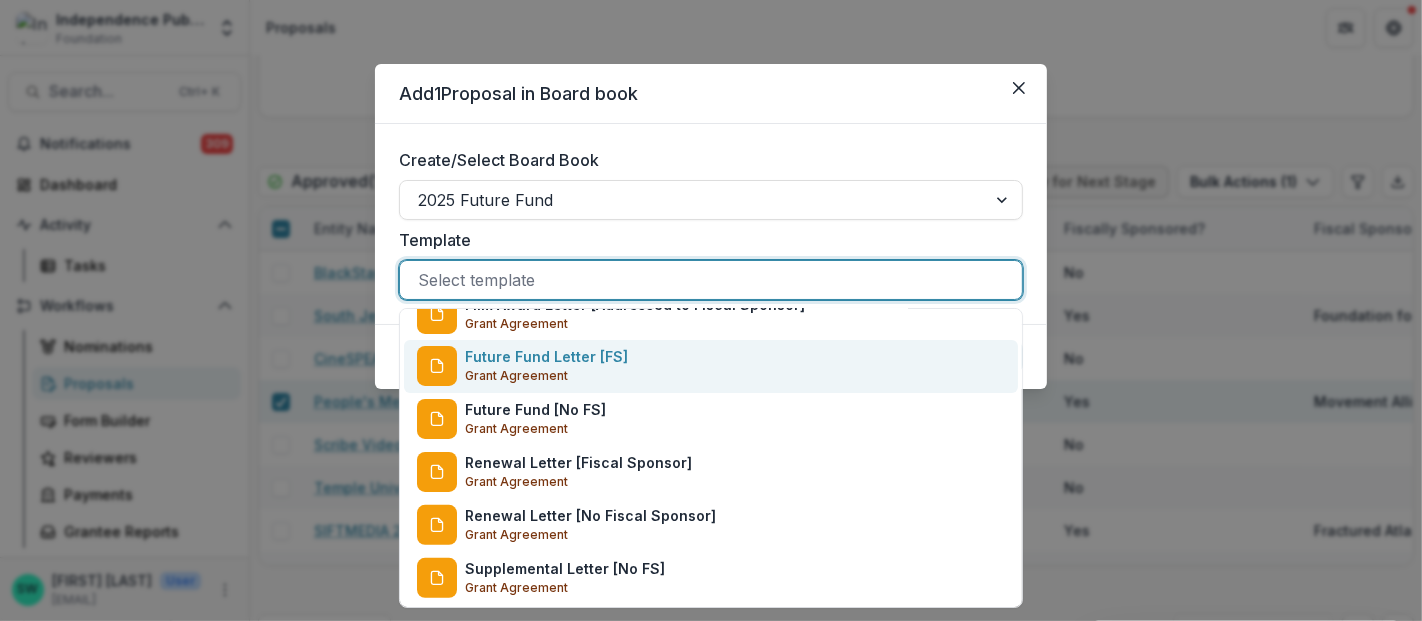 click on "Future Fund Letter [FS]" at bounding box center [546, 356] 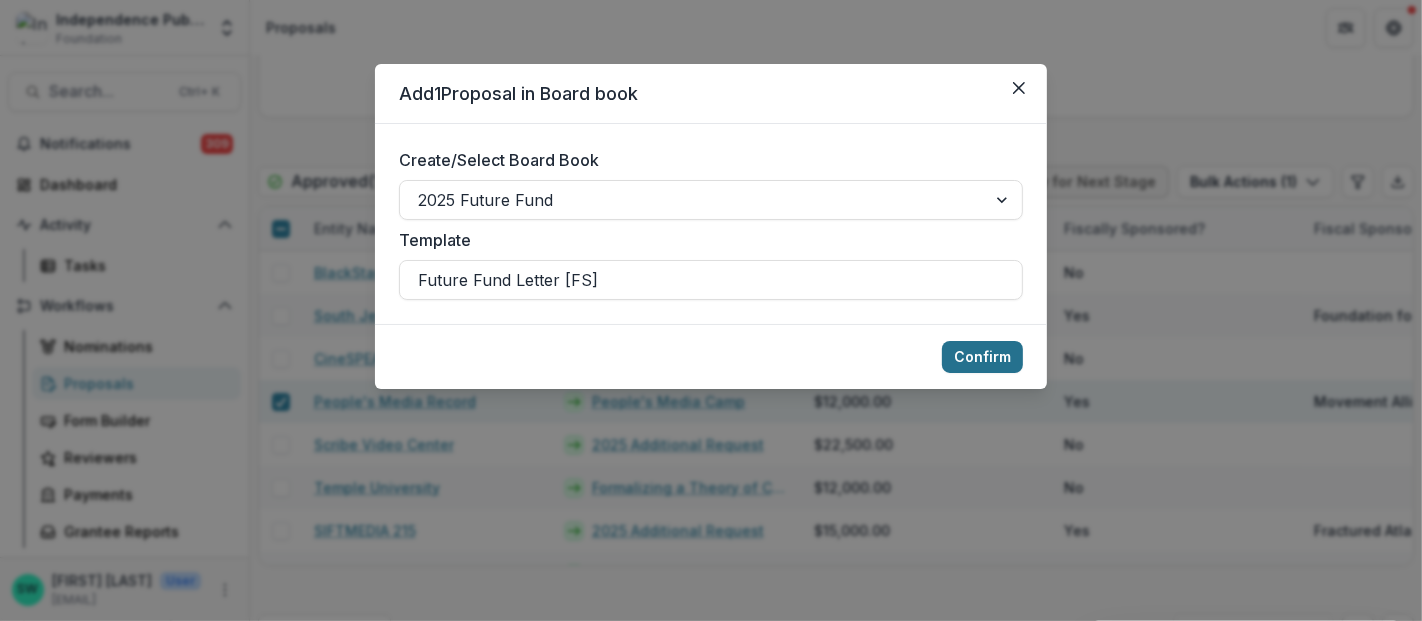 click on "Confirm" at bounding box center (982, 357) 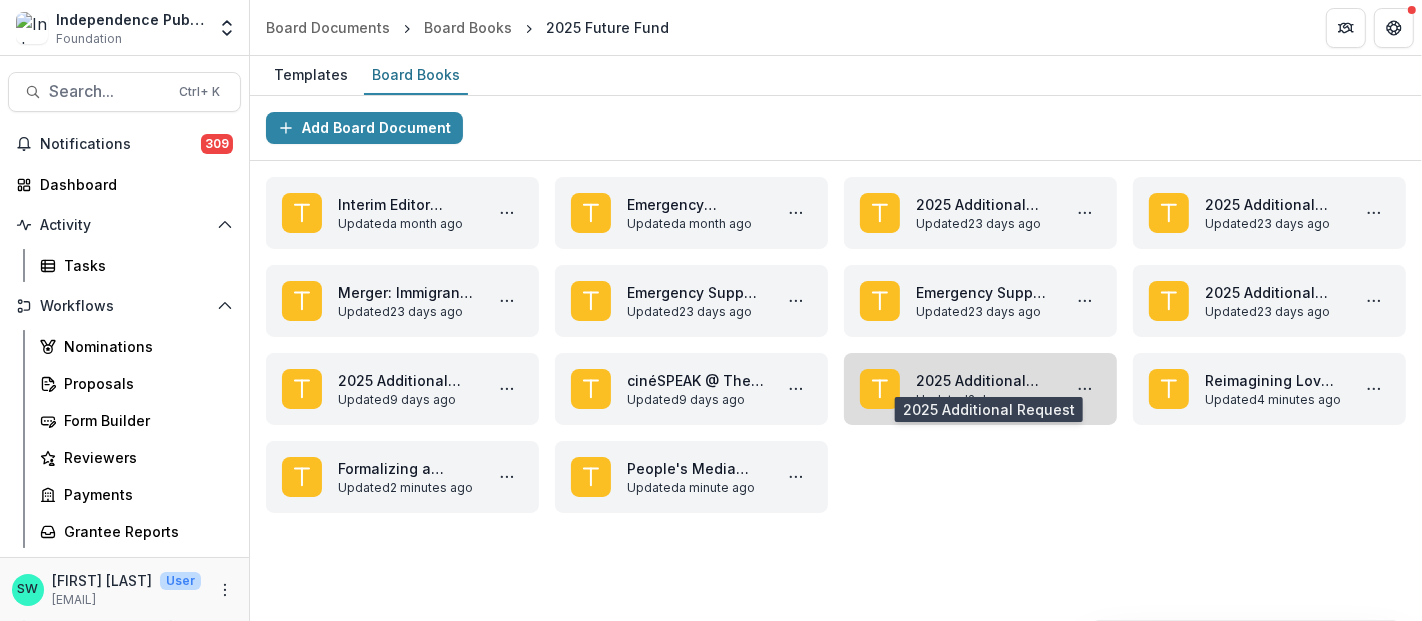 click on "2025 Additional Request" at bounding box center (984, 380) 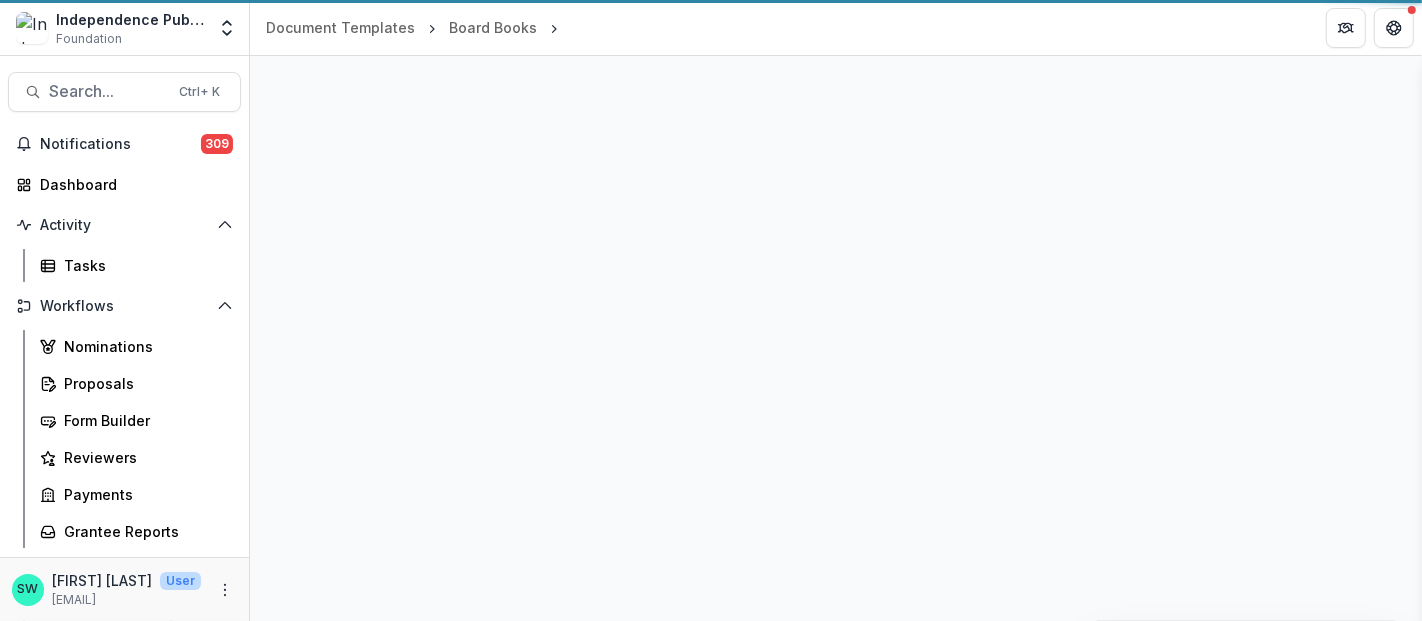 select on "**********" 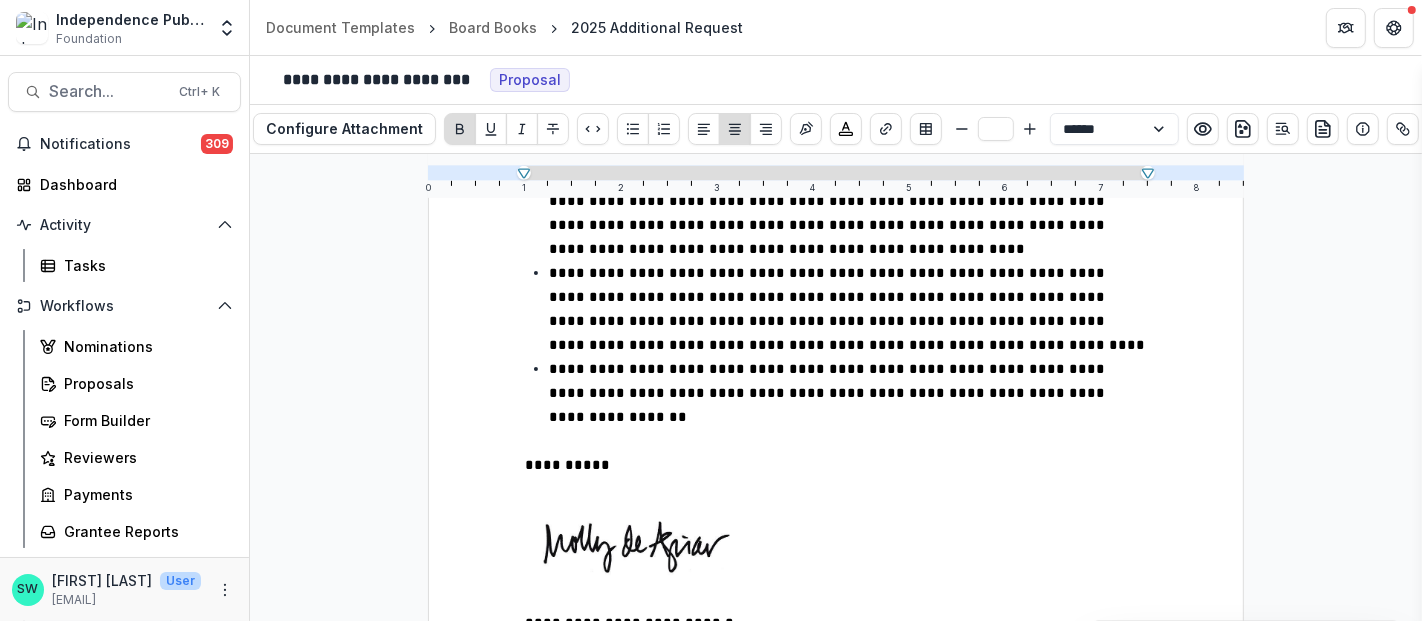 scroll, scrollTop: 1000, scrollLeft: 0, axis: vertical 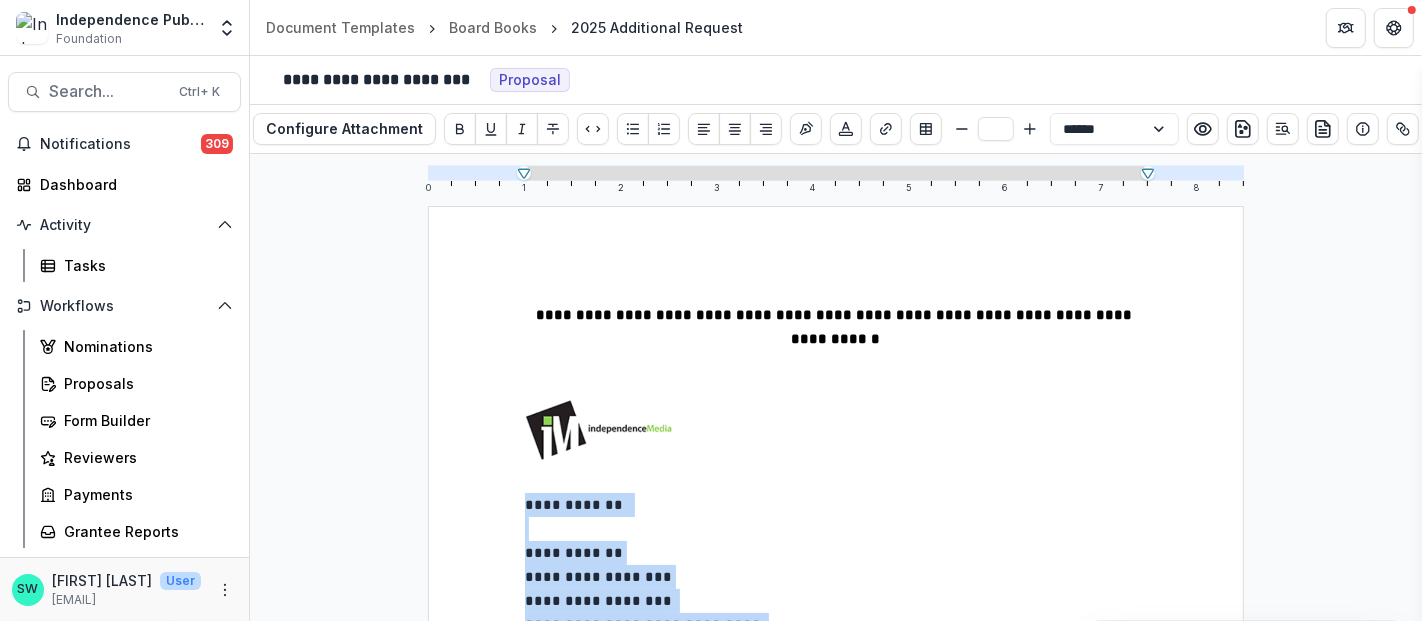 drag, startPoint x: 814, startPoint y: 512, endPoint x: 511, endPoint y: 481, distance: 304.5817 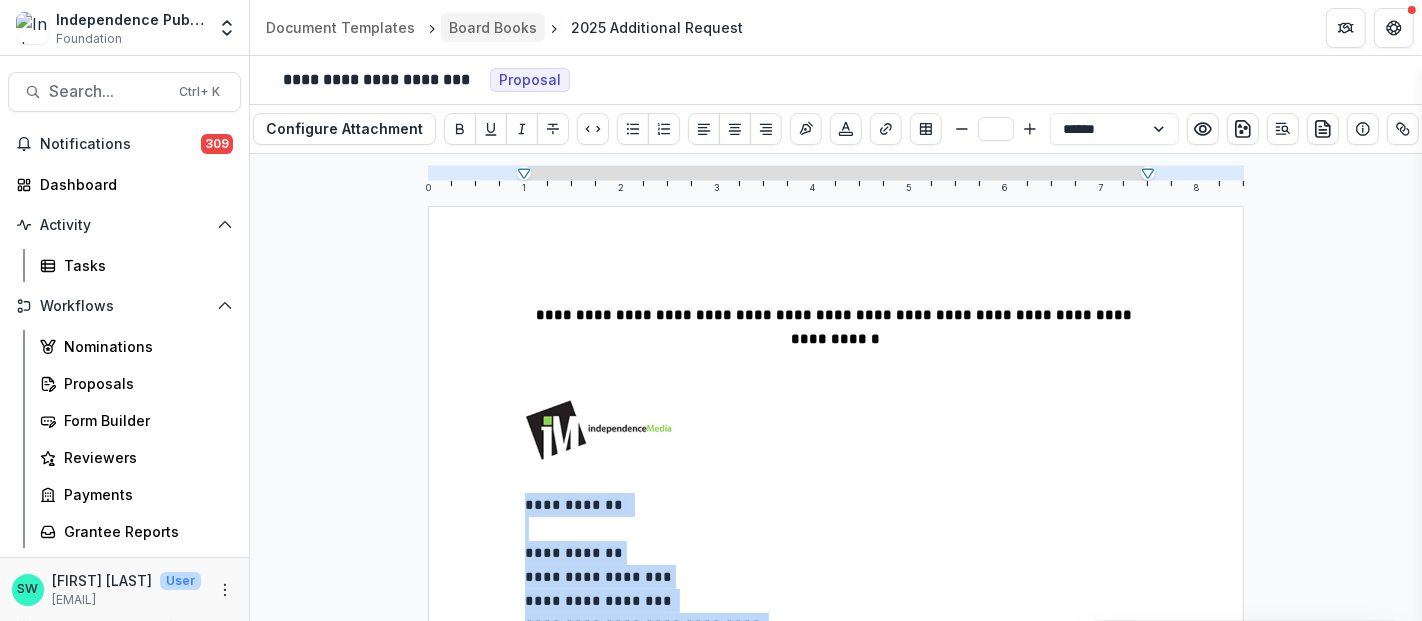 click on "Board Books" at bounding box center (493, 27) 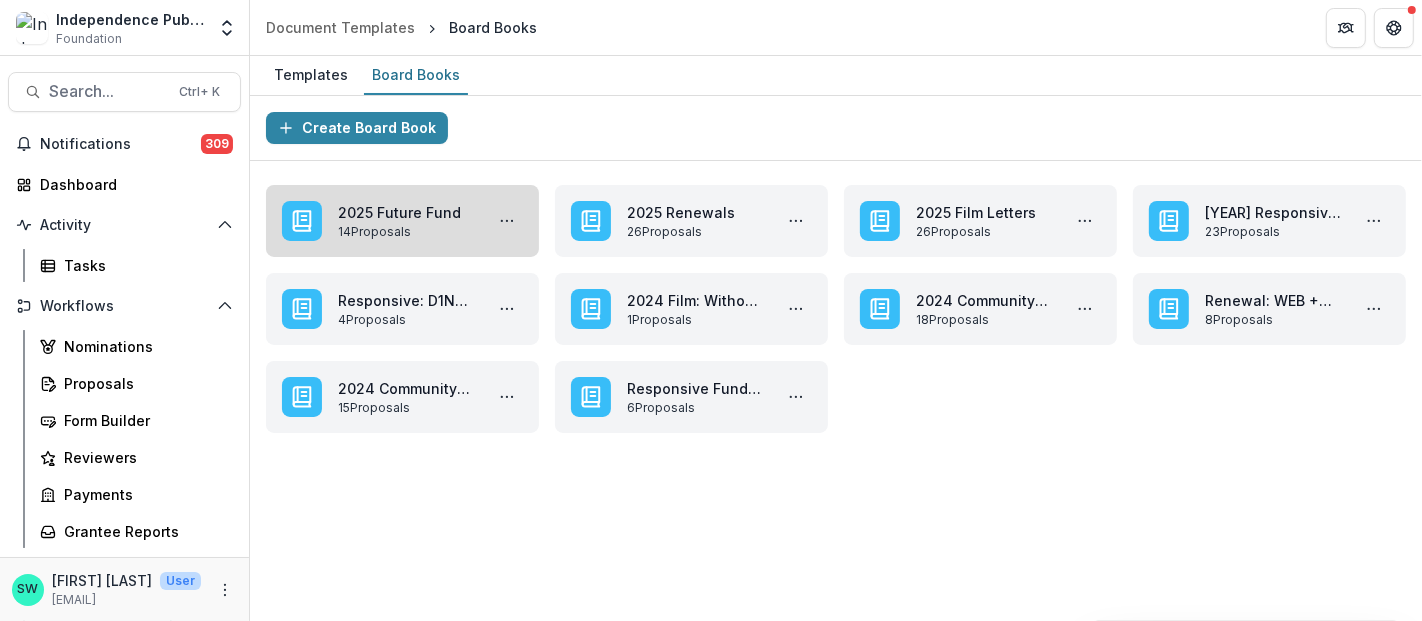 click on "2025 Future Fund" at bounding box center [406, 212] 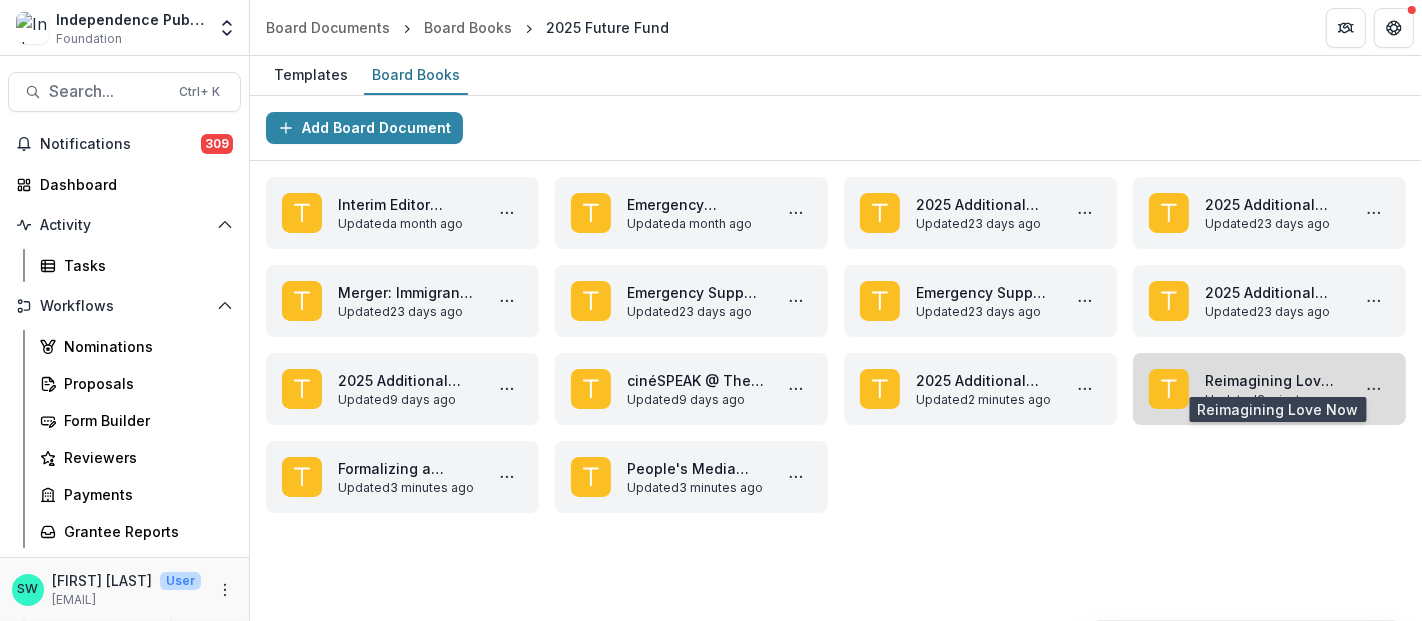 click on "Reimagining Love Now" at bounding box center [1273, 380] 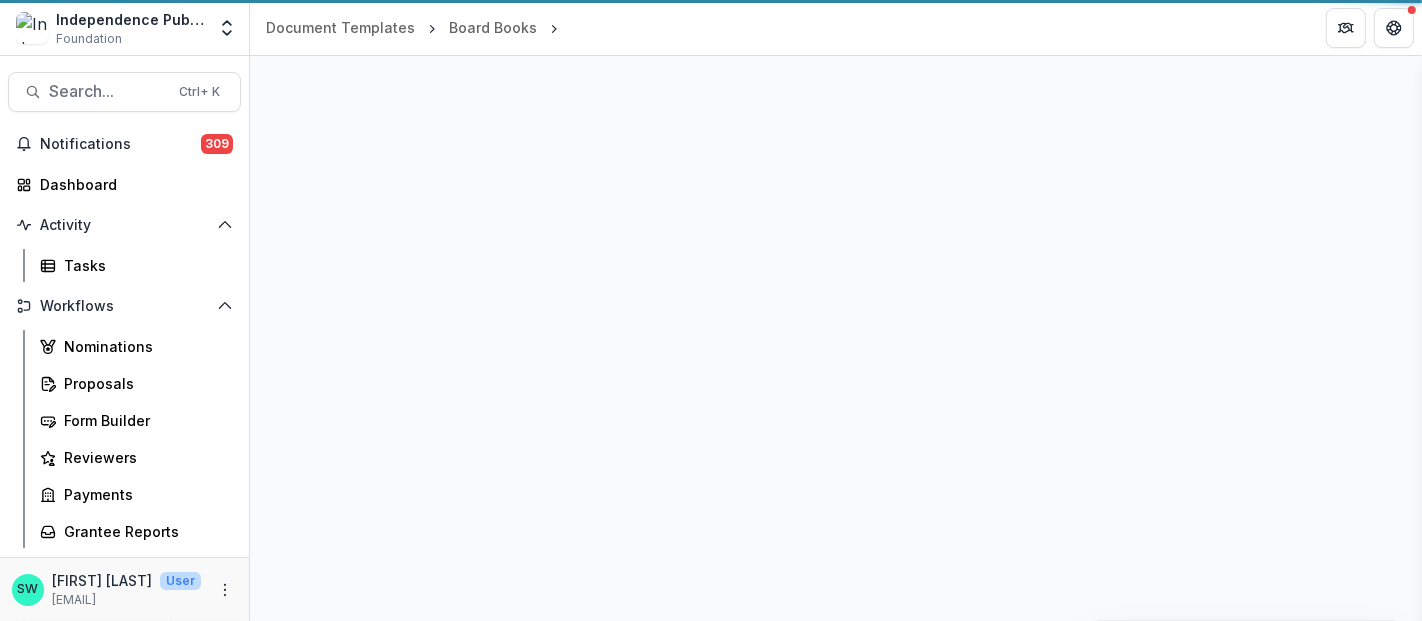select on "**********" 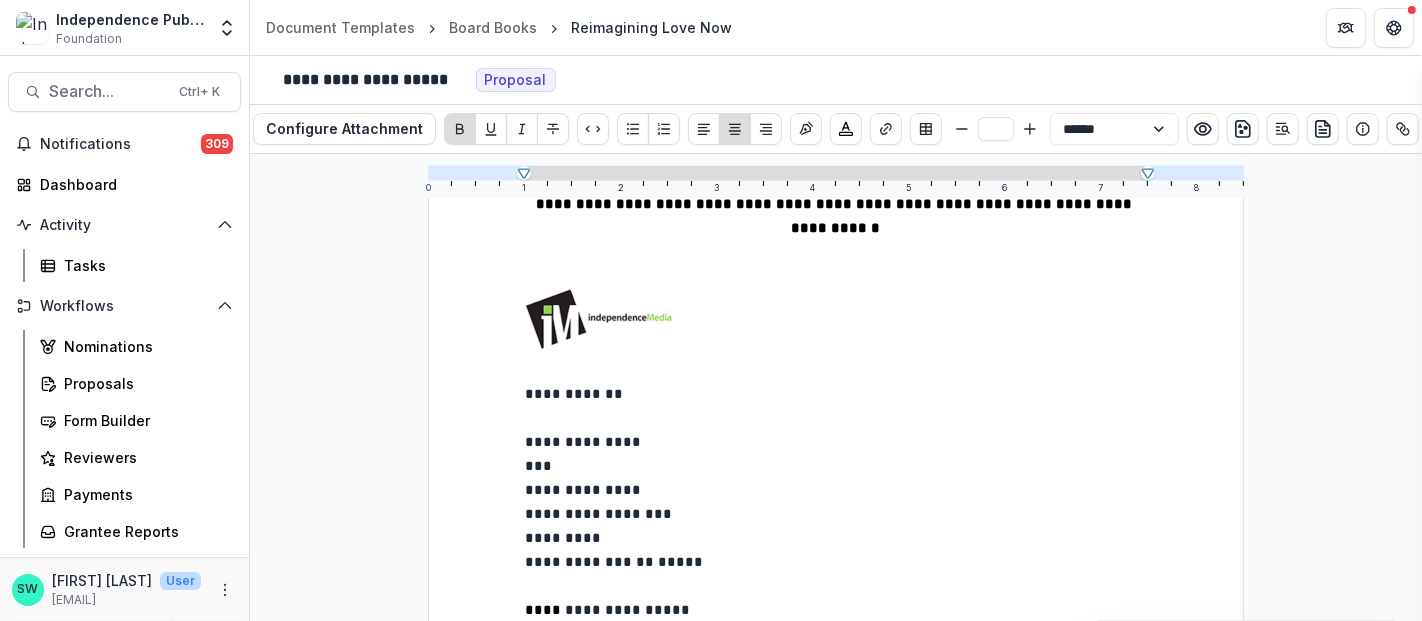 scroll, scrollTop: 111, scrollLeft: 0, axis: vertical 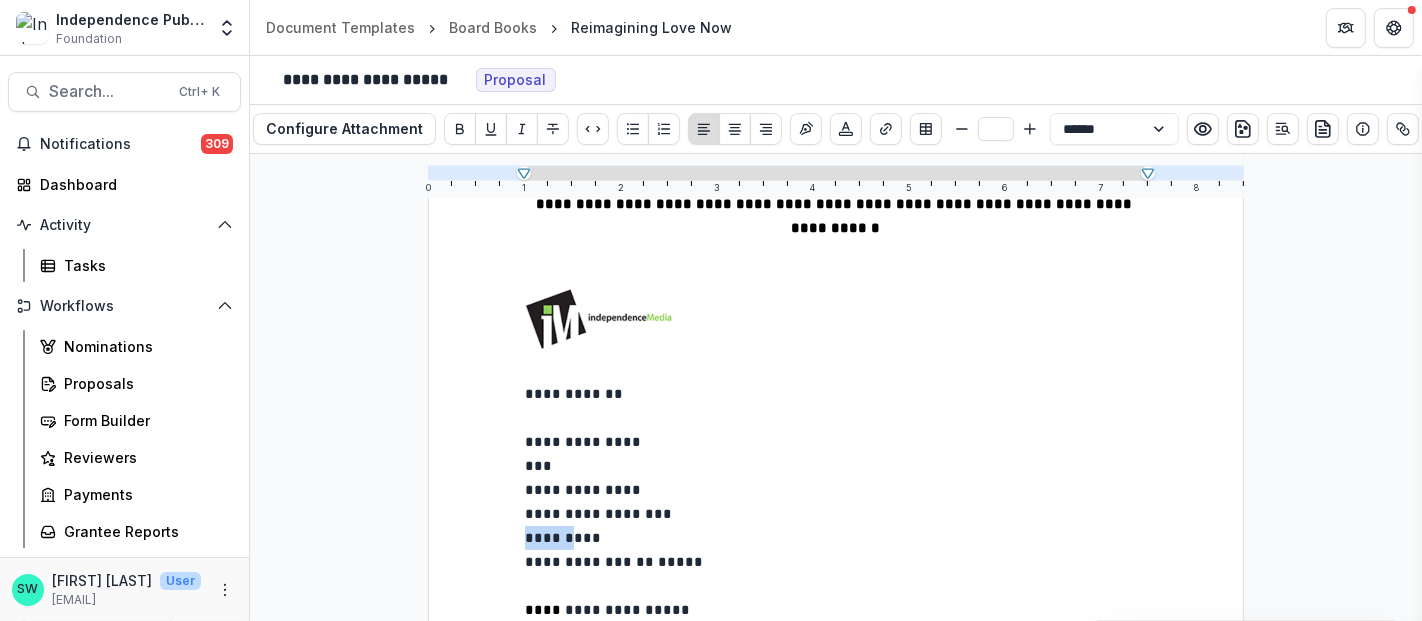 click on "*********" at bounding box center [565, 538] 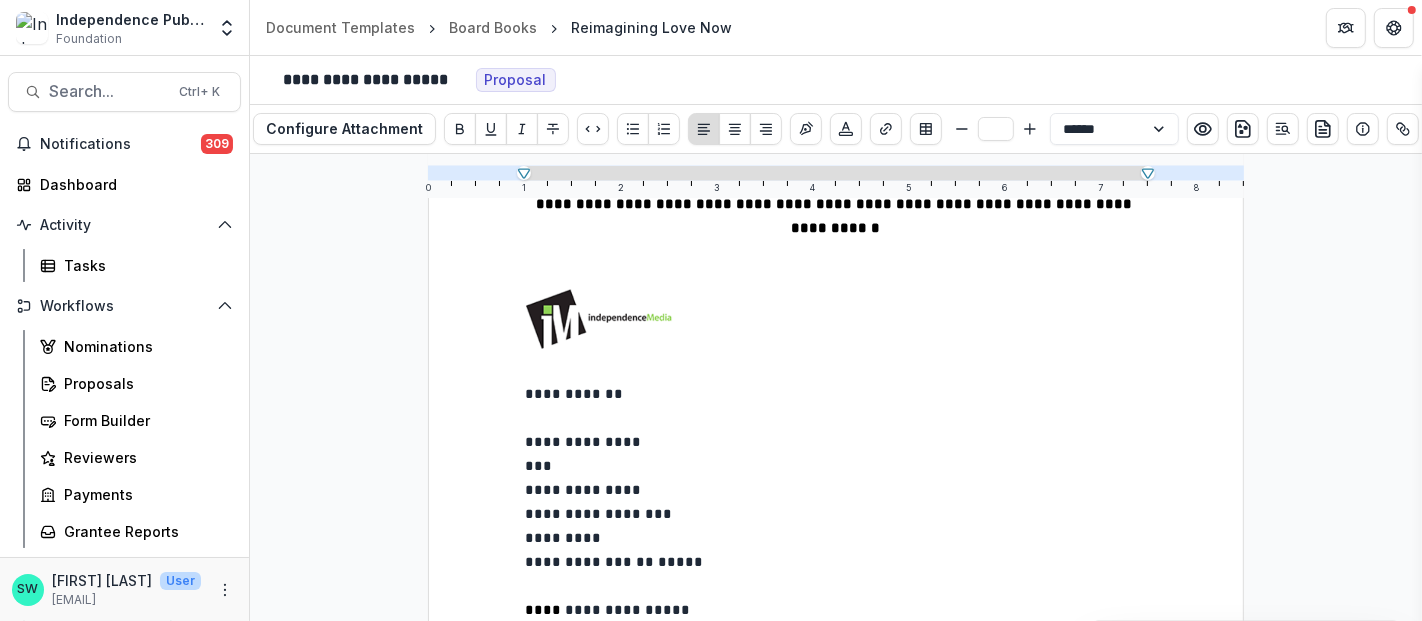 click on "**********" at bounding box center (836, 882) 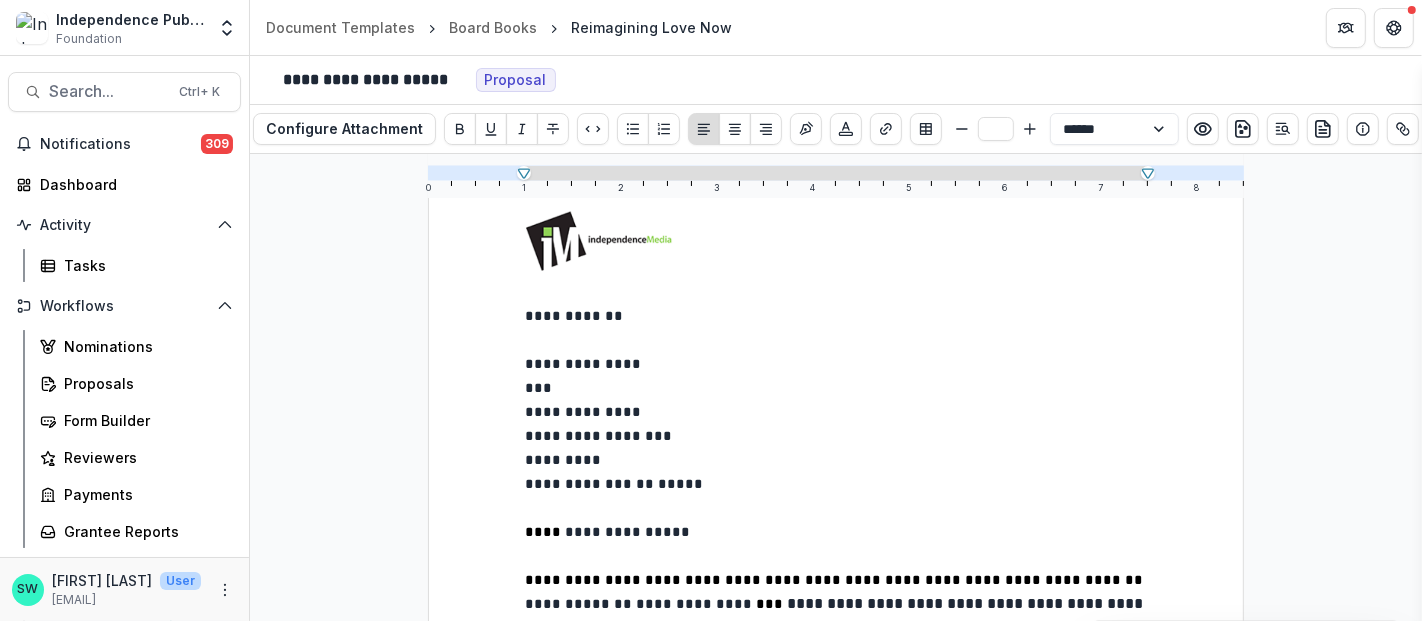 scroll, scrollTop: 222, scrollLeft: 0, axis: vertical 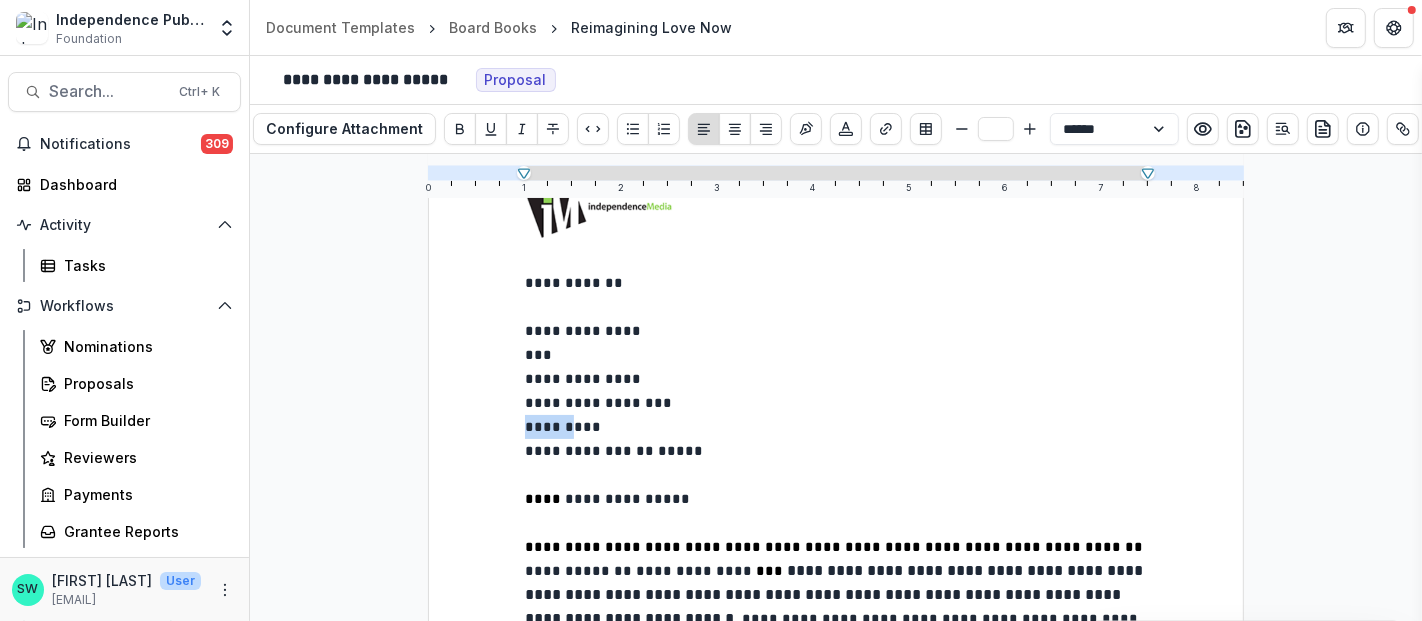 click on "*********" at bounding box center [565, 427] 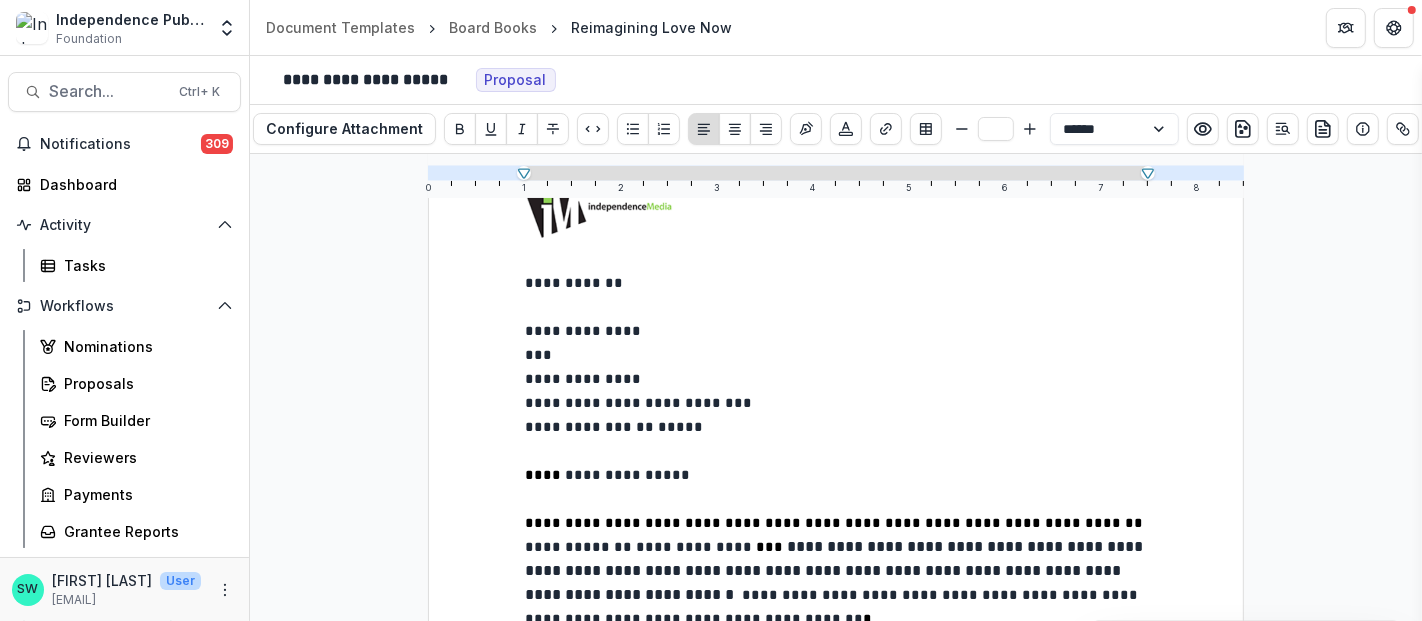type 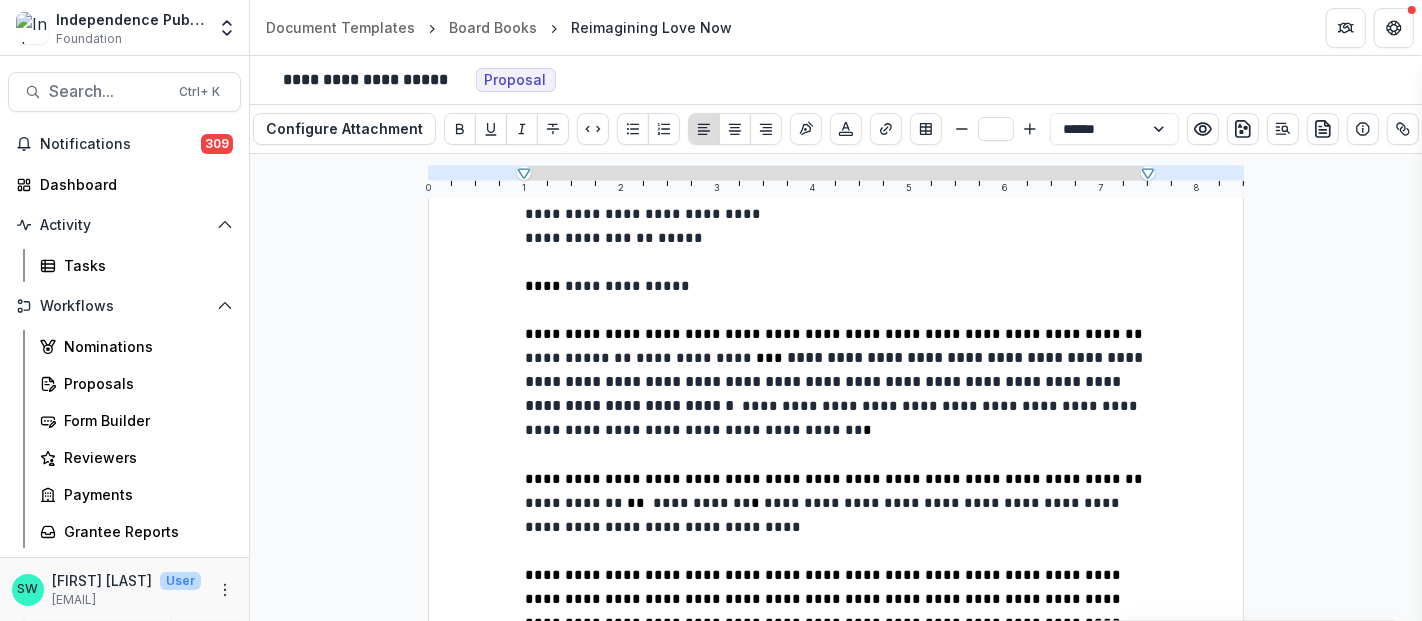 scroll, scrollTop: 444, scrollLeft: 0, axis: vertical 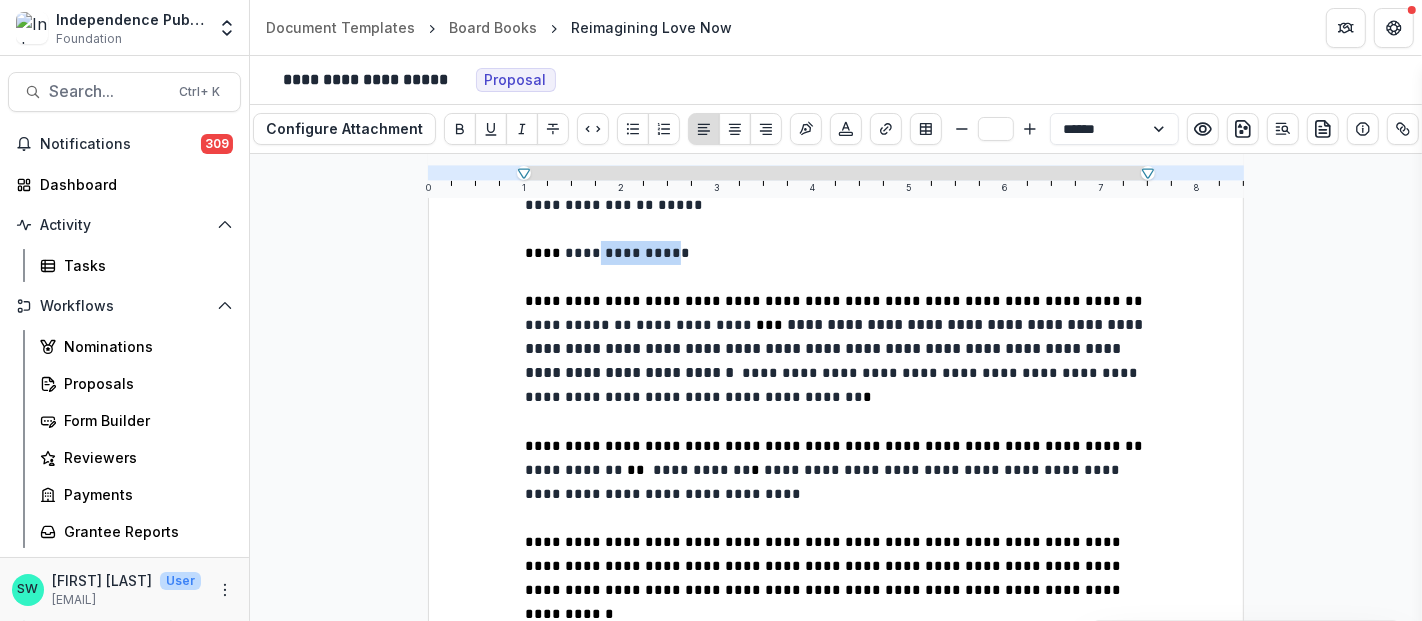 drag, startPoint x: 582, startPoint y: 221, endPoint x: 661, endPoint y: 228, distance: 79.30952 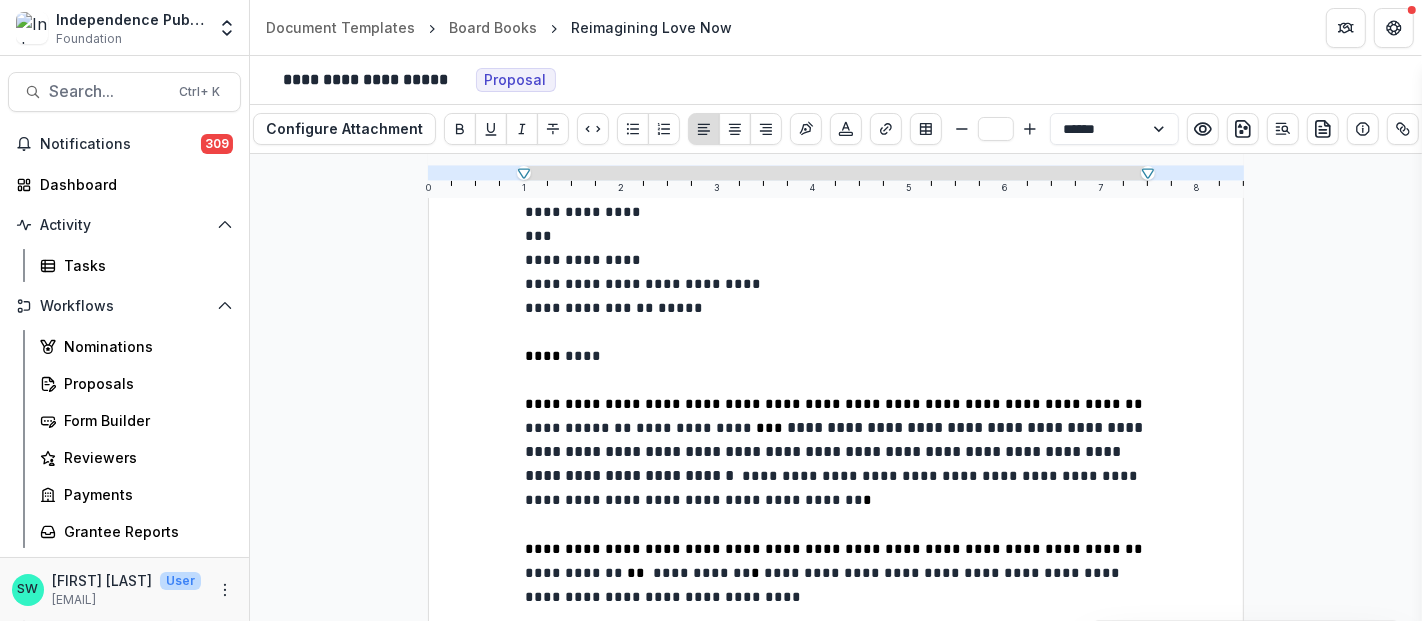 scroll, scrollTop: 333, scrollLeft: 0, axis: vertical 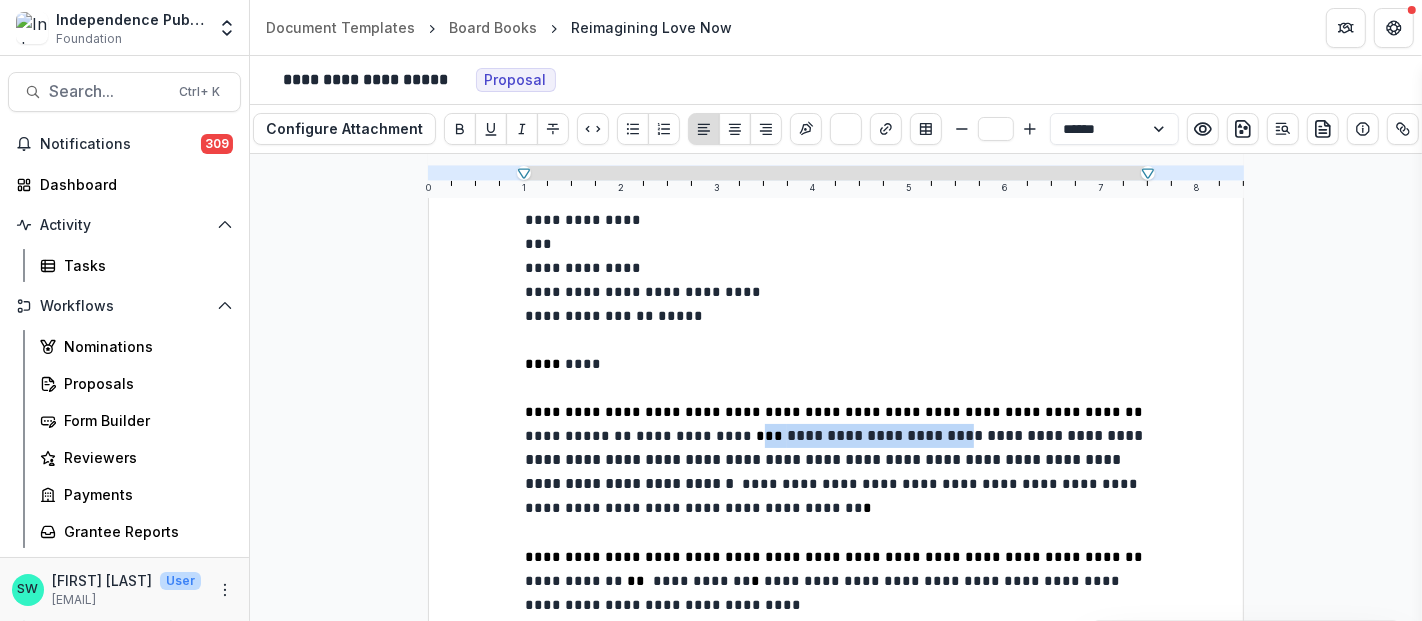drag, startPoint x: 640, startPoint y: 410, endPoint x: 852, endPoint y: 409, distance: 212.00237 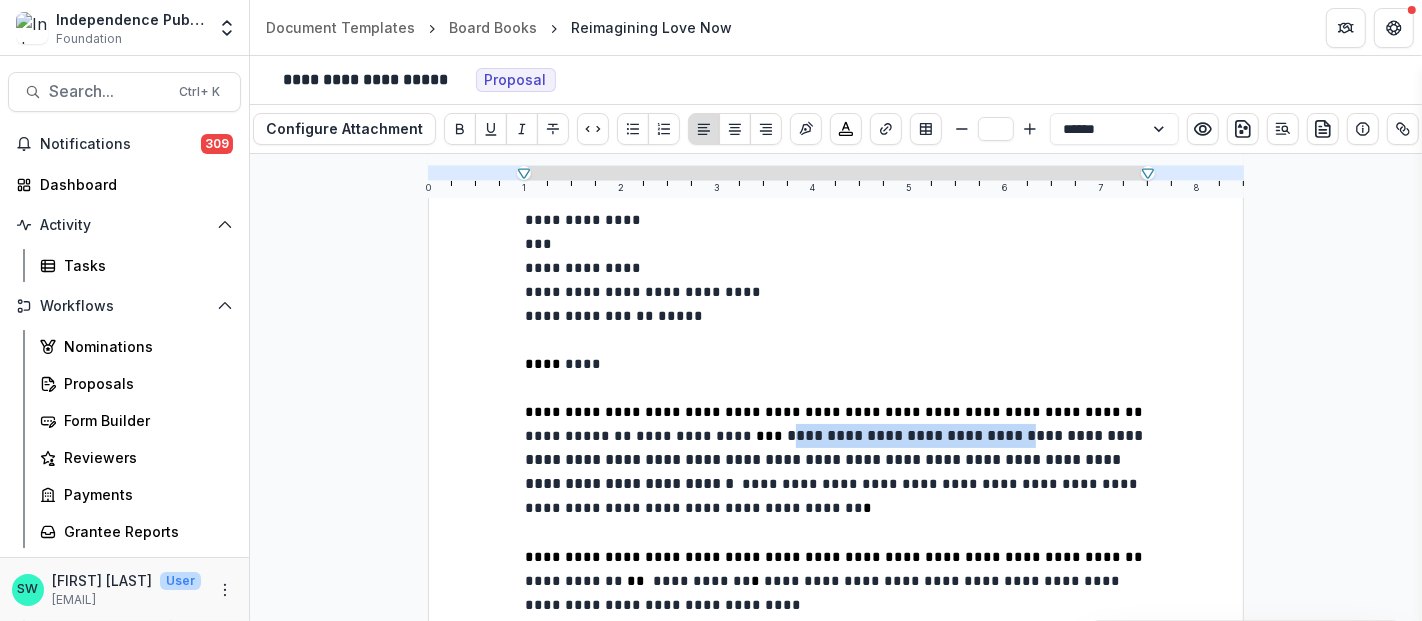 drag, startPoint x: 660, startPoint y: 411, endPoint x: 909, endPoint y: 416, distance: 249.0502 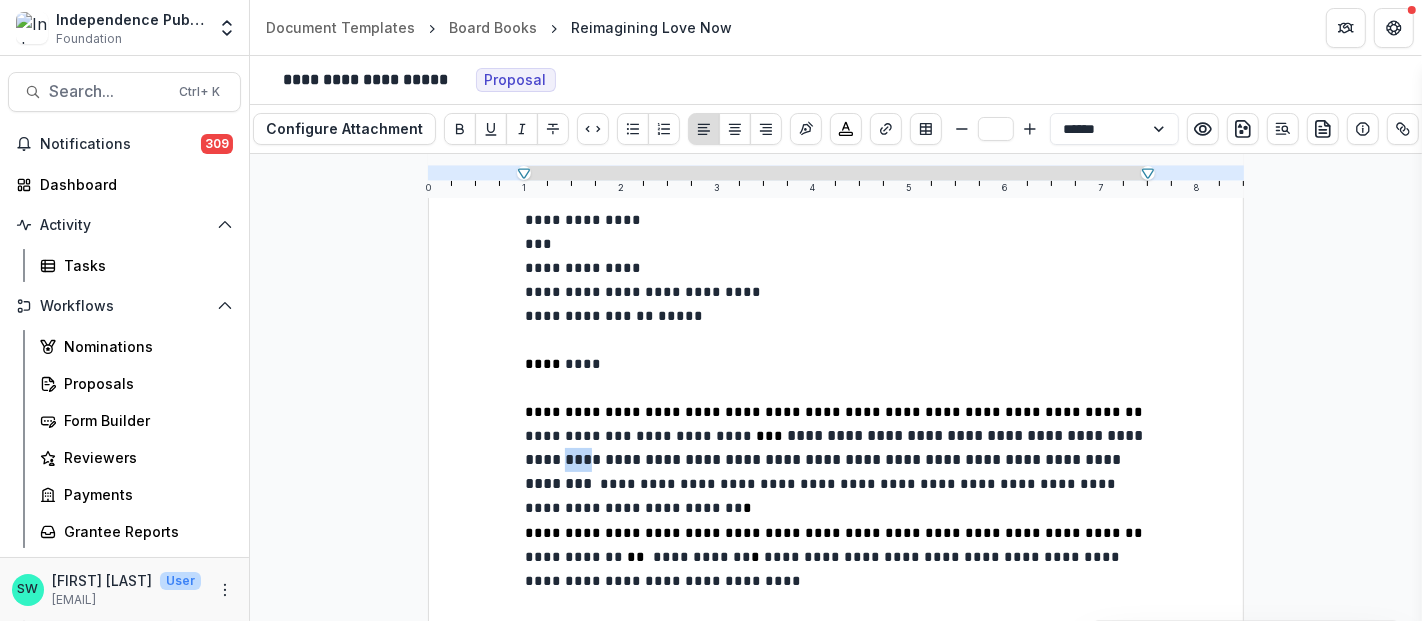 drag, startPoint x: 1069, startPoint y: 406, endPoint x: 1039, endPoint y: 402, distance: 30.265491 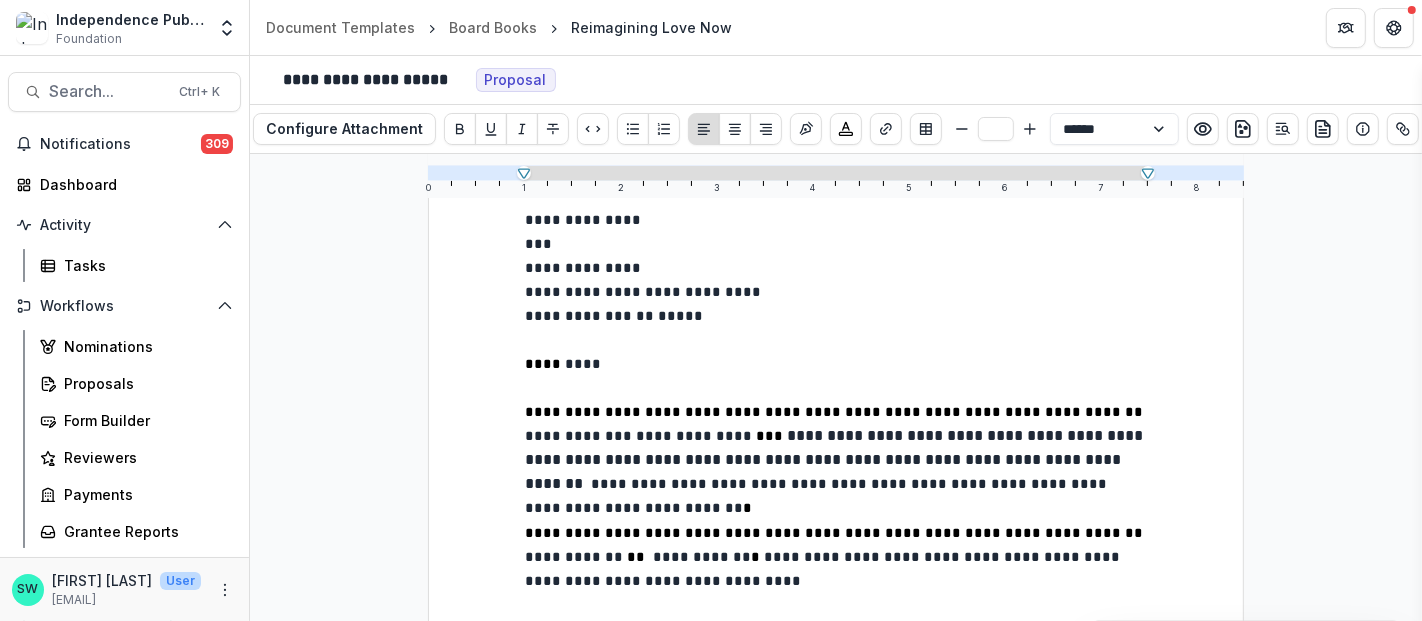 click on "**********" at bounding box center [836, 448] 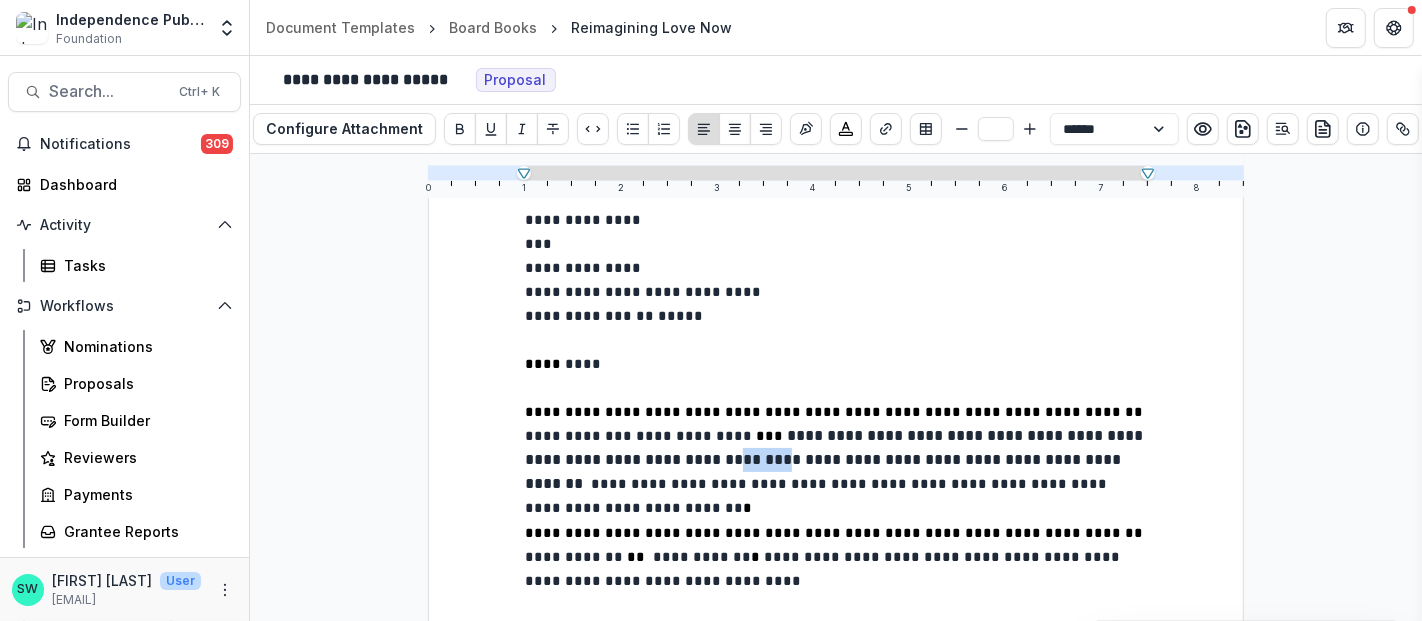 drag, startPoint x: 605, startPoint y: 428, endPoint x: 644, endPoint y: 435, distance: 39.623226 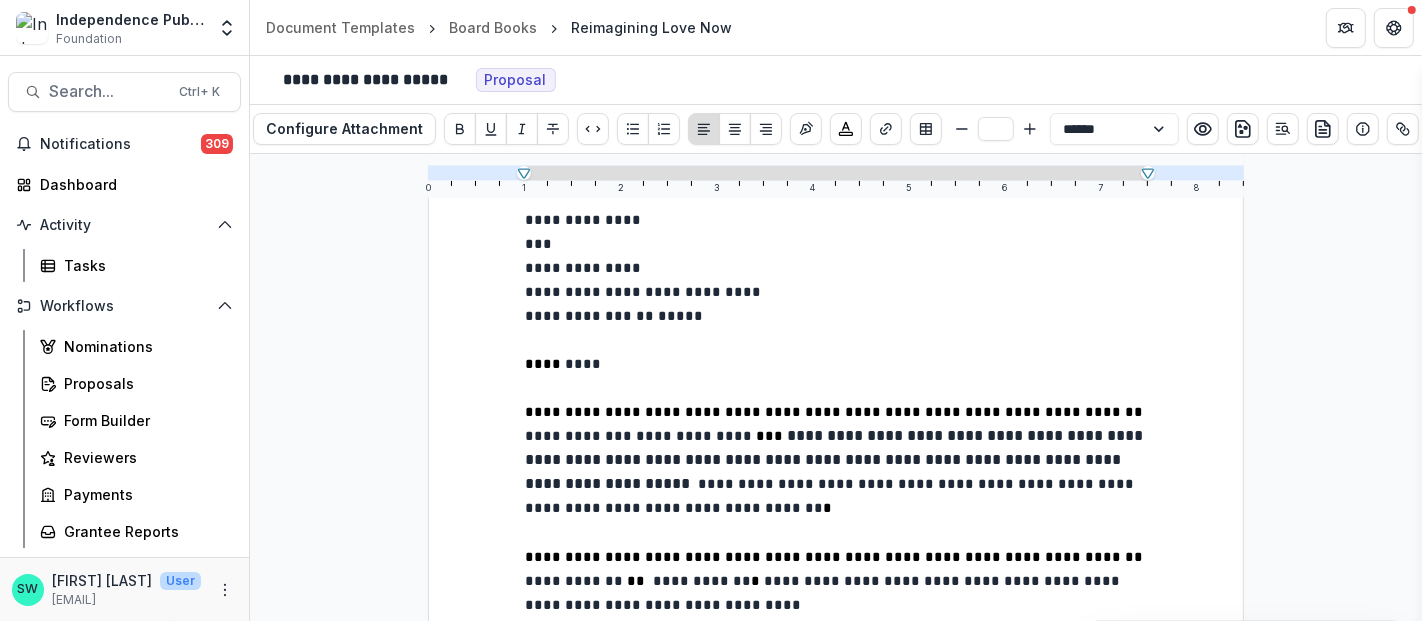 click on "**********" at bounding box center (836, 460) 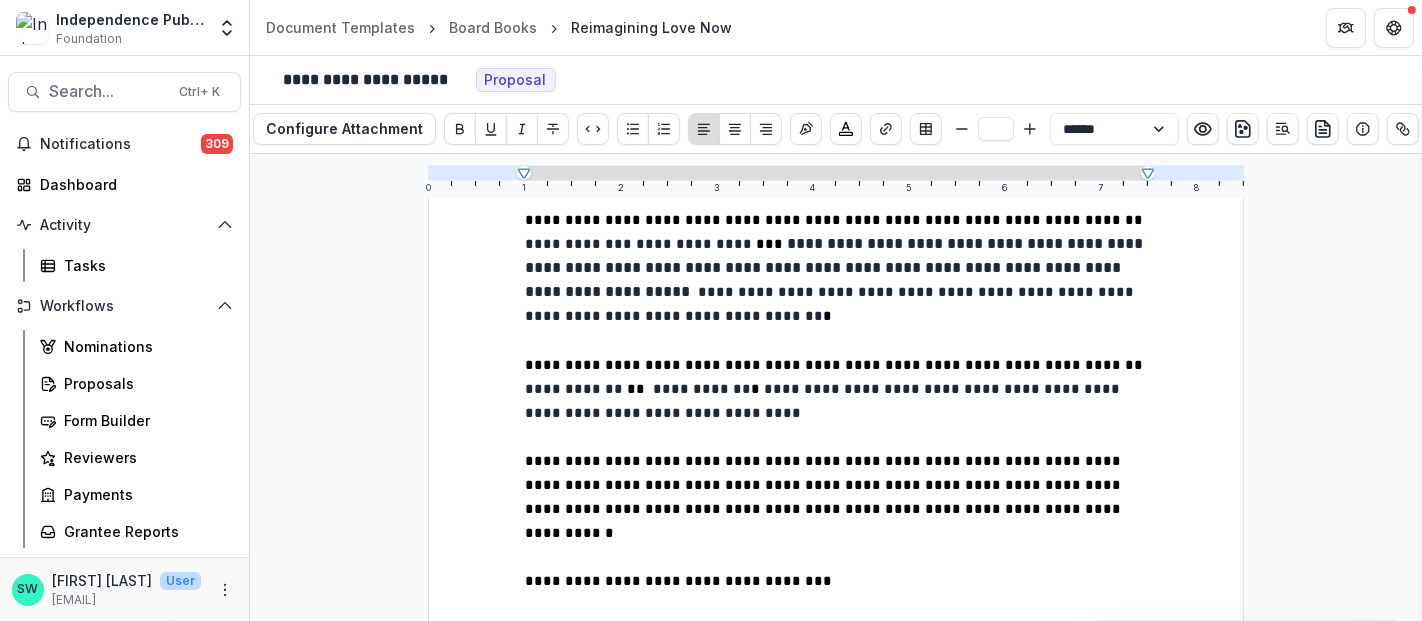 scroll, scrollTop: 555, scrollLeft: 0, axis: vertical 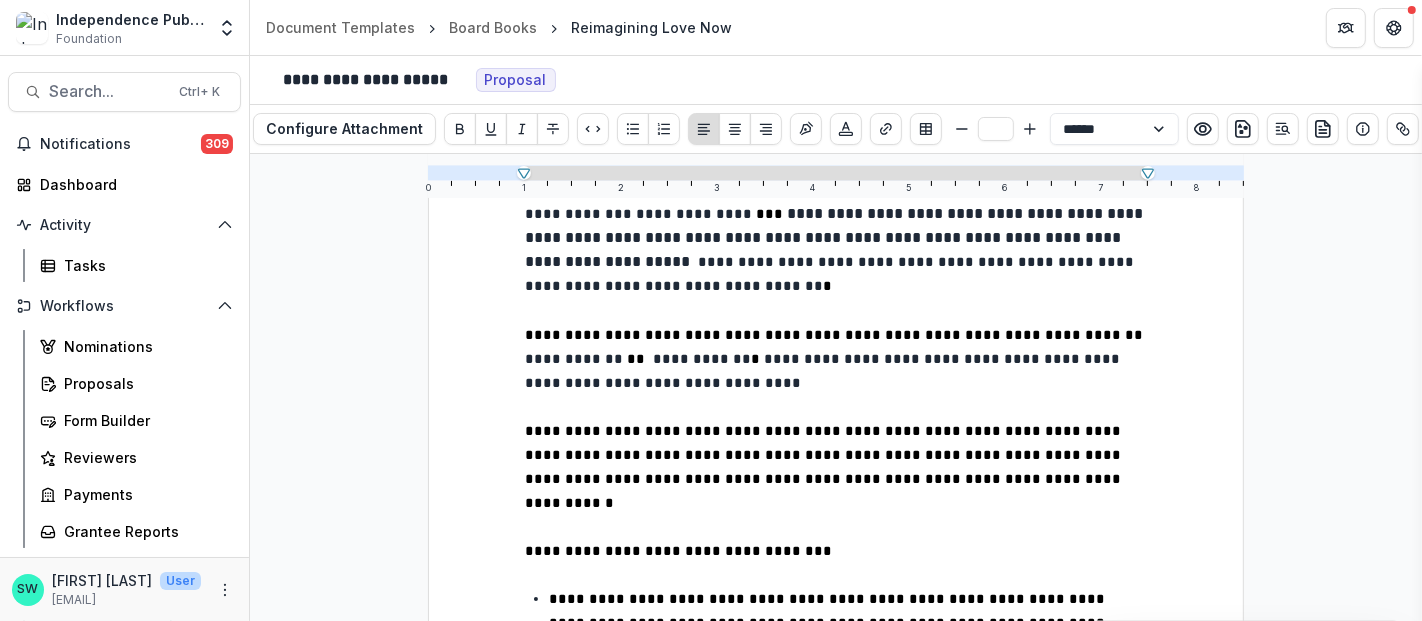 type on "**" 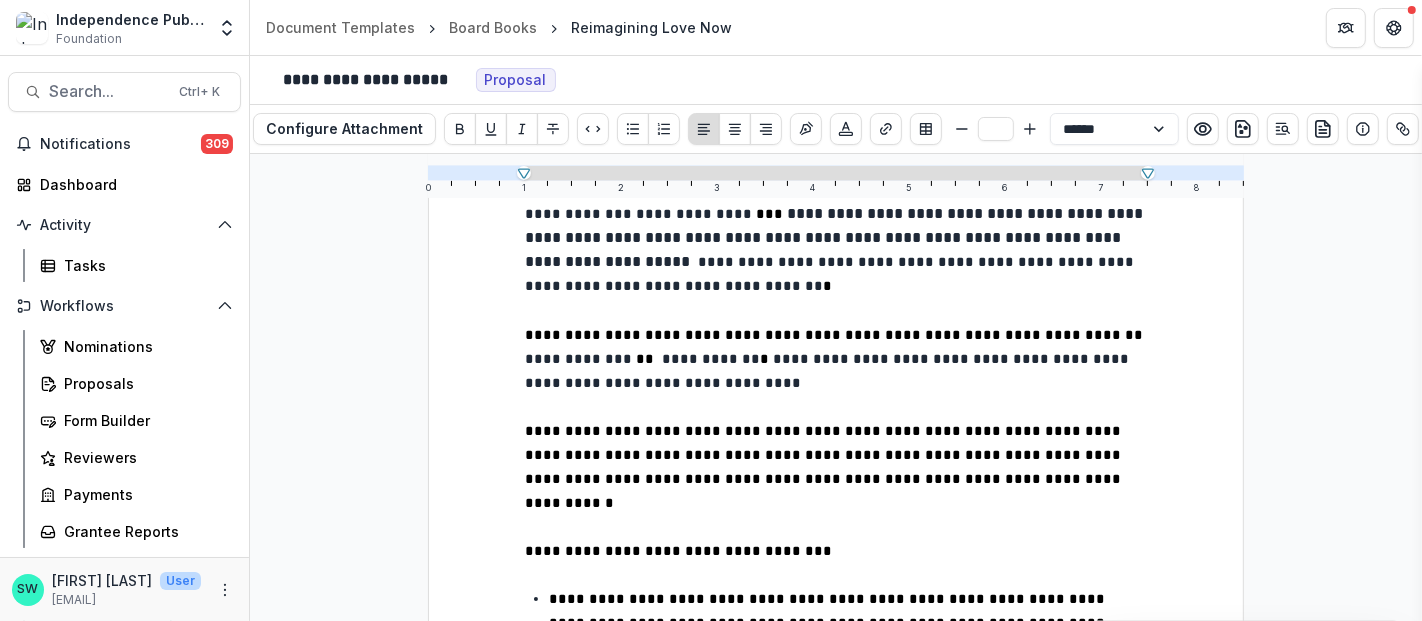 click on "**********" at bounding box center [711, 359] 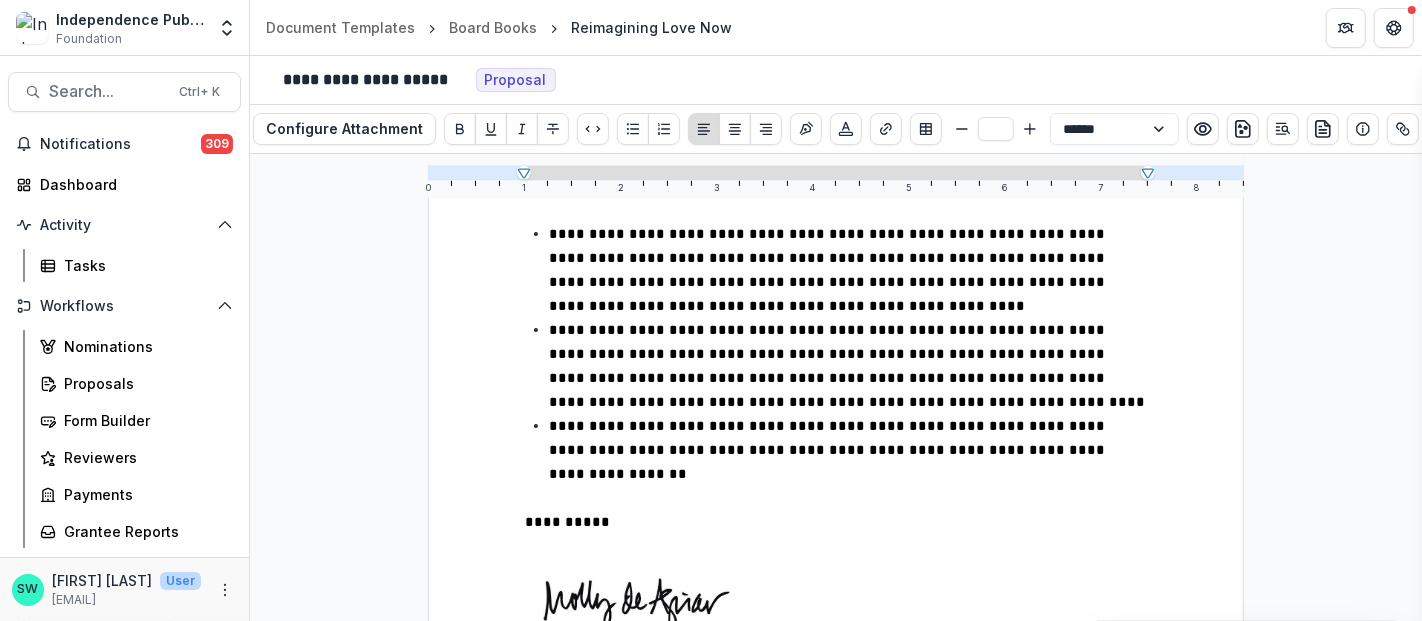 scroll, scrollTop: 1000, scrollLeft: 0, axis: vertical 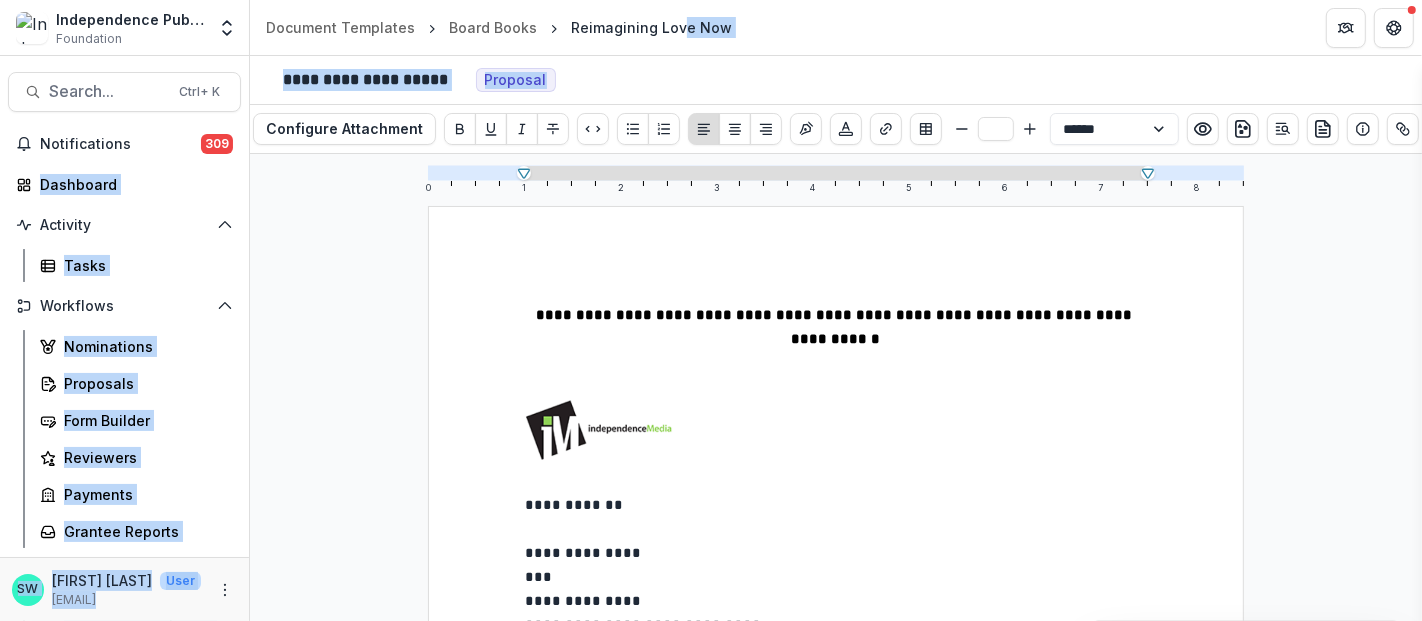 drag, startPoint x: 829, startPoint y: 545, endPoint x: 670, endPoint y: 38, distance: 531.34735 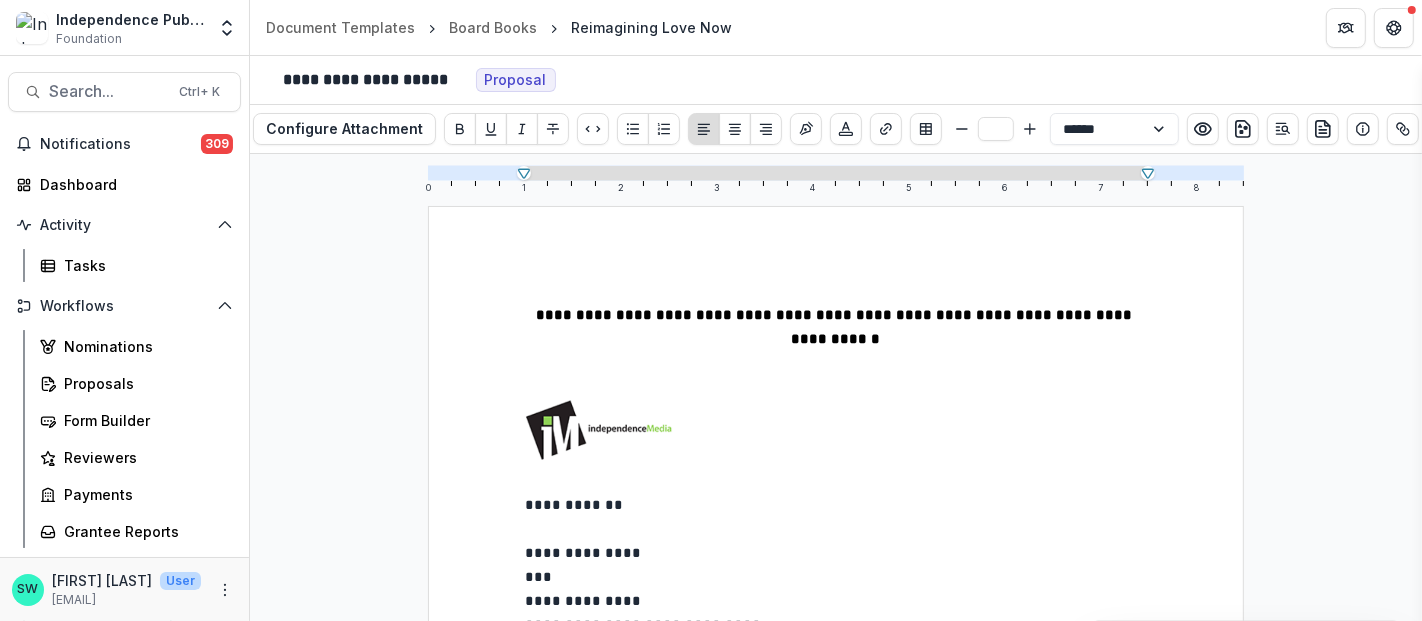 click on "**********" at bounding box center (836, 981) 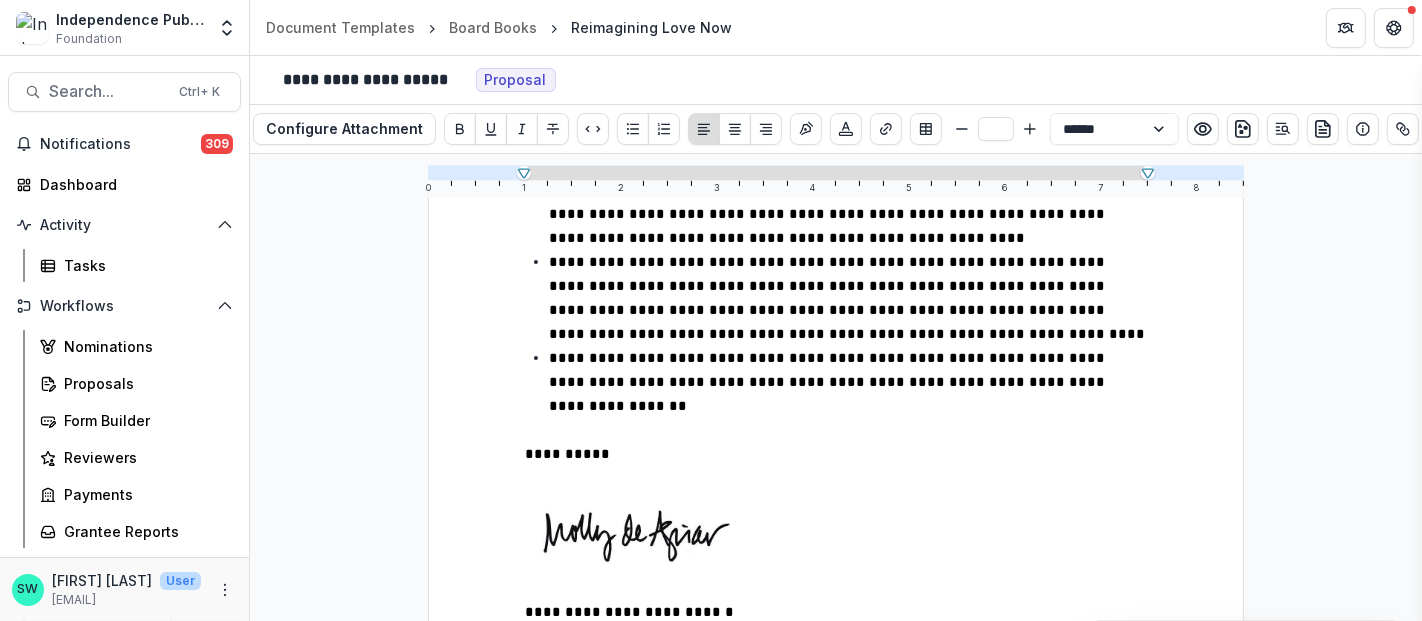 scroll, scrollTop: 1024, scrollLeft: 0, axis: vertical 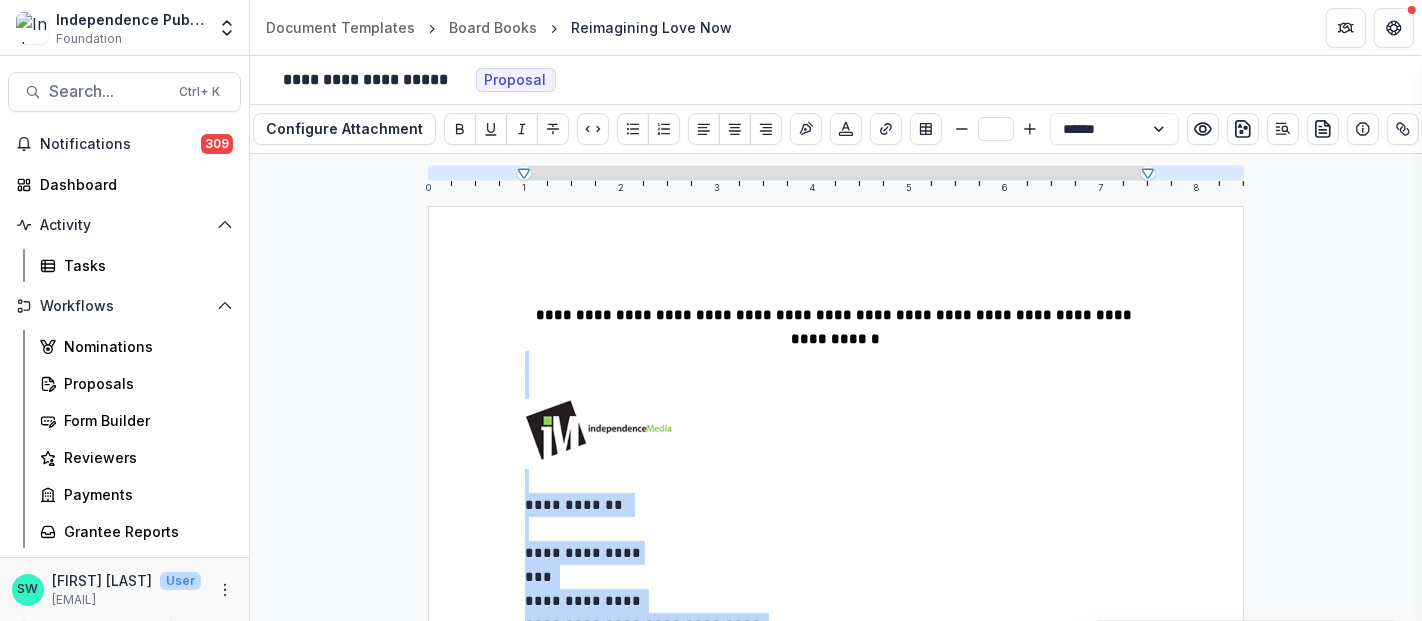 drag, startPoint x: 795, startPoint y: 513, endPoint x: 537, endPoint y: 370, distance: 294.97968 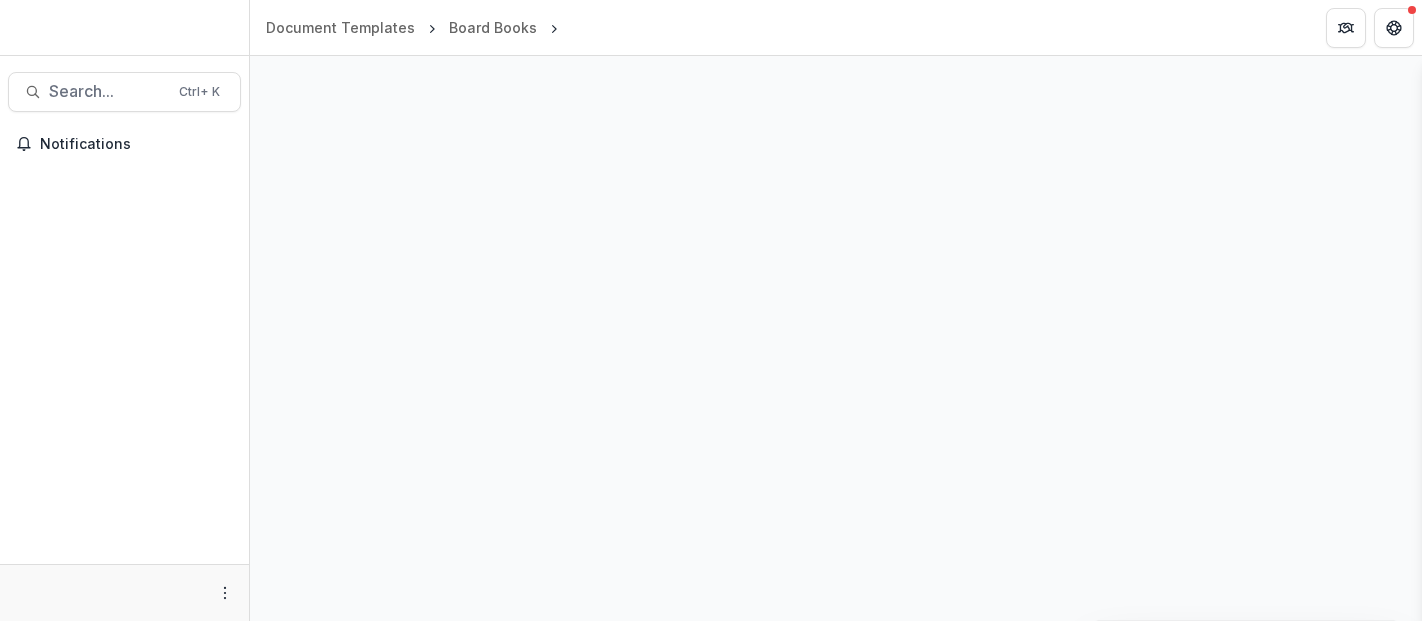 scroll, scrollTop: 0, scrollLeft: 0, axis: both 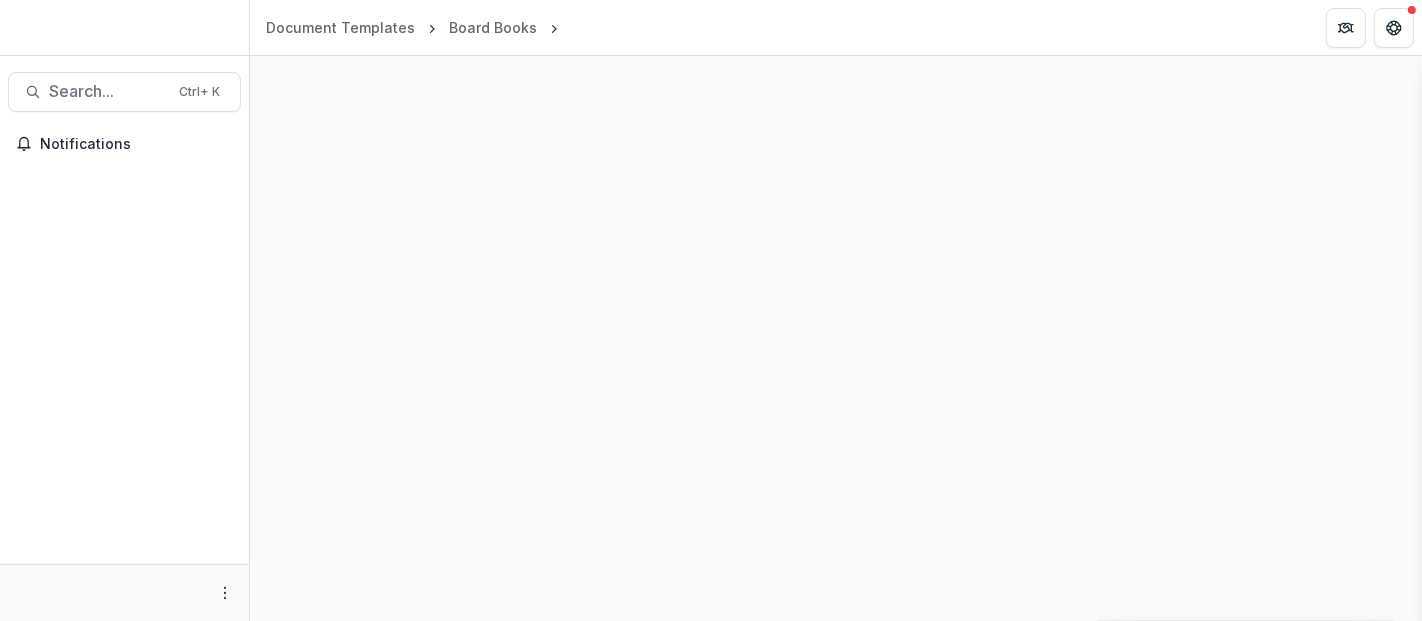 select on "**********" 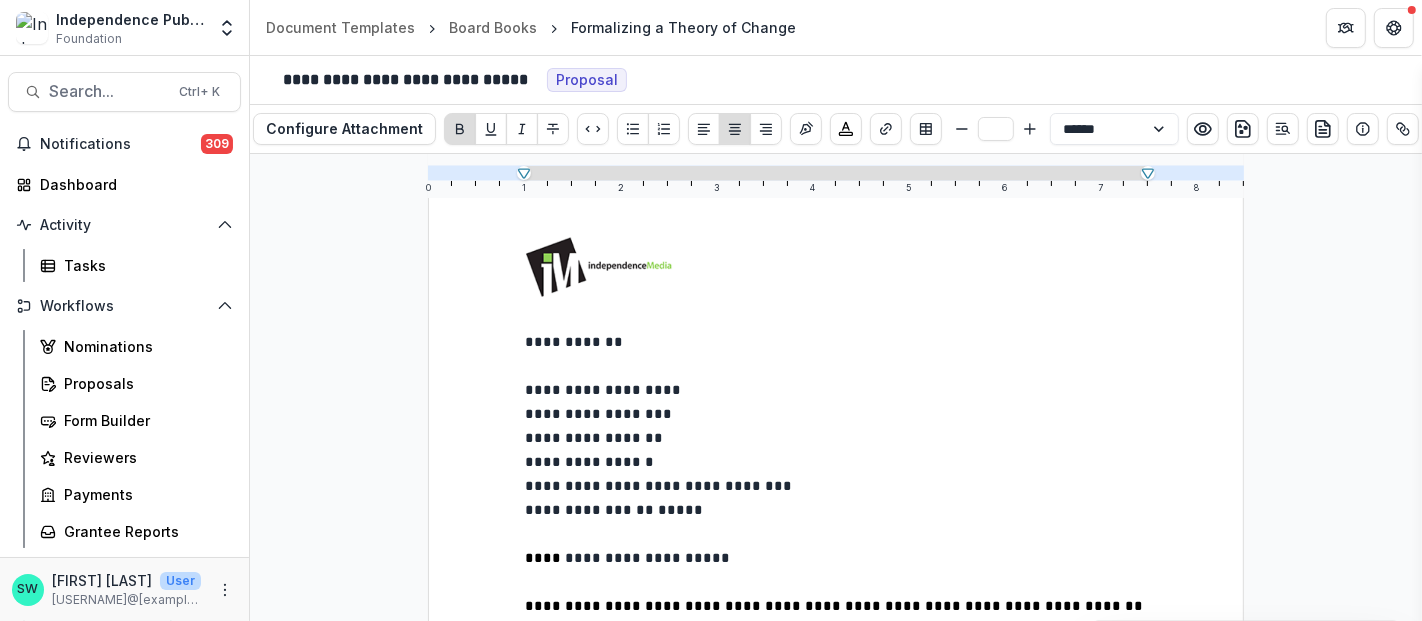 scroll, scrollTop: 159, scrollLeft: 0, axis: vertical 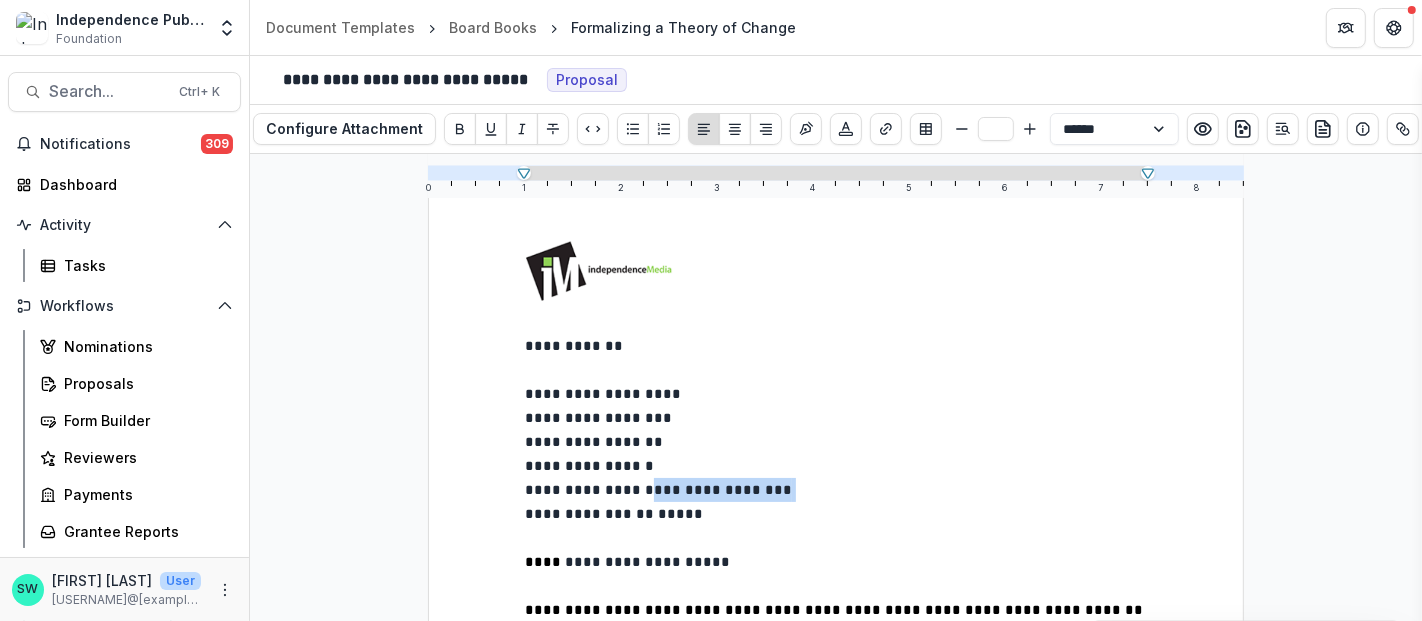 drag, startPoint x: 626, startPoint y: 464, endPoint x: 885, endPoint y: 452, distance: 259.27783 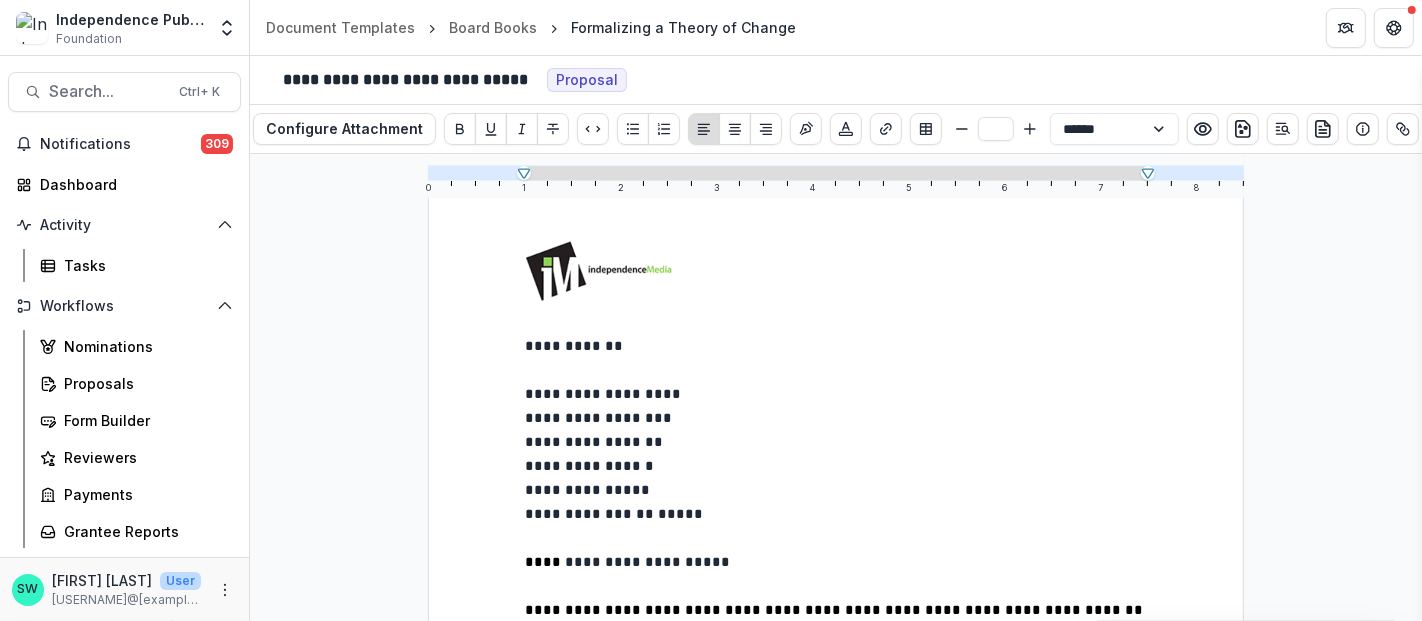 type 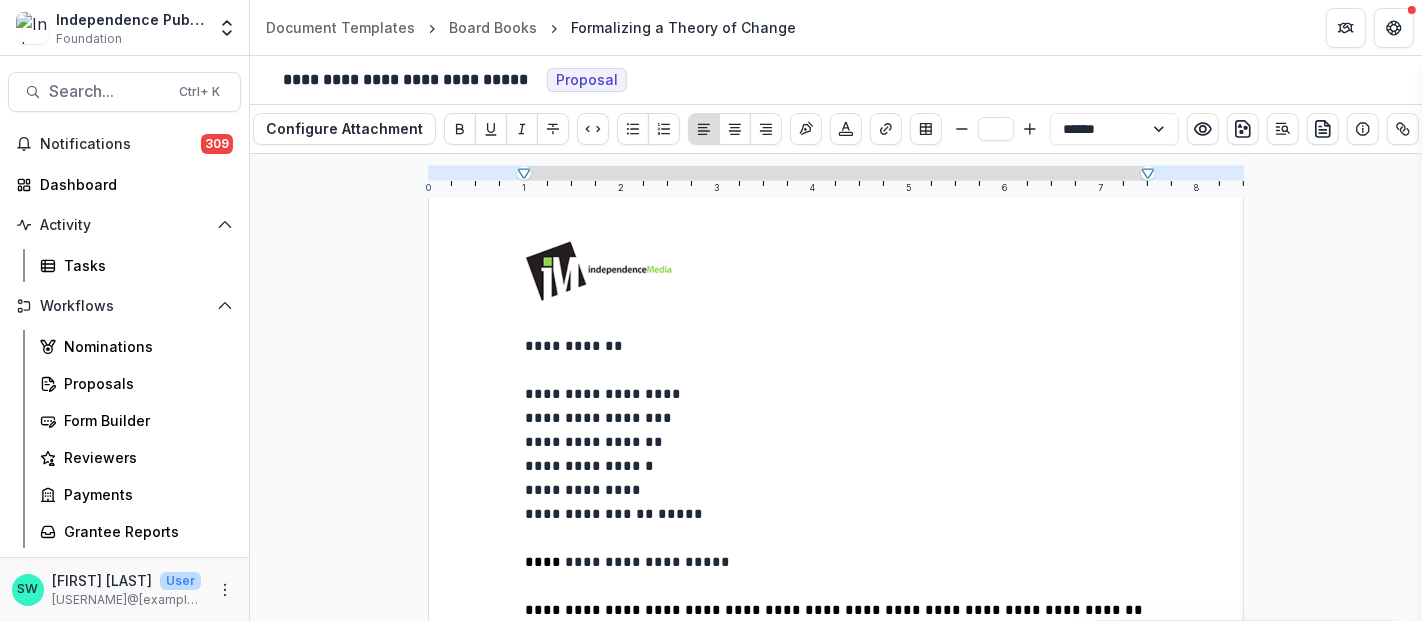 click on "**********" at bounding box center (836, 514) 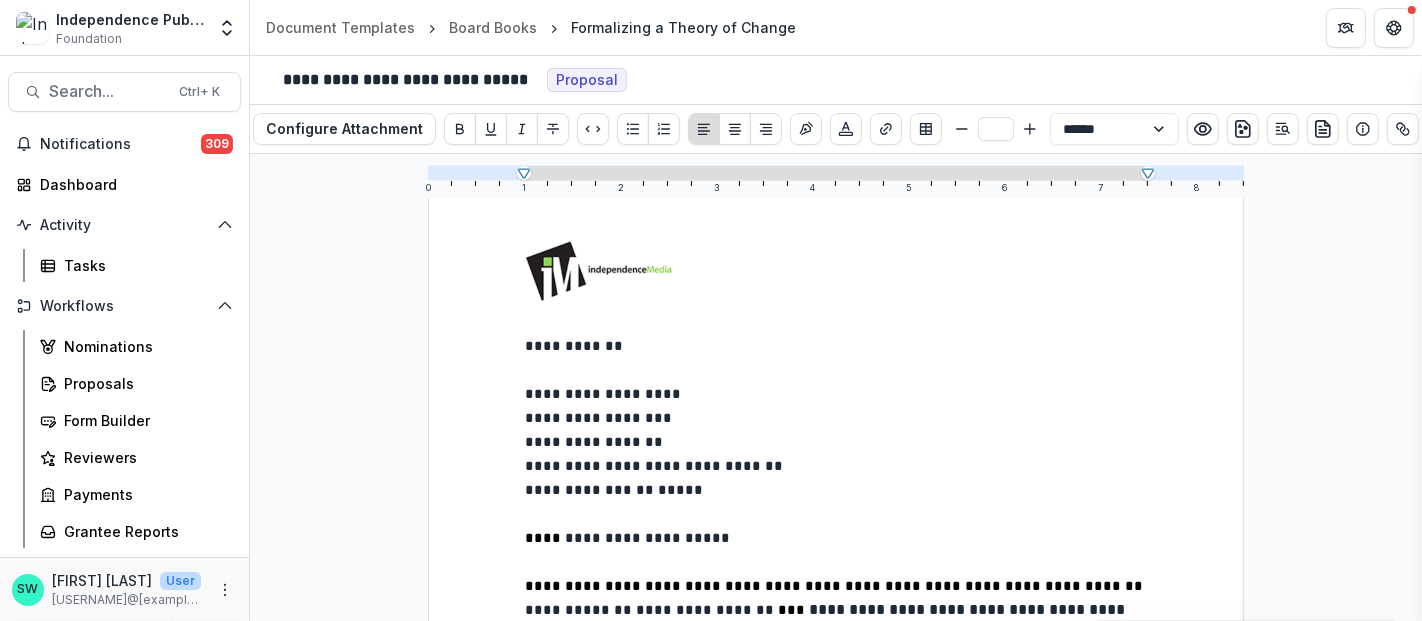 click on "**********" at bounding box center (836, 358) 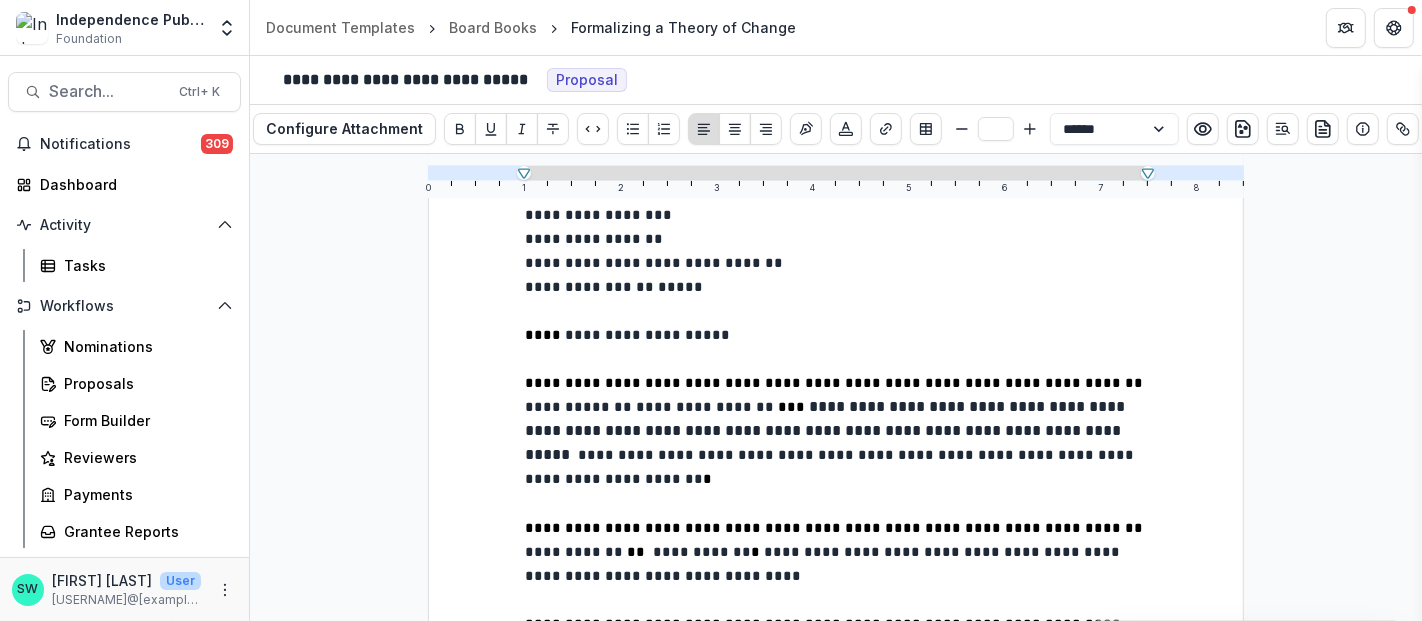 scroll, scrollTop: 270, scrollLeft: 0, axis: vertical 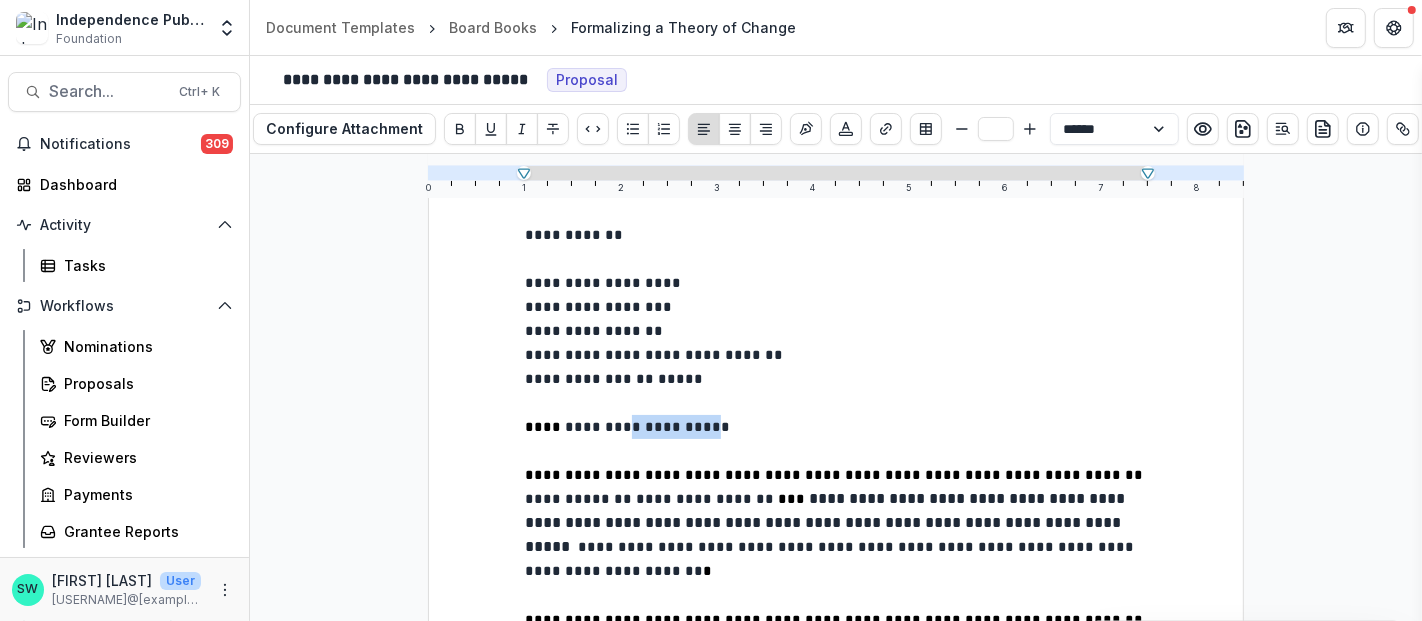 drag, startPoint x: 611, startPoint y: 404, endPoint x: 691, endPoint y: 406, distance: 80.024994 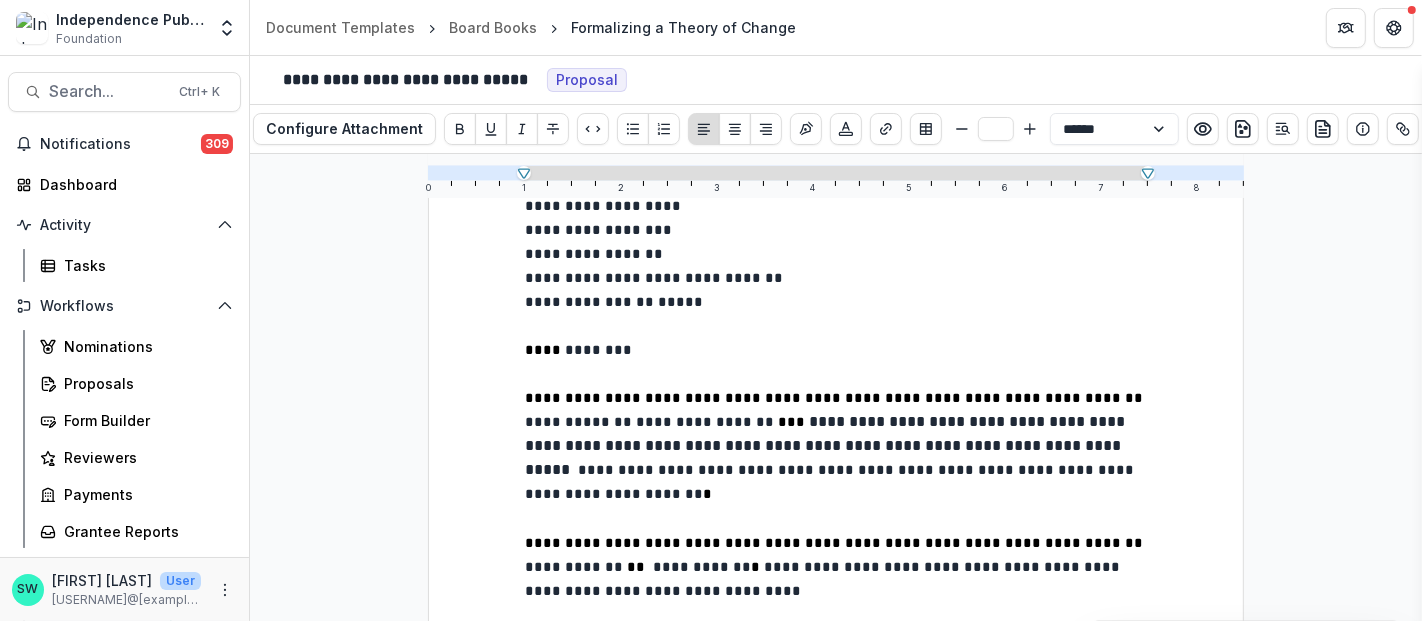 scroll, scrollTop: 381, scrollLeft: 0, axis: vertical 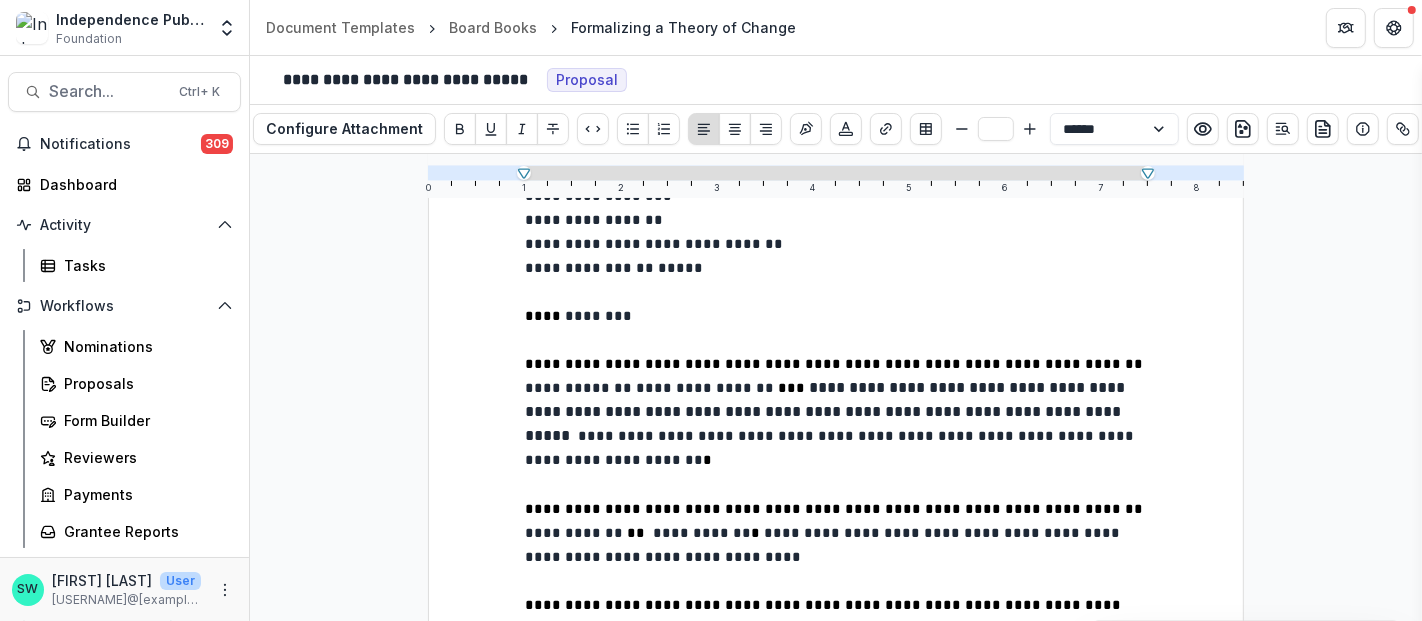 click on "**********" at bounding box center (578, 388) 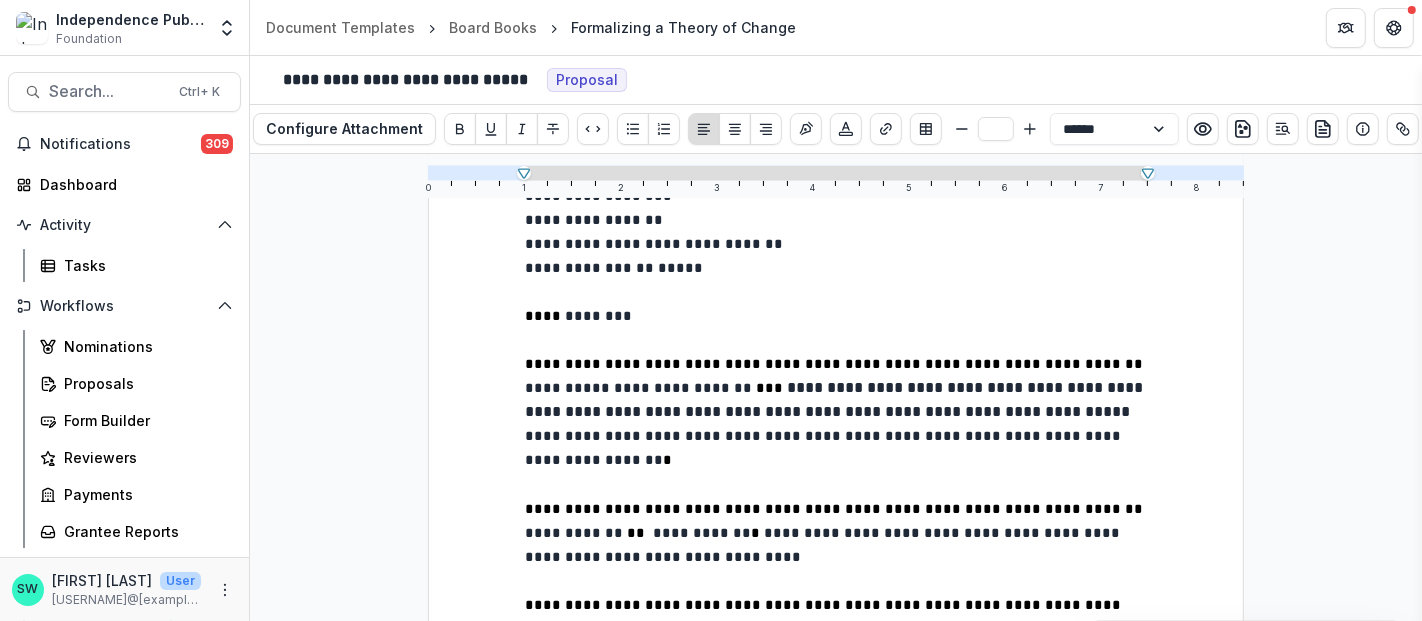 type on "**" 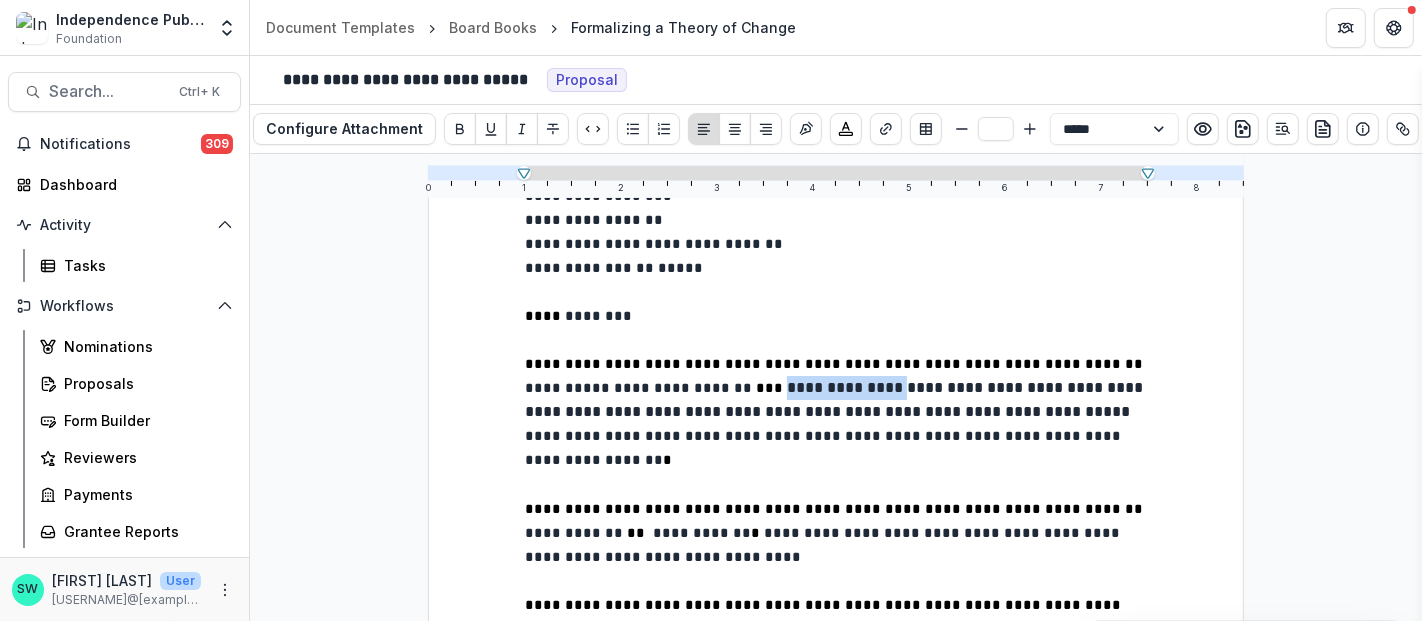 type on "**" 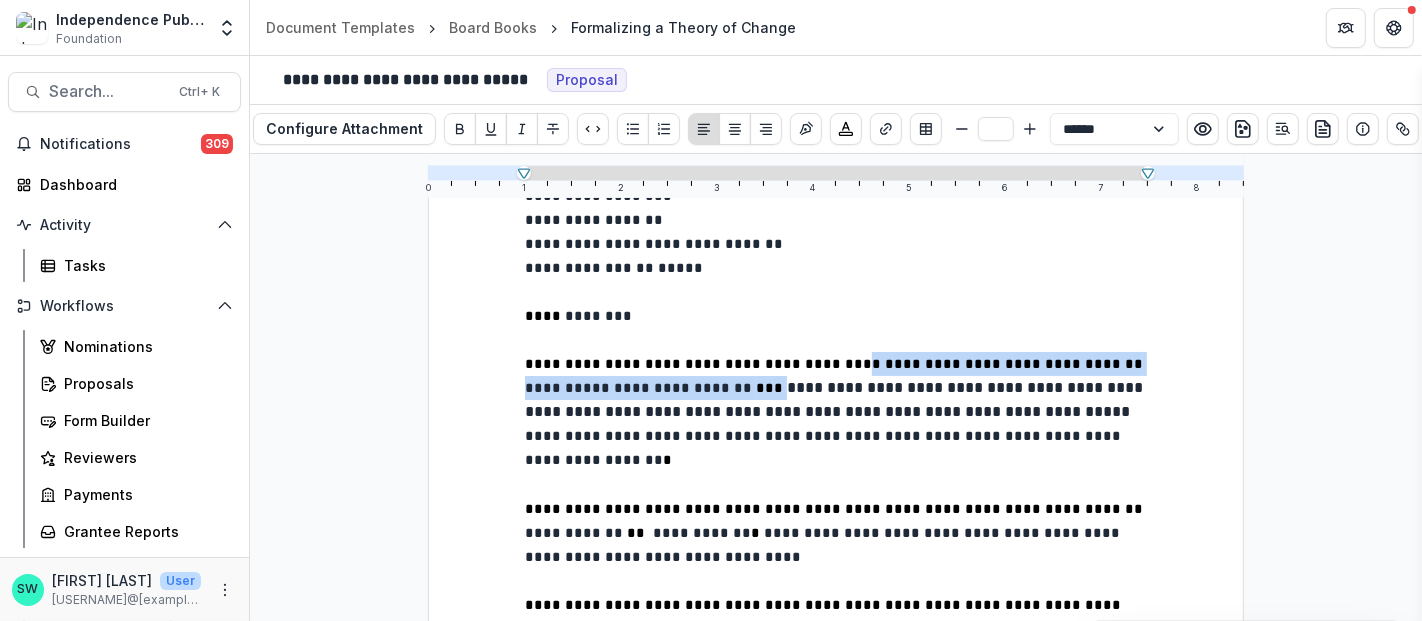type on "**" 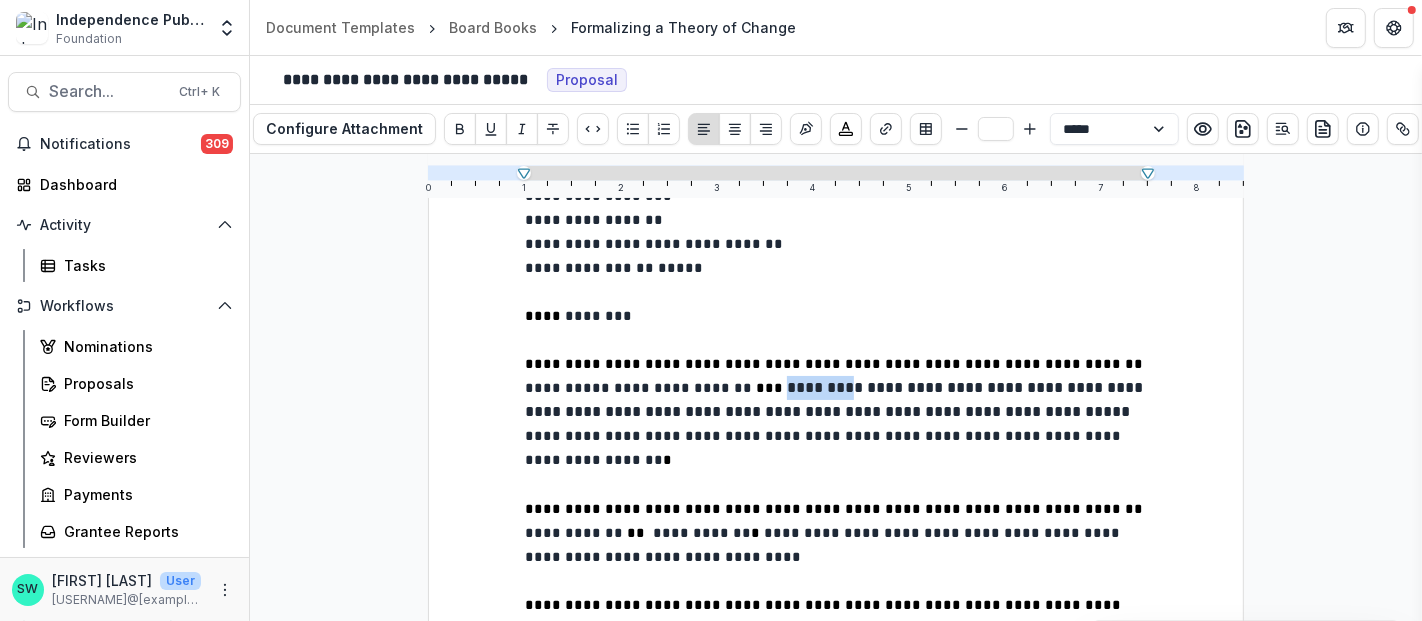 drag, startPoint x: 664, startPoint y: 359, endPoint x: 730, endPoint y: 361, distance: 66.0303 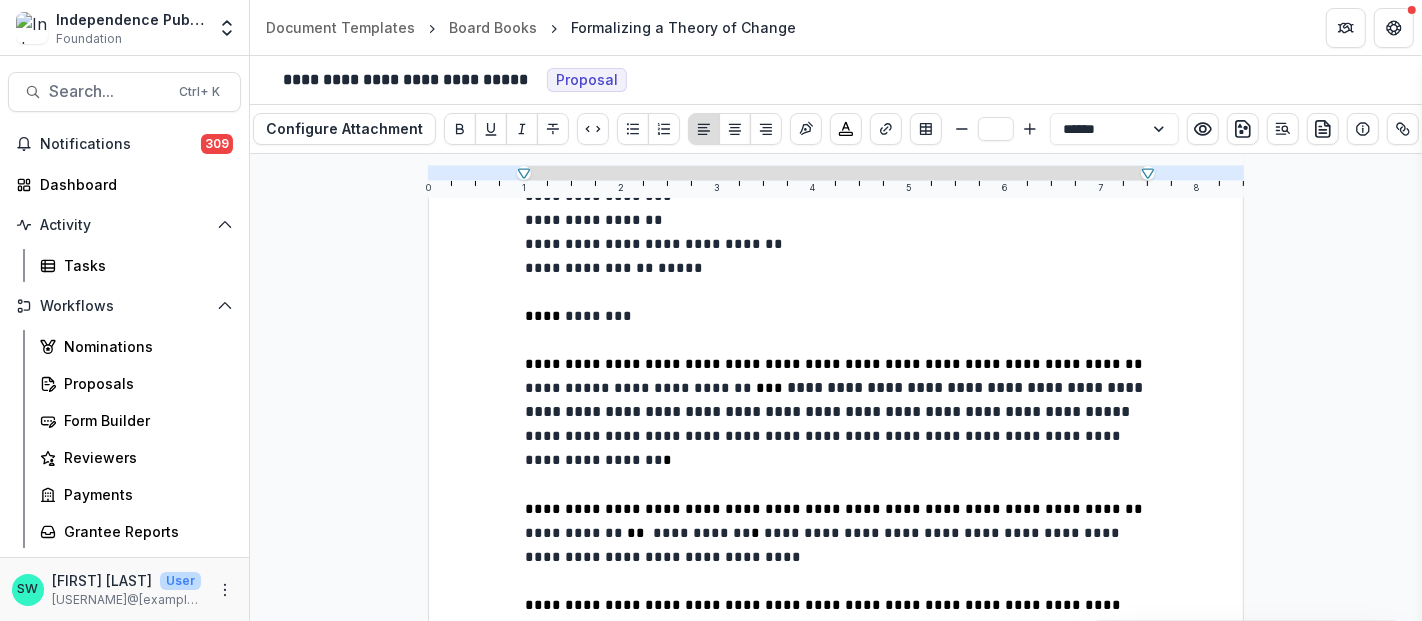 click on "***" at bounding box center (771, 388) 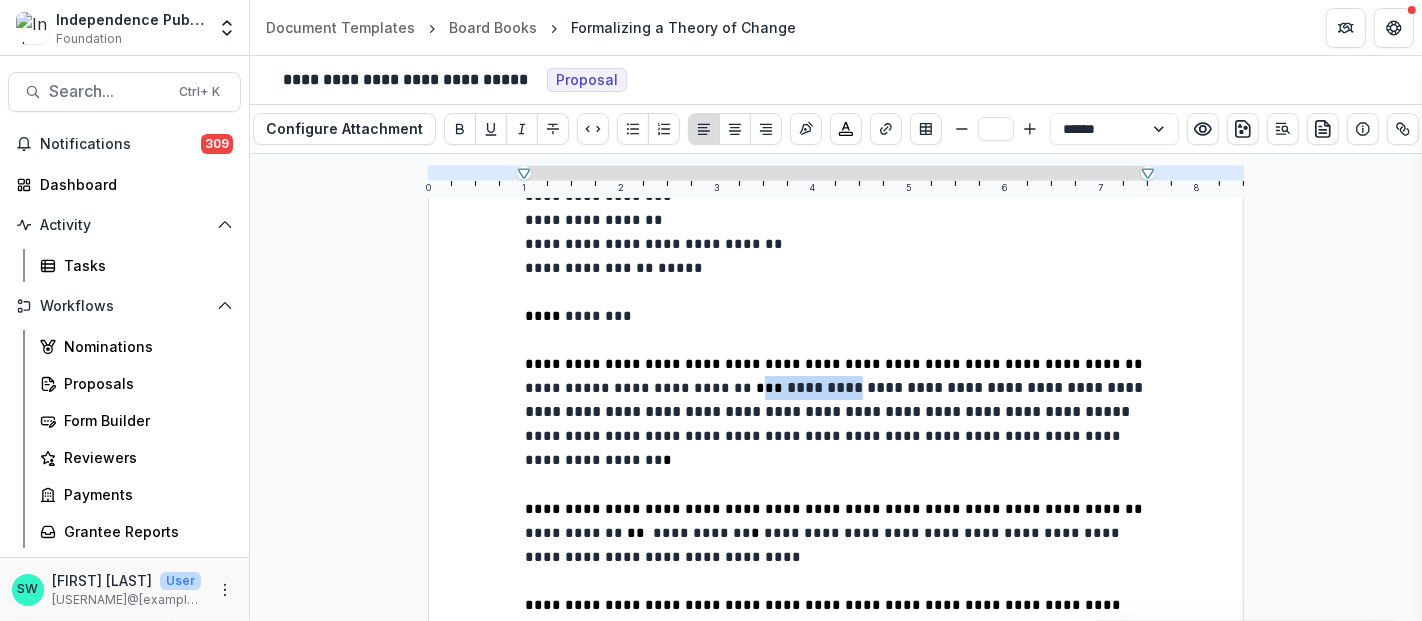 drag, startPoint x: 646, startPoint y: 364, endPoint x: 742, endPoint y: 364, distance: 96 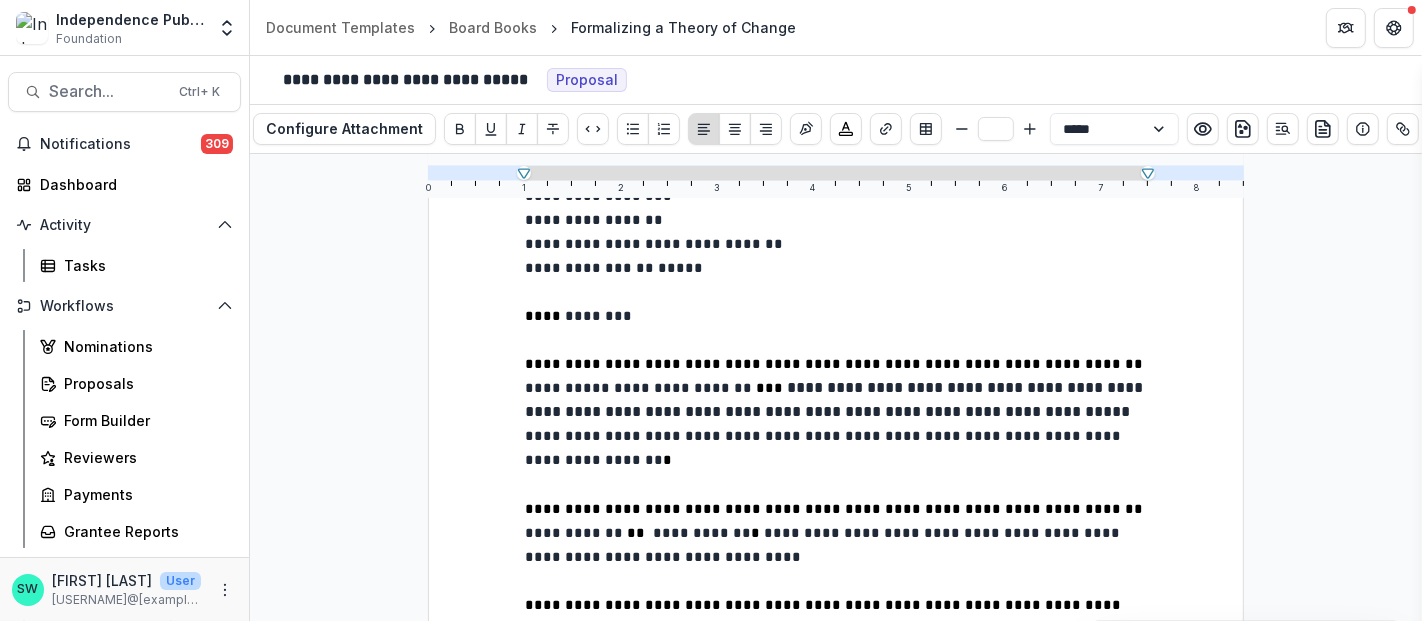 type on "**" 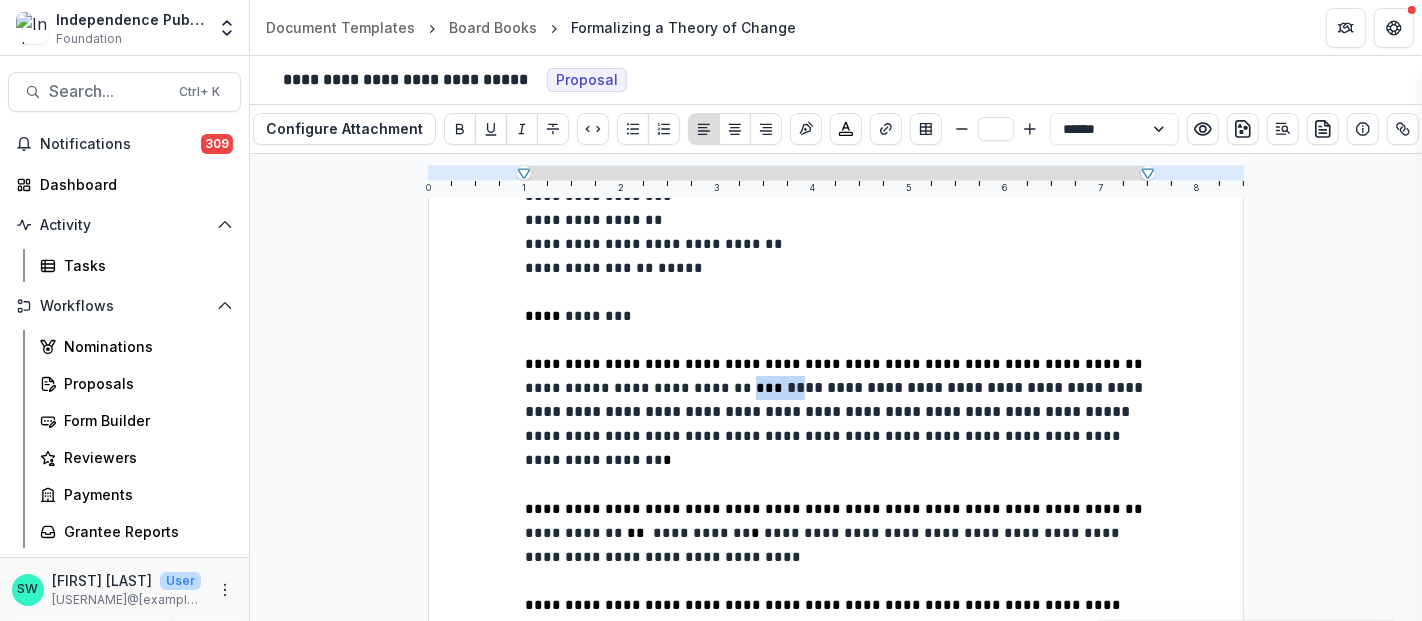 drag, startPoint x: 640, startPoint y: 358, endPoint x: 679, endPoint y: 364, distance: 39.45884 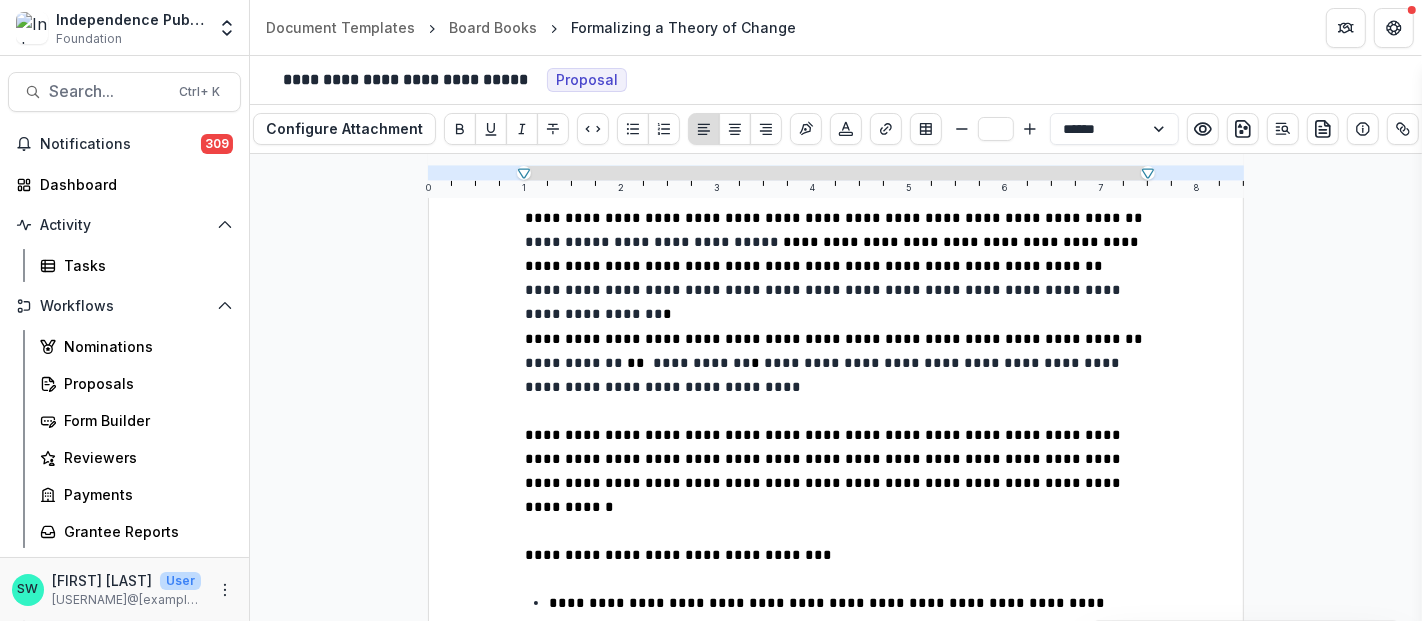 scroll, scrollTop: 492, scrollLeft: 0, axis: vertical 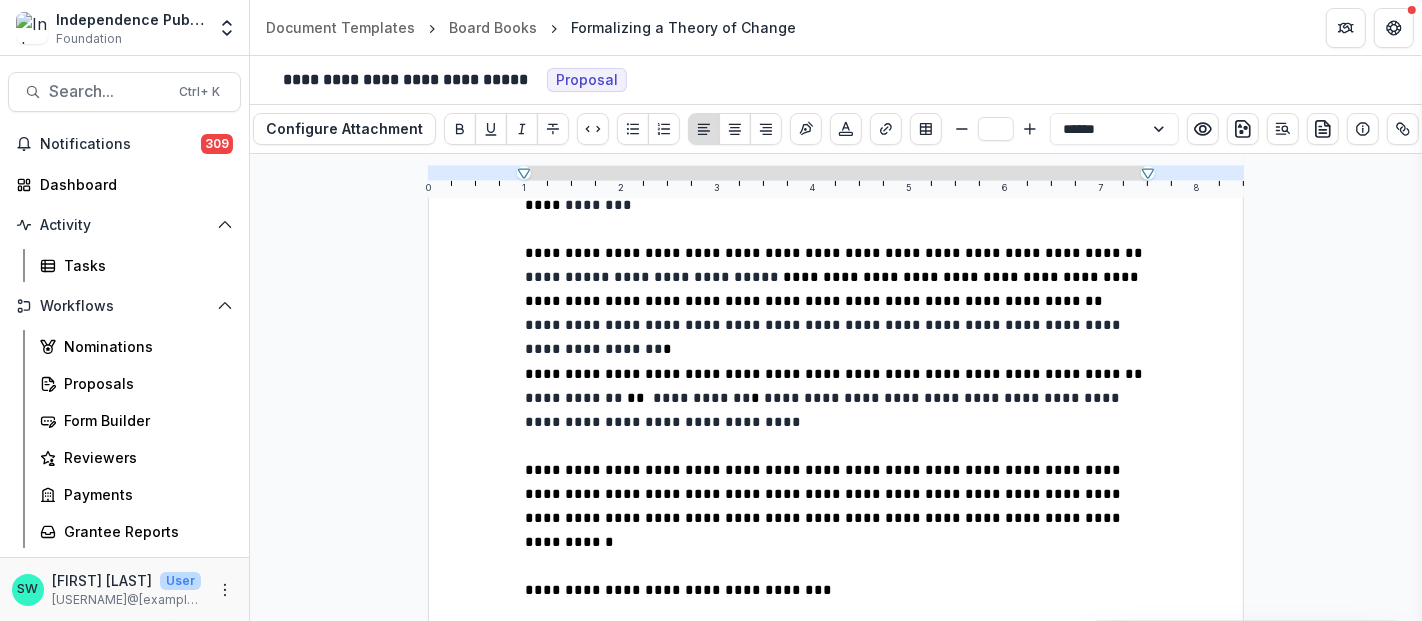 click on "**********" at bounding box center [702, 398] 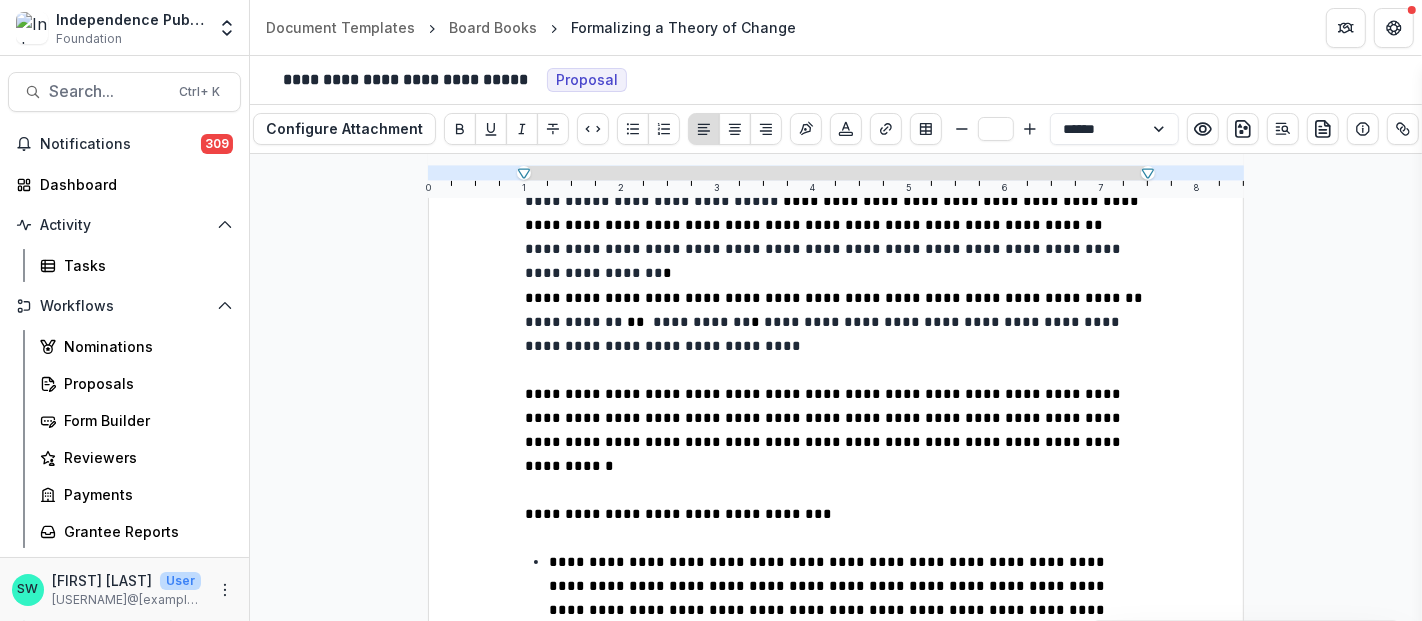 scroll, scrollTop: 603, scrollLeft: 0, axis: vertical 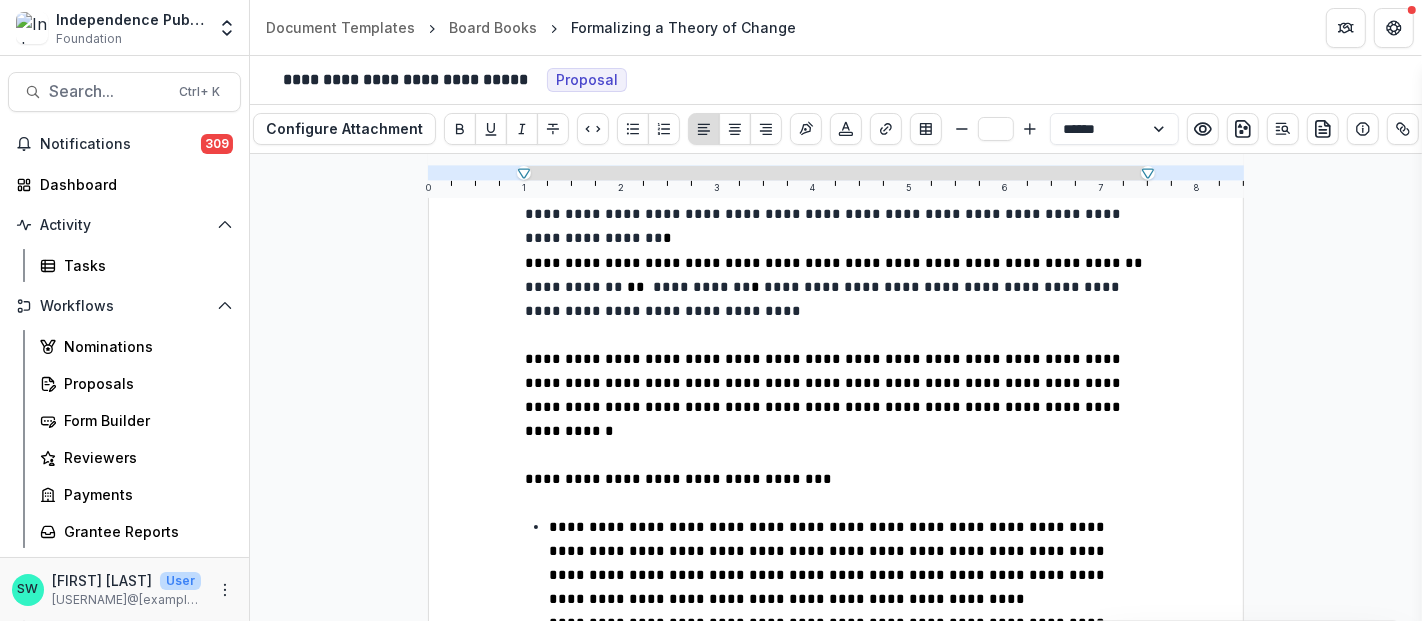 click on "**********" at bounding box center (576, 287) 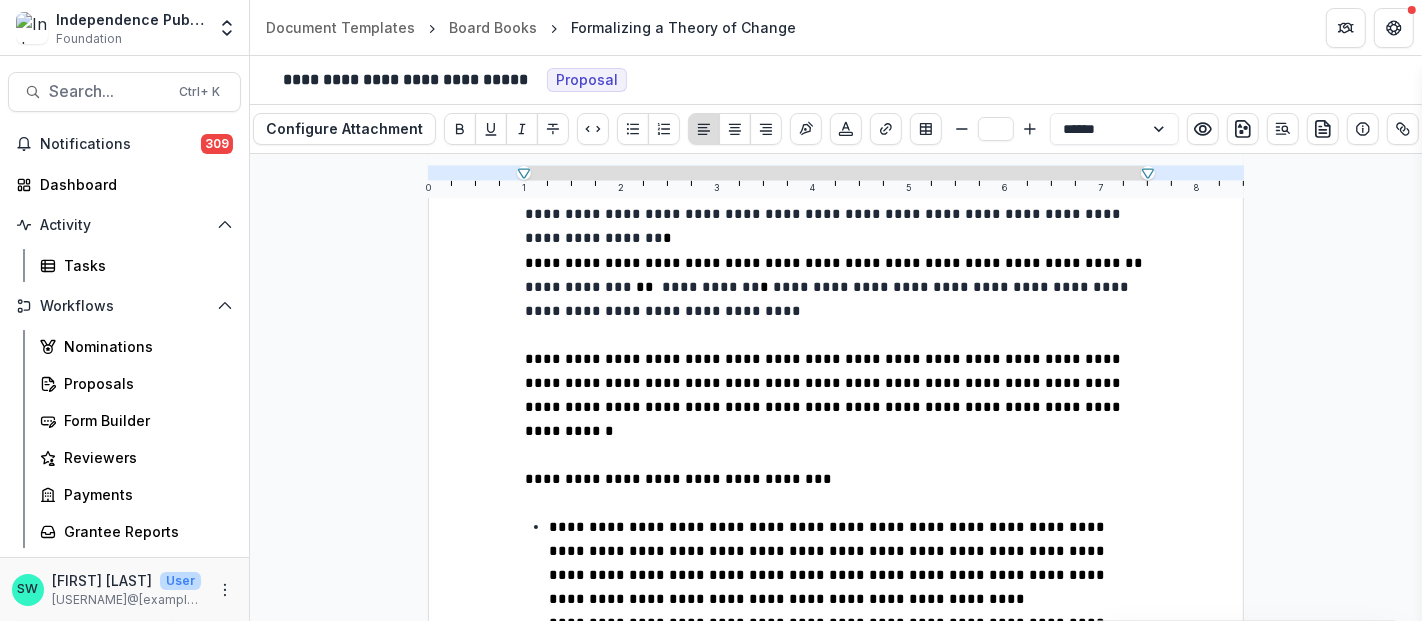 type on "**" 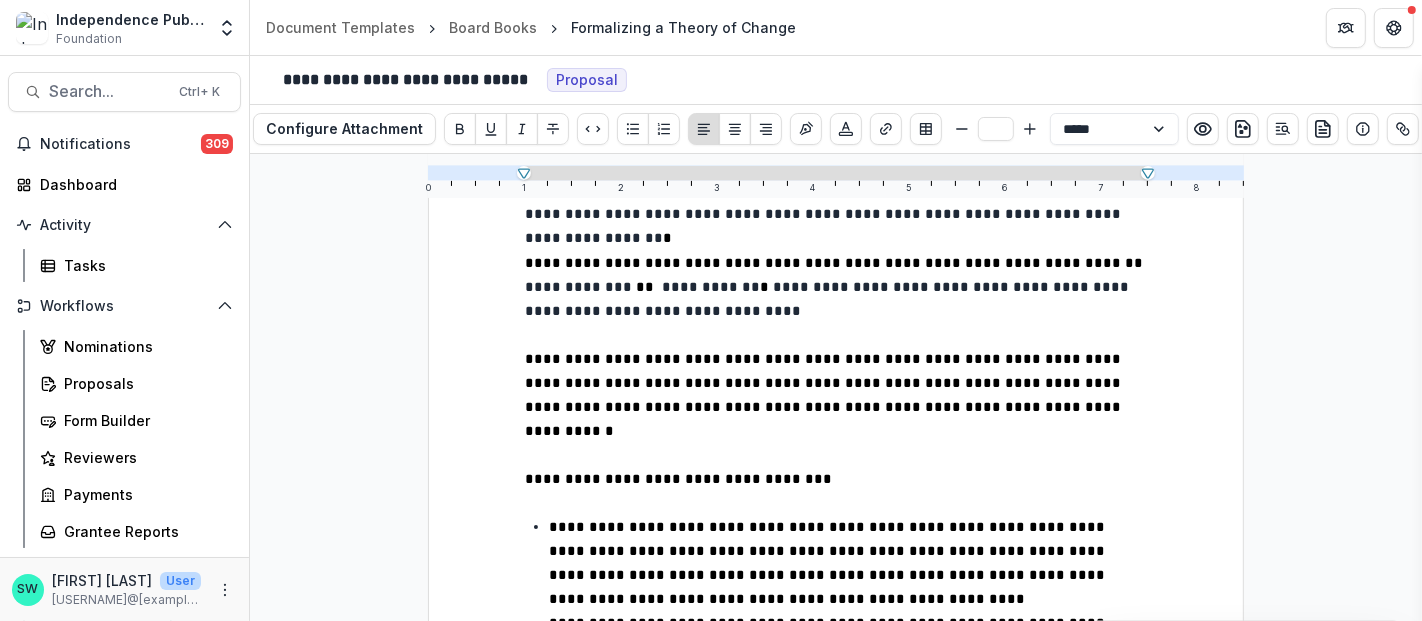 click at bounding box center (836, 239) 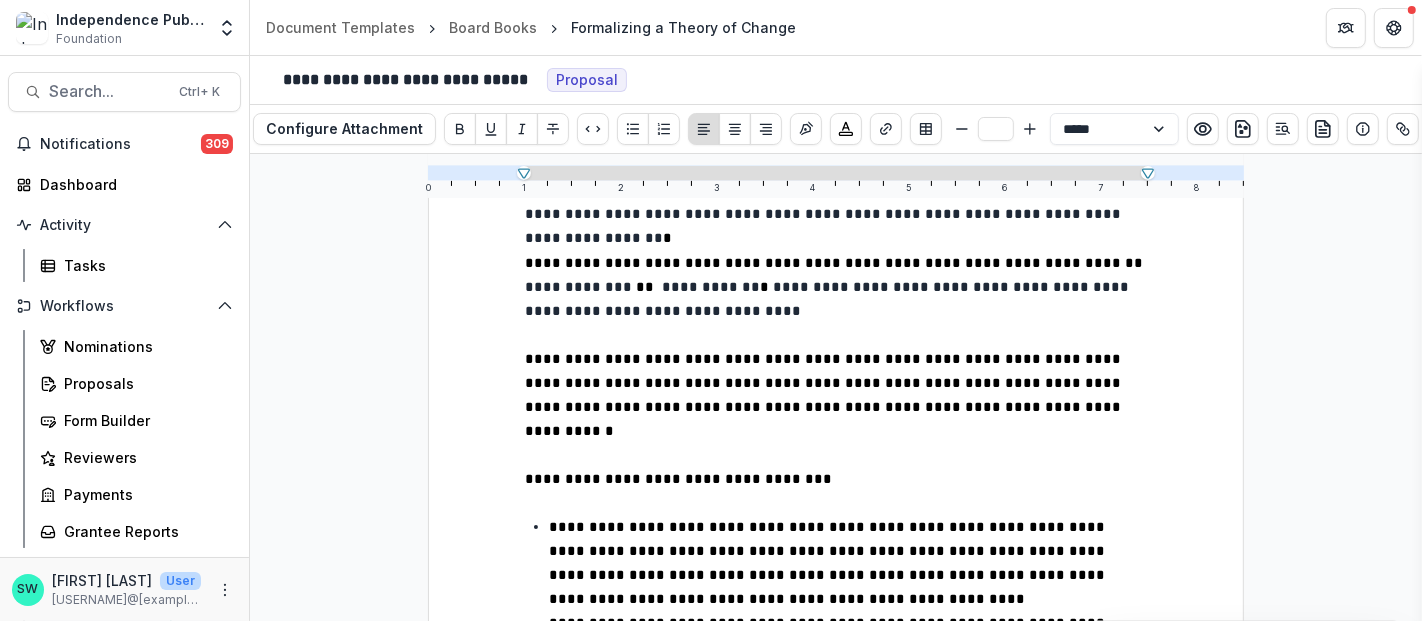 type on "**" 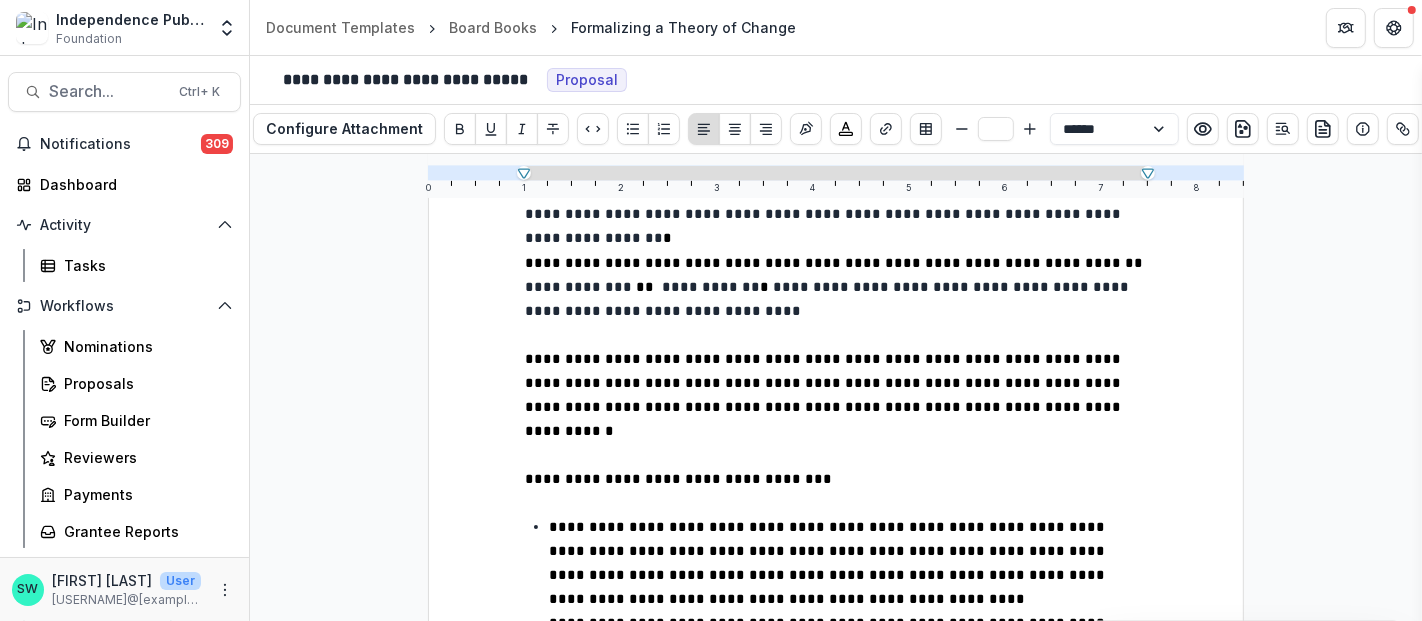 click on "**********" at bounding box center (711, 287) 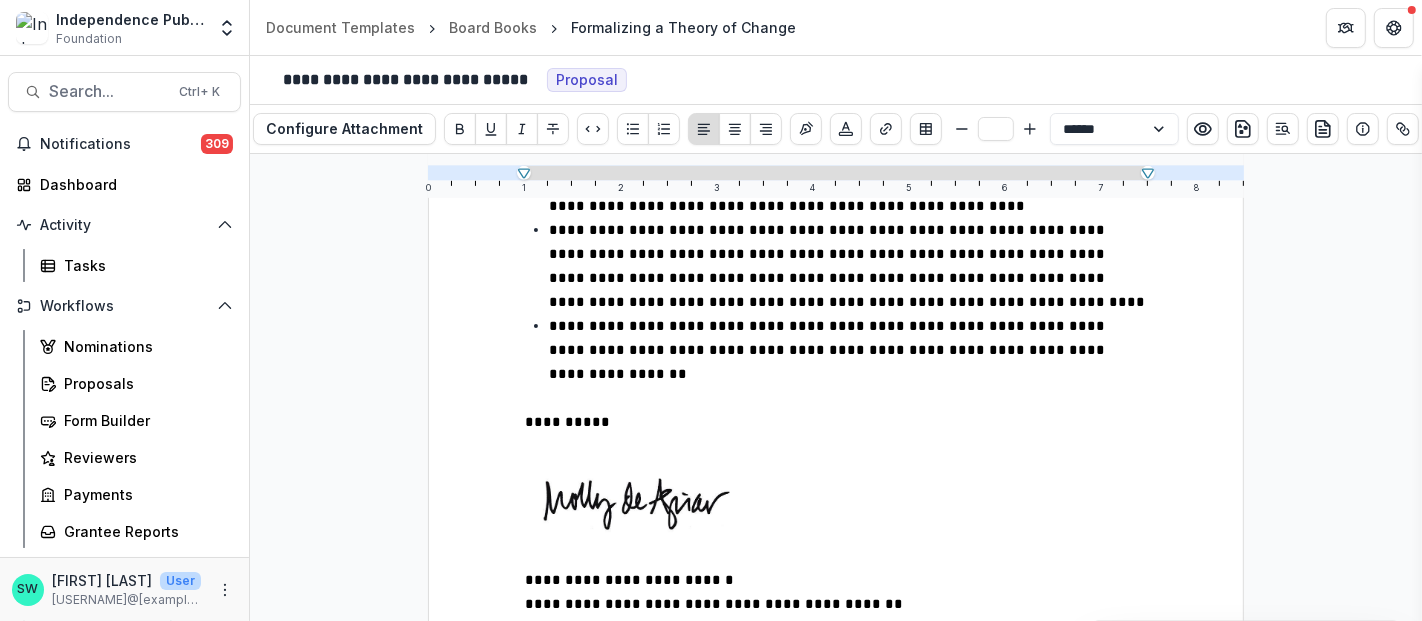 scroll, scrollTop: 1000, scrollLeft: 0, axis: vertical 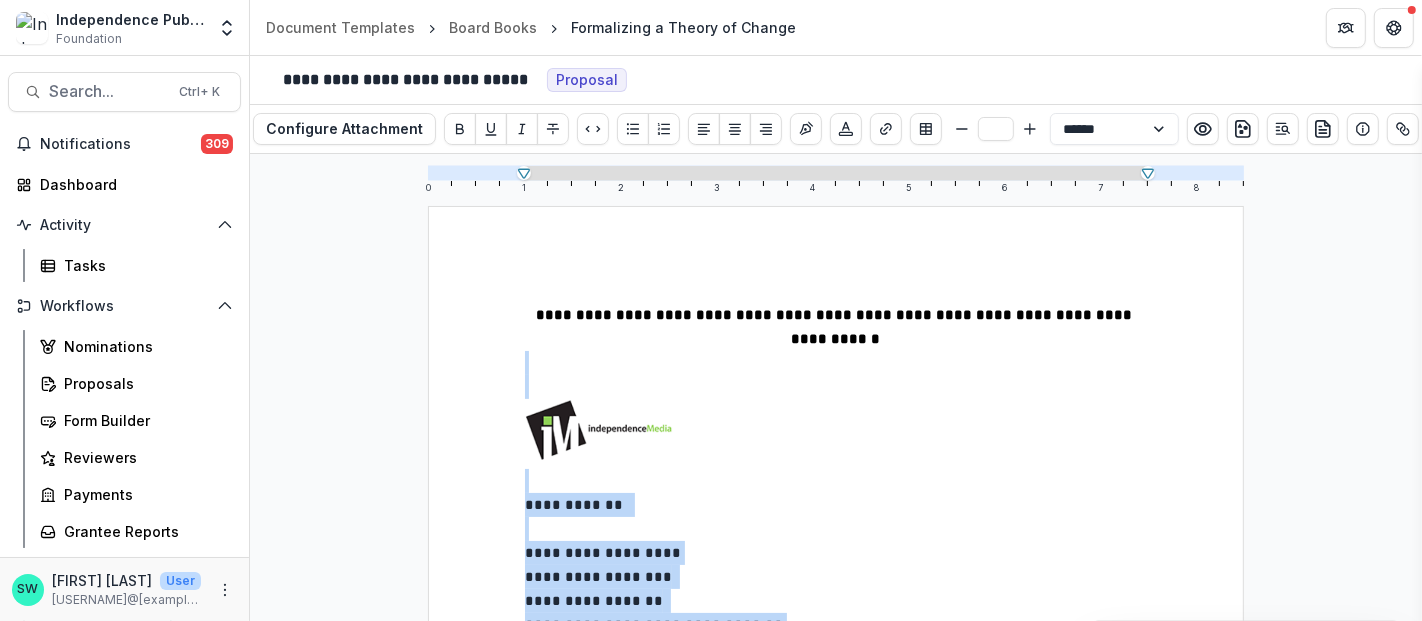 drag, startPoint x: 825, startPoint y: 509, endPoint x: 523, endPoint y: 364, distance: 335.00598 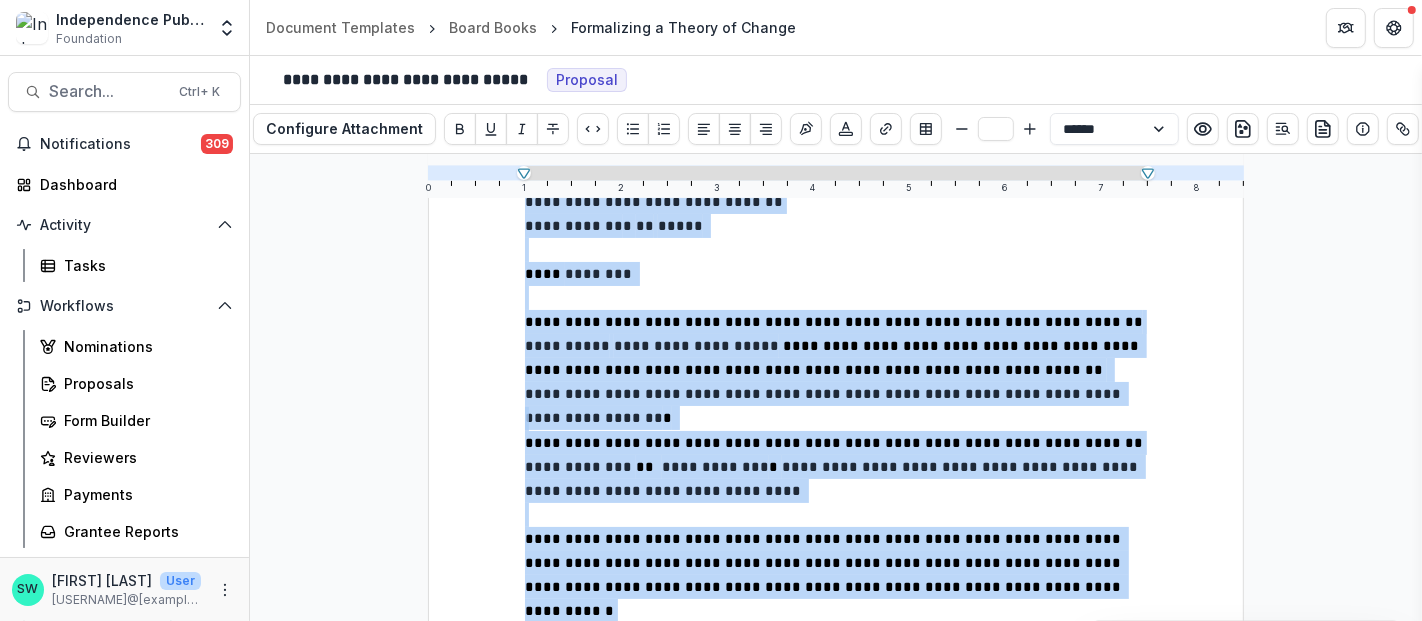 scroll, scrollTop: 444, scrollLeft: 0, axis: vertical 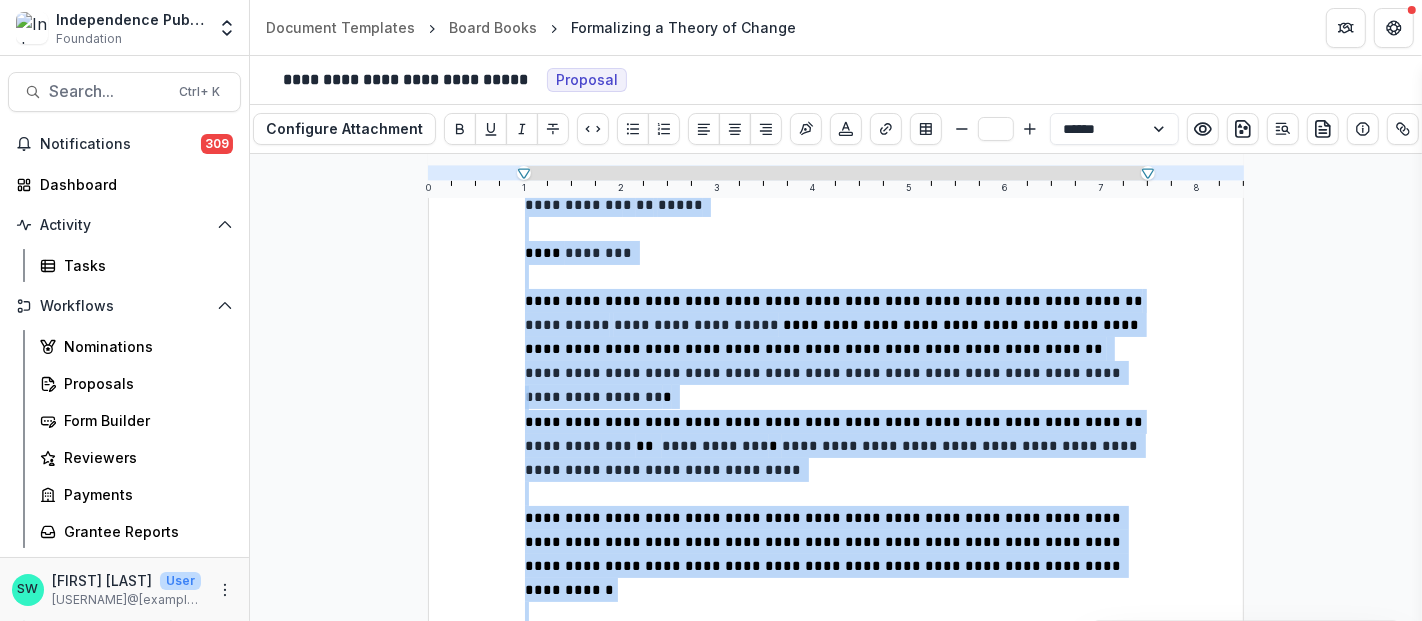 click on "**********" at bounding box center [836, 337] 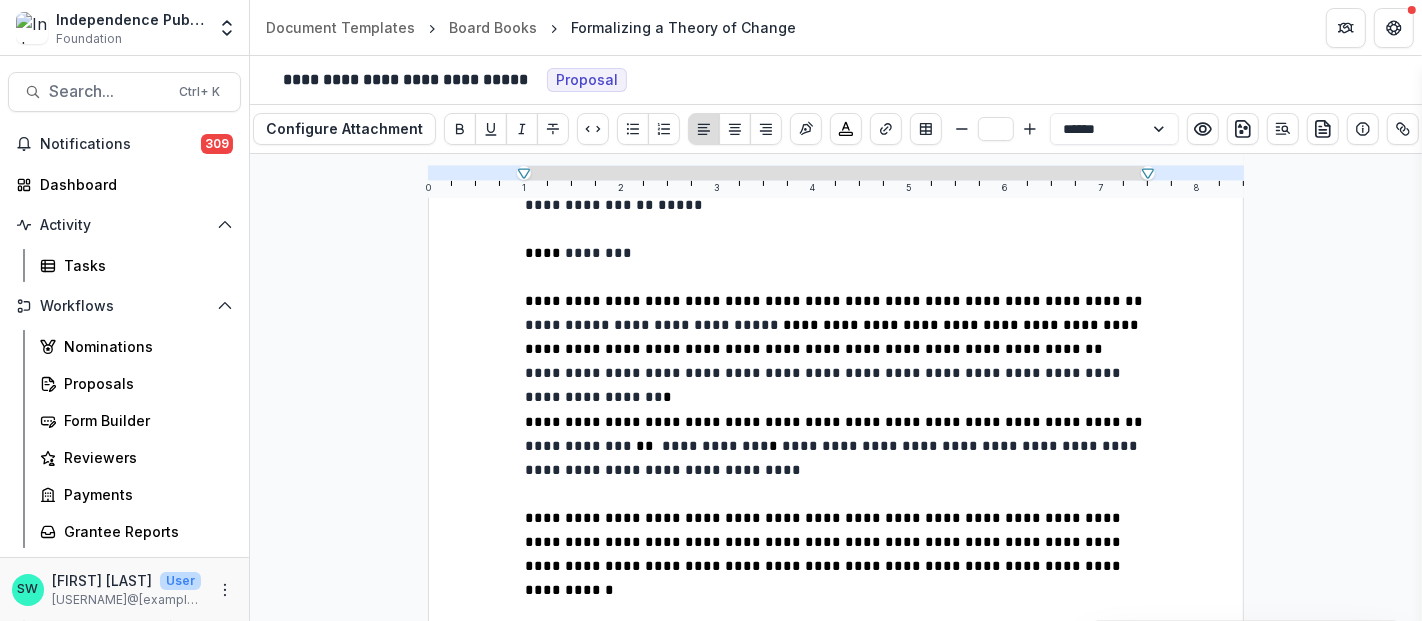click on "**********" at bounding box center (836, 337) 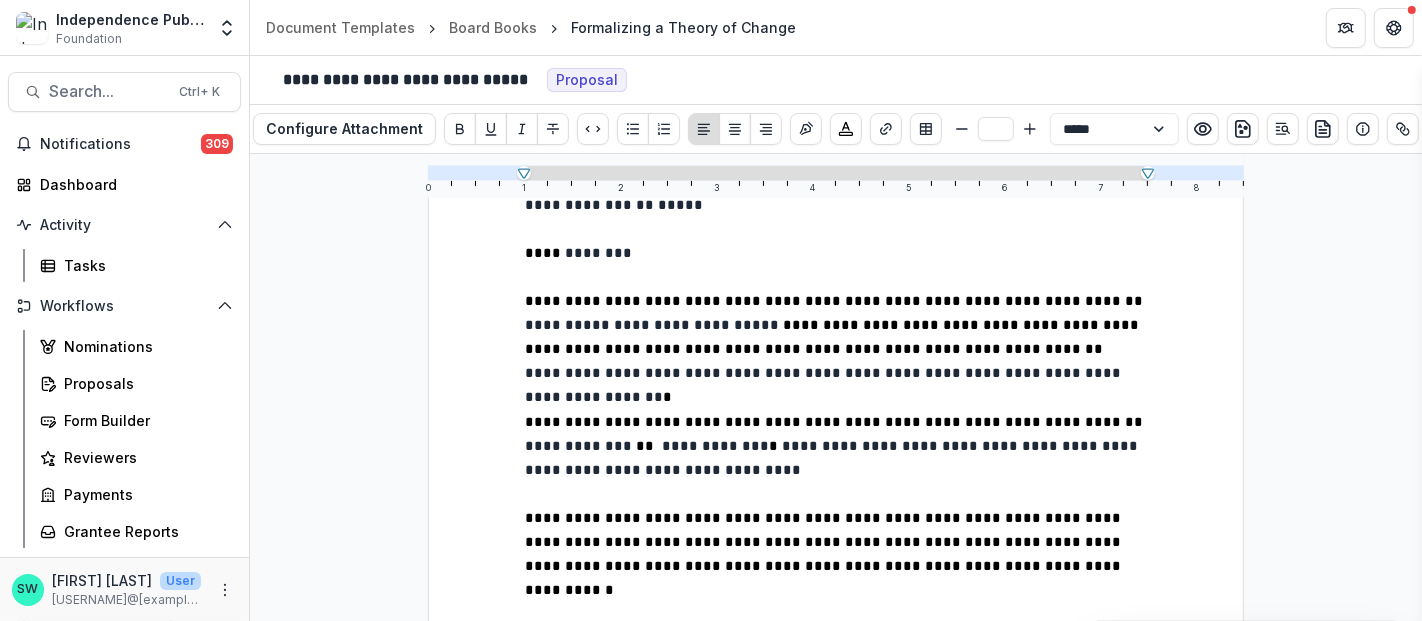 type on "**" 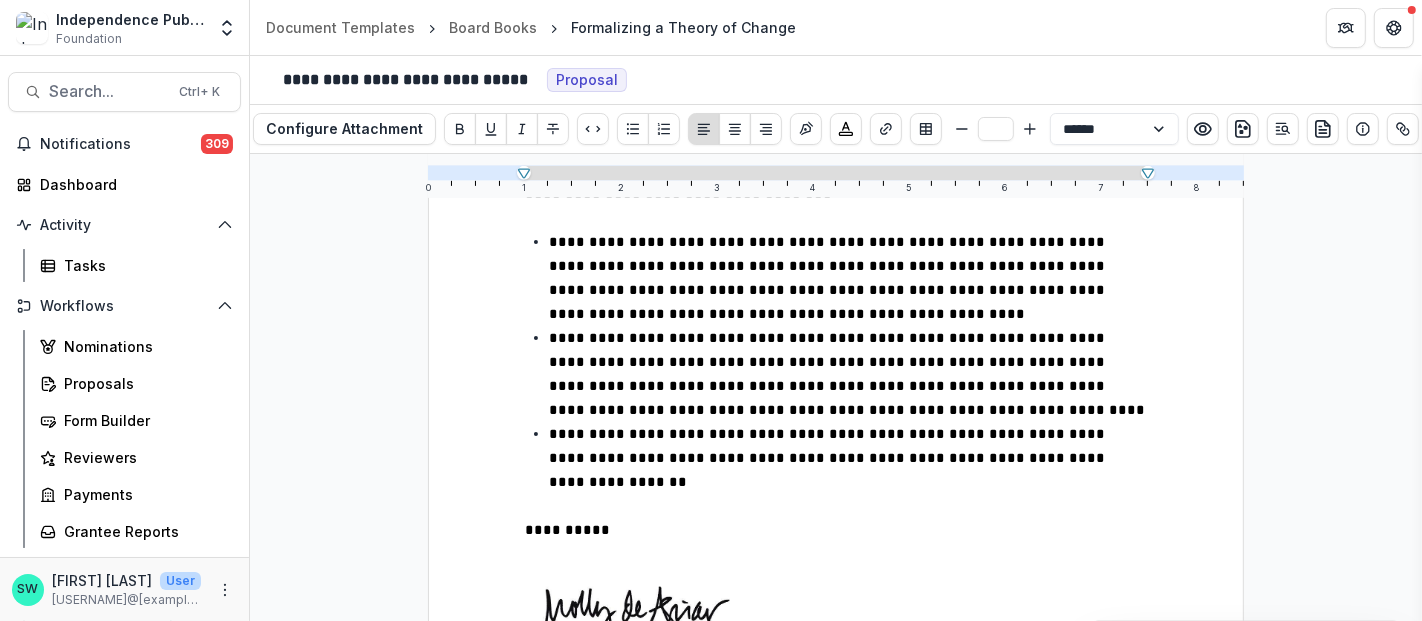 scroll, scrollTop: 666, scrollLeft: 0, axis: vertical 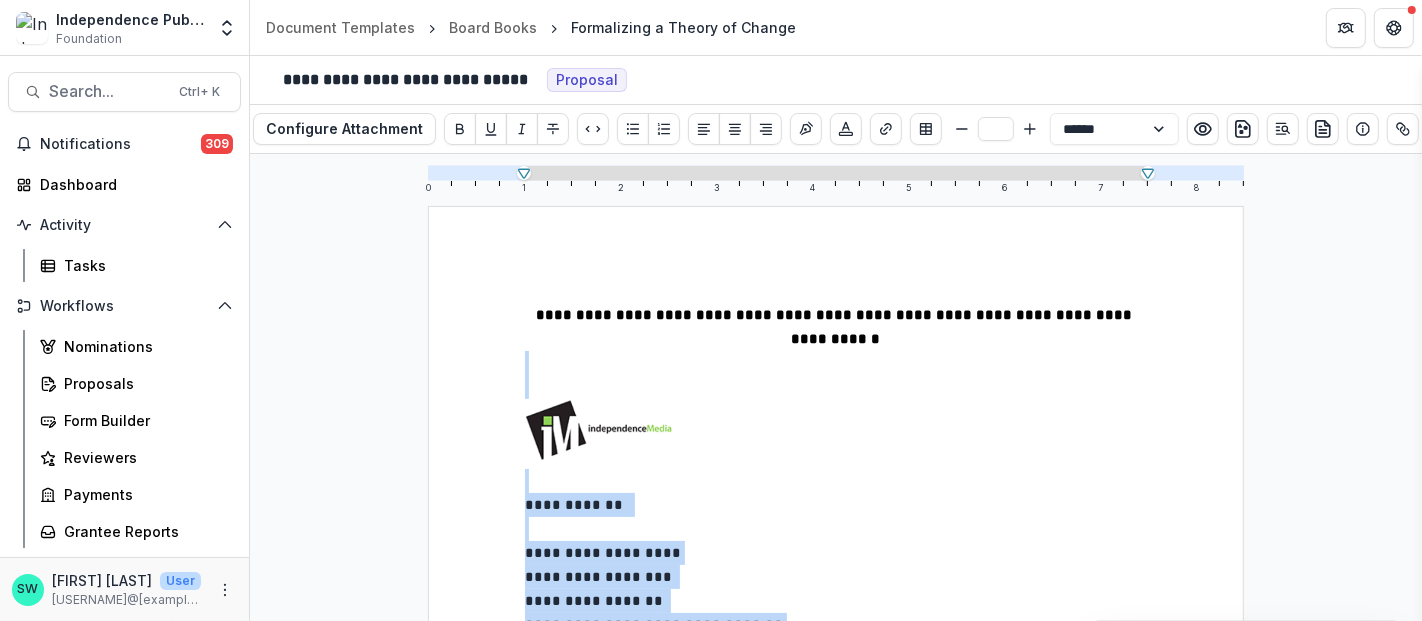drag, startPoint x: 813, startPoint y: 509, endPoint x: 528, endPoint y: 366, distance: 318.86362 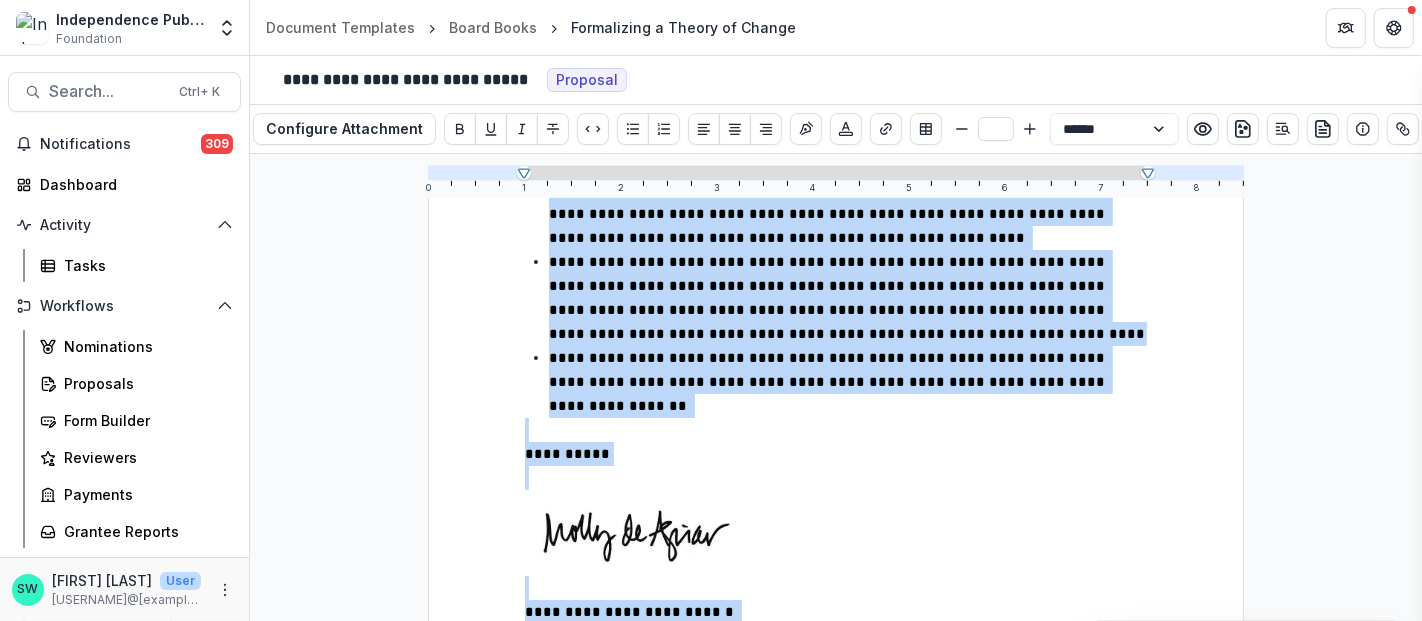 scroll, scrollTop: 1000, scrollLeft: 0, axis: vertical 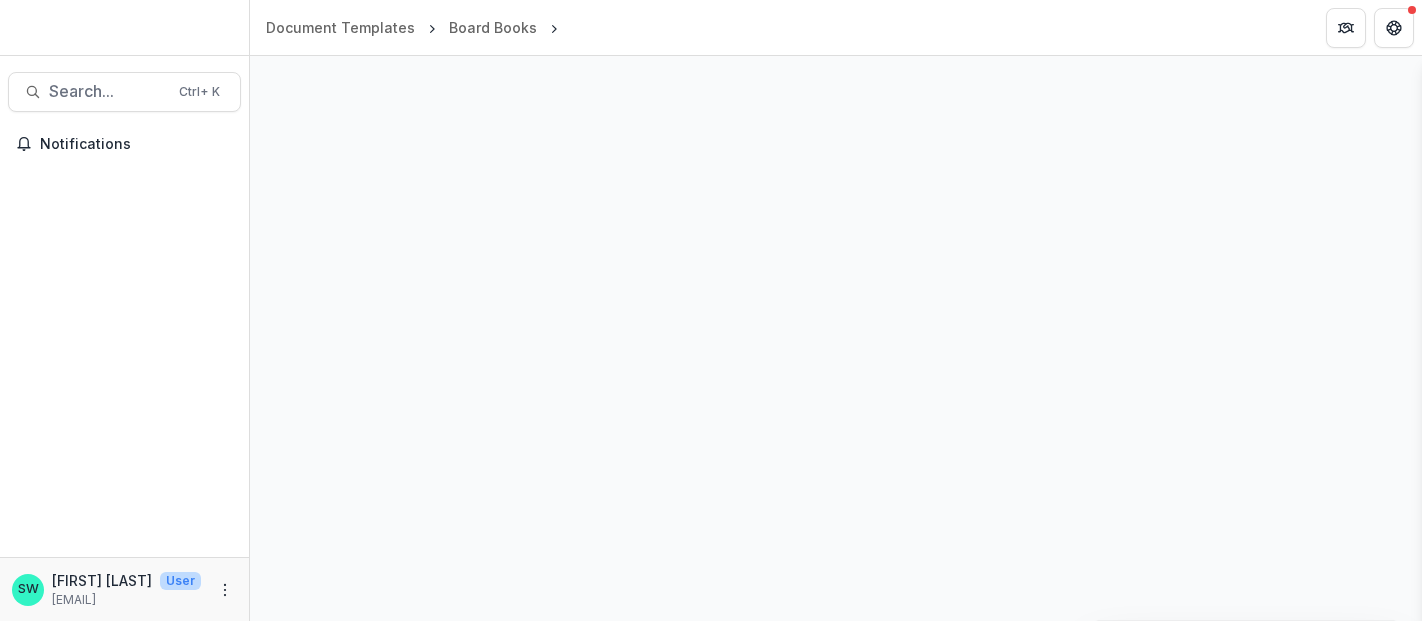 select on "**********" 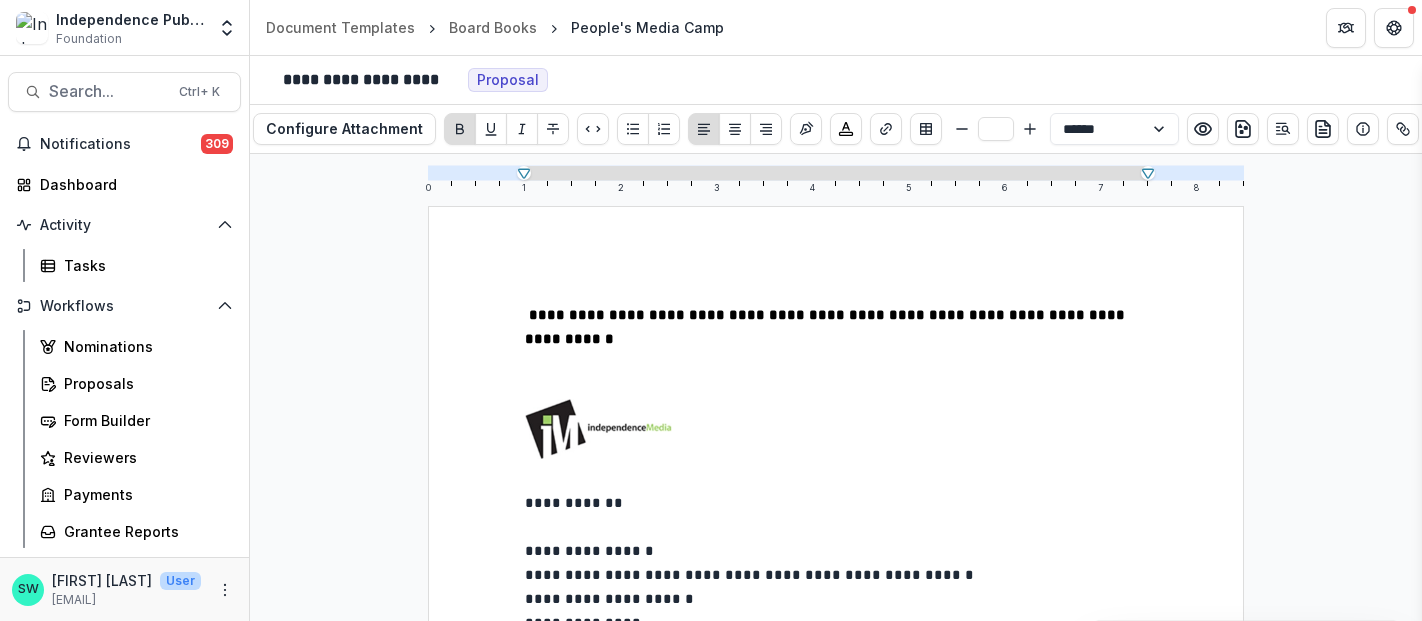 scroll, scrollTop: 0, scrollLeft: 0, axis: both 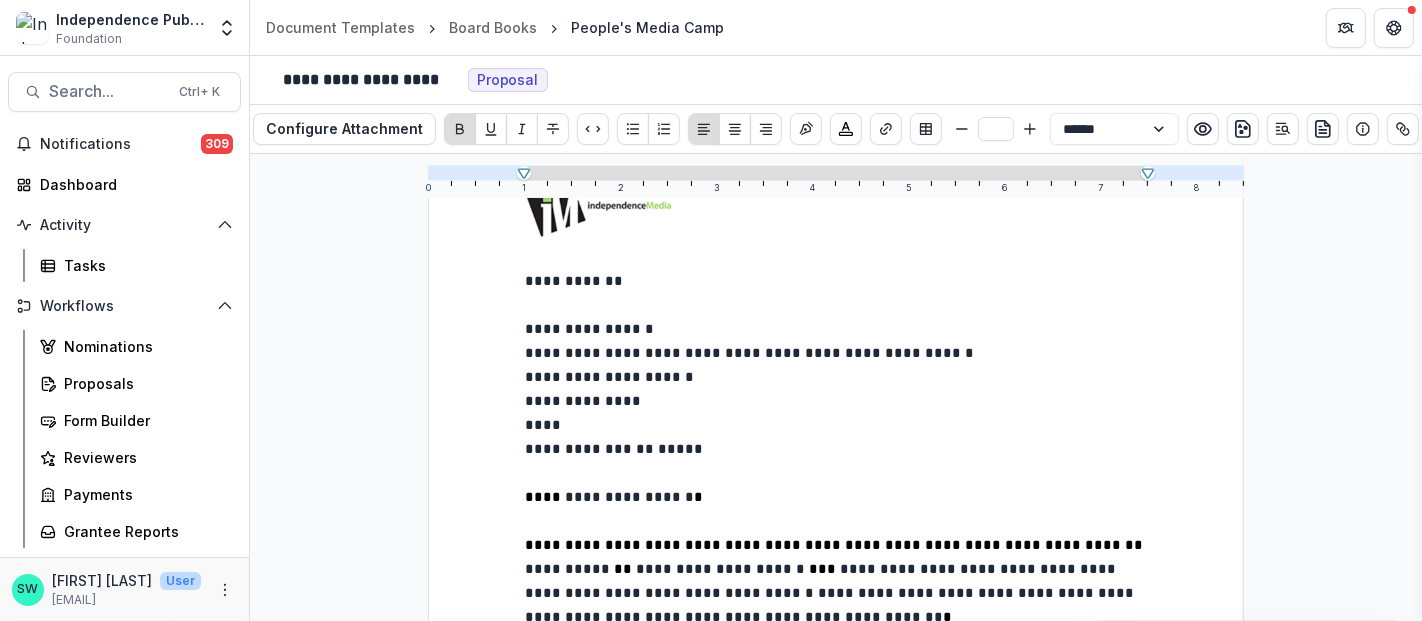 click on "**********" at bounding box center [836, 785] 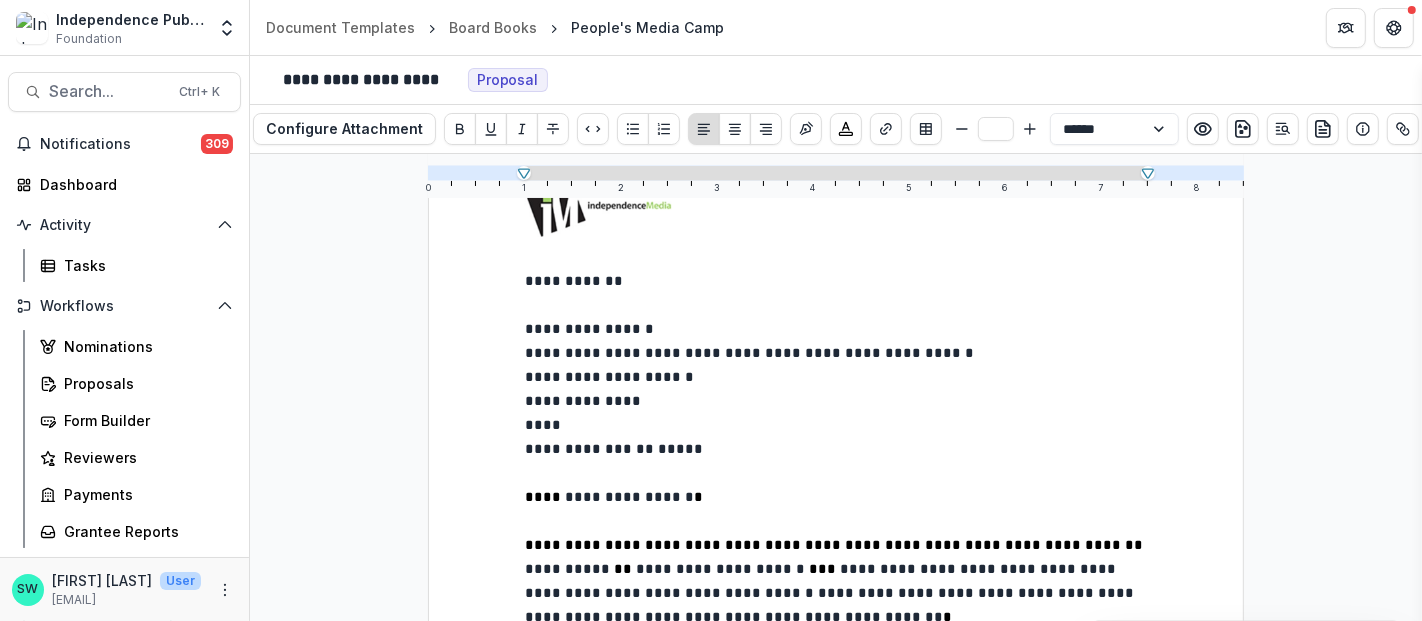scroll, scrollTop: 147, scrollLeft: 0, axis: vertical 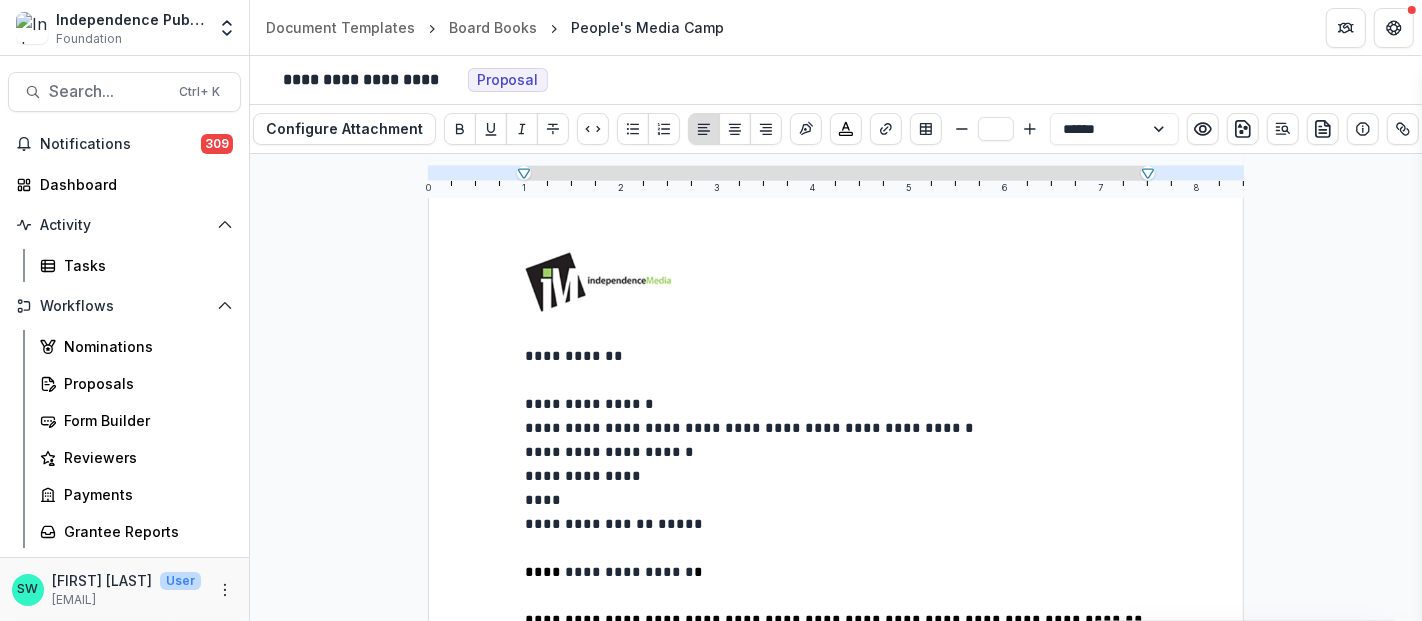 click on "**********" at bounding box center (836, 860) 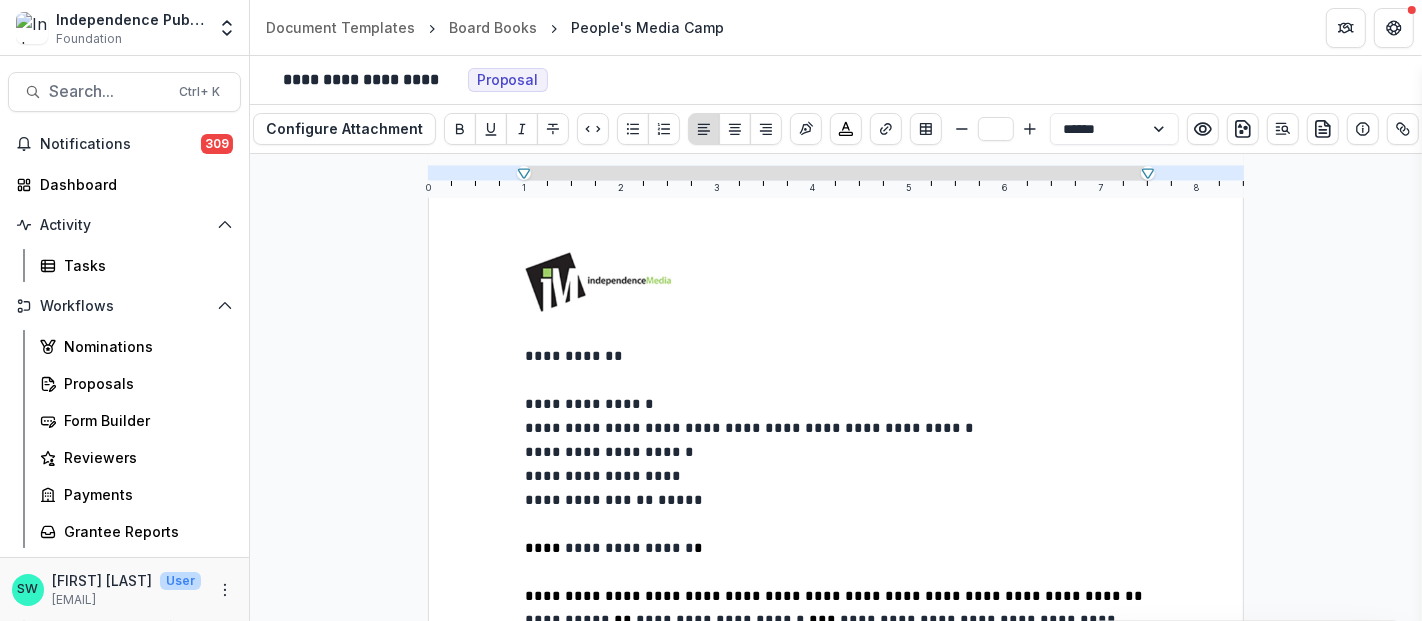 type 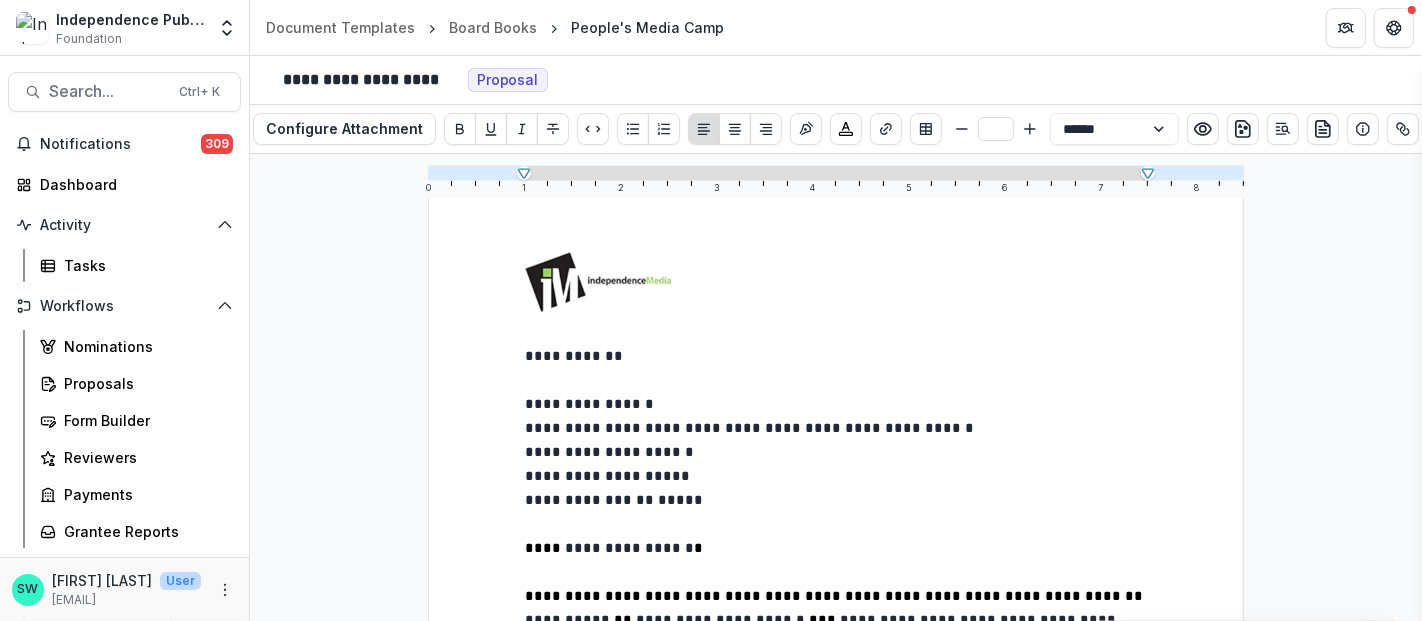 scroll, scrollTop: 258, scrollLeft: 0, axis: vertical 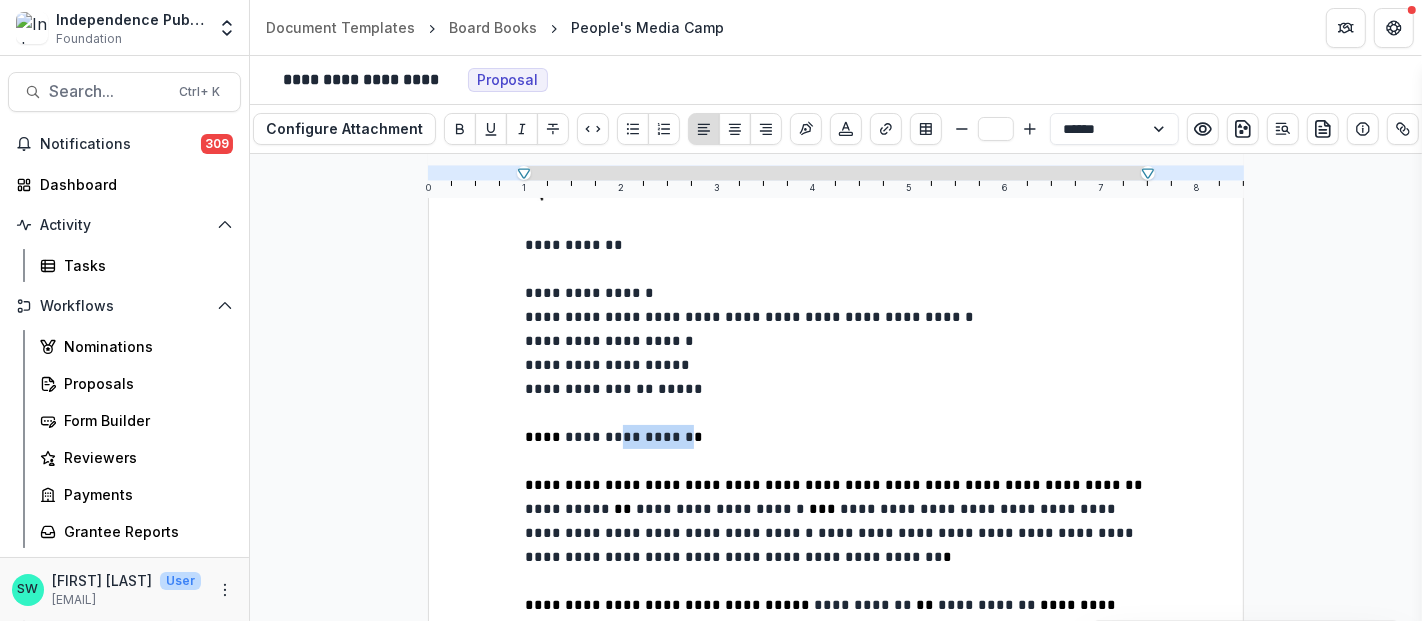 drag, startPoint x: 603, startPoint y: 411, endPoint x: 663, endPoint y: 415, distance: 60.133186 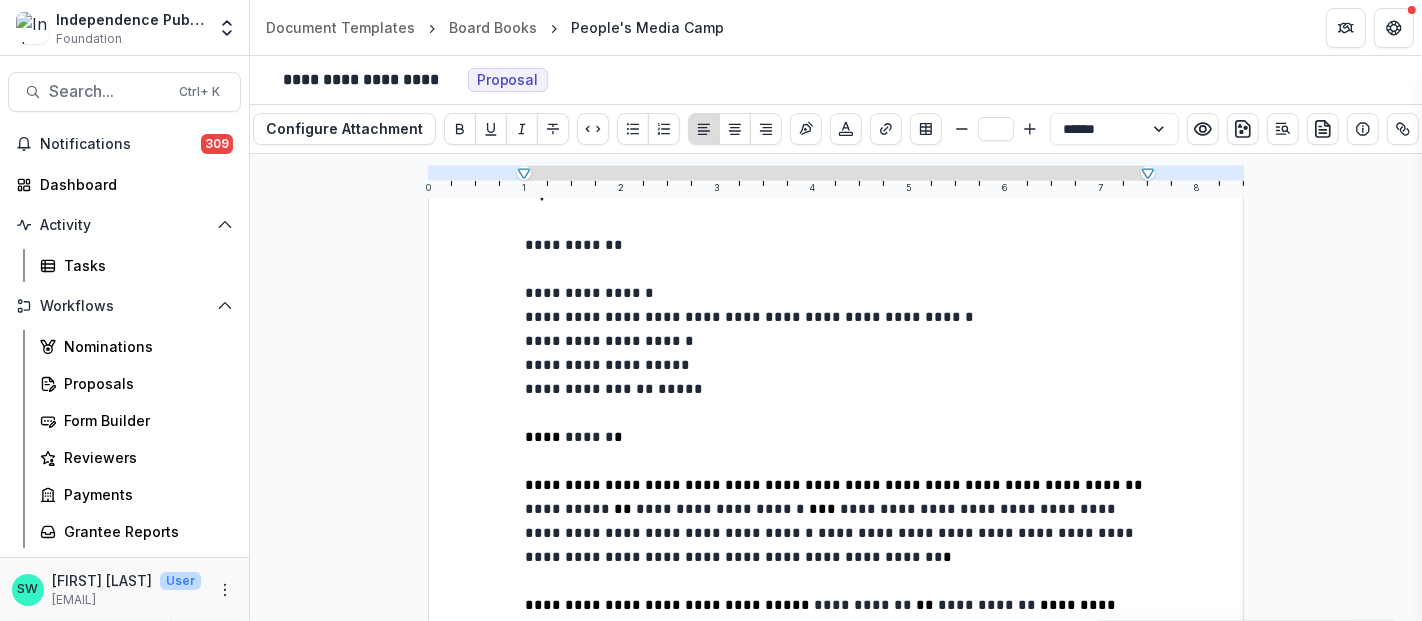 scroll, scrollTop: 369, scrollLeft: 0, axis: vertical 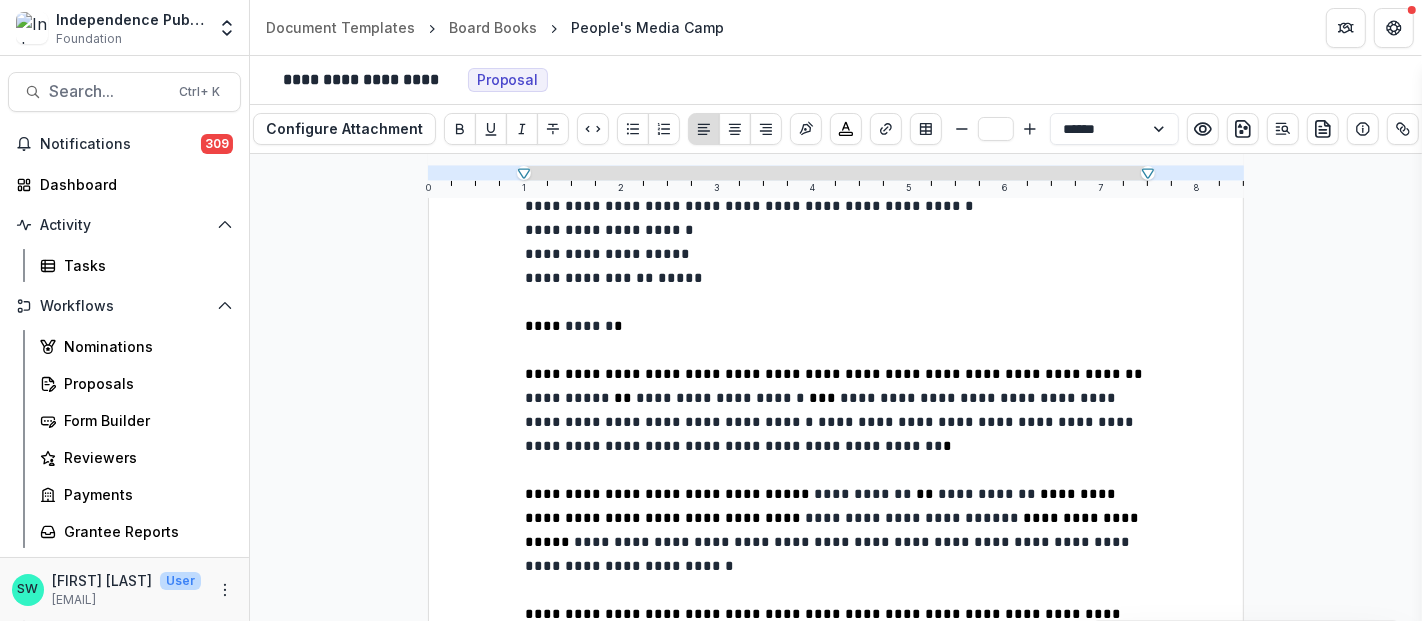 click on "**" at bounding box center (621, 398) 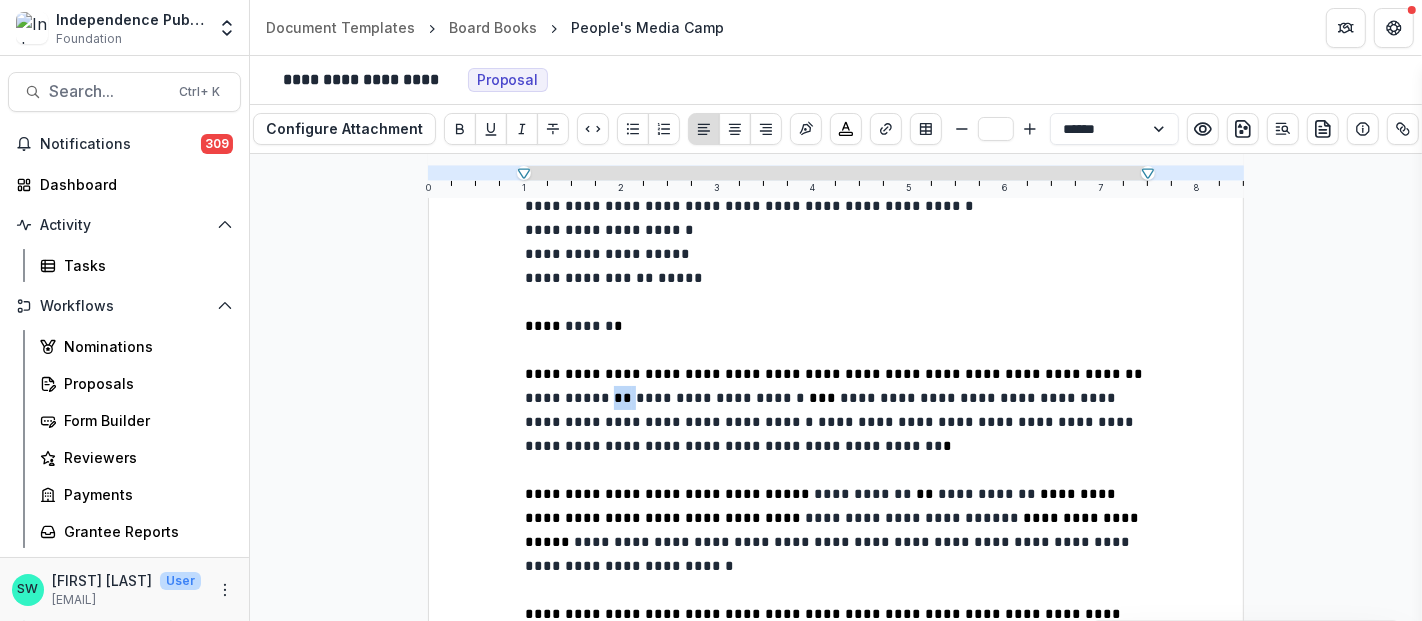 click on "**" at bounding box center (621, 398) 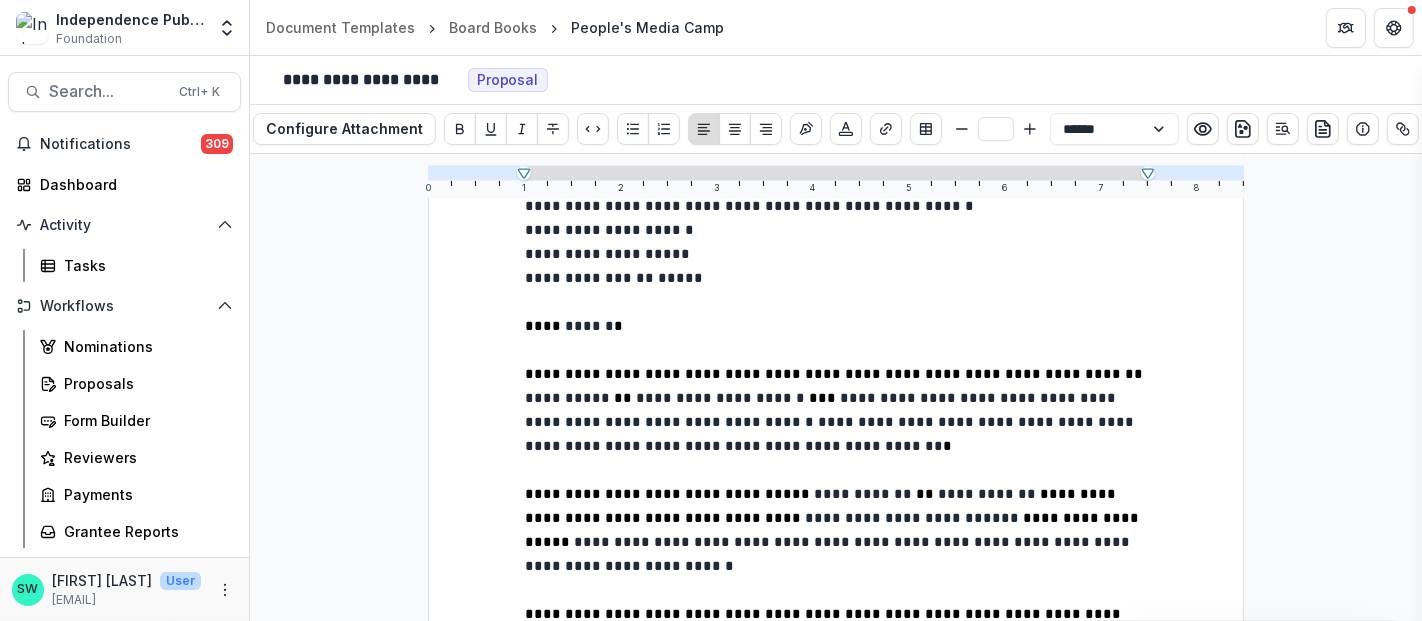 click on "**********" at bounding box center [567, 398] 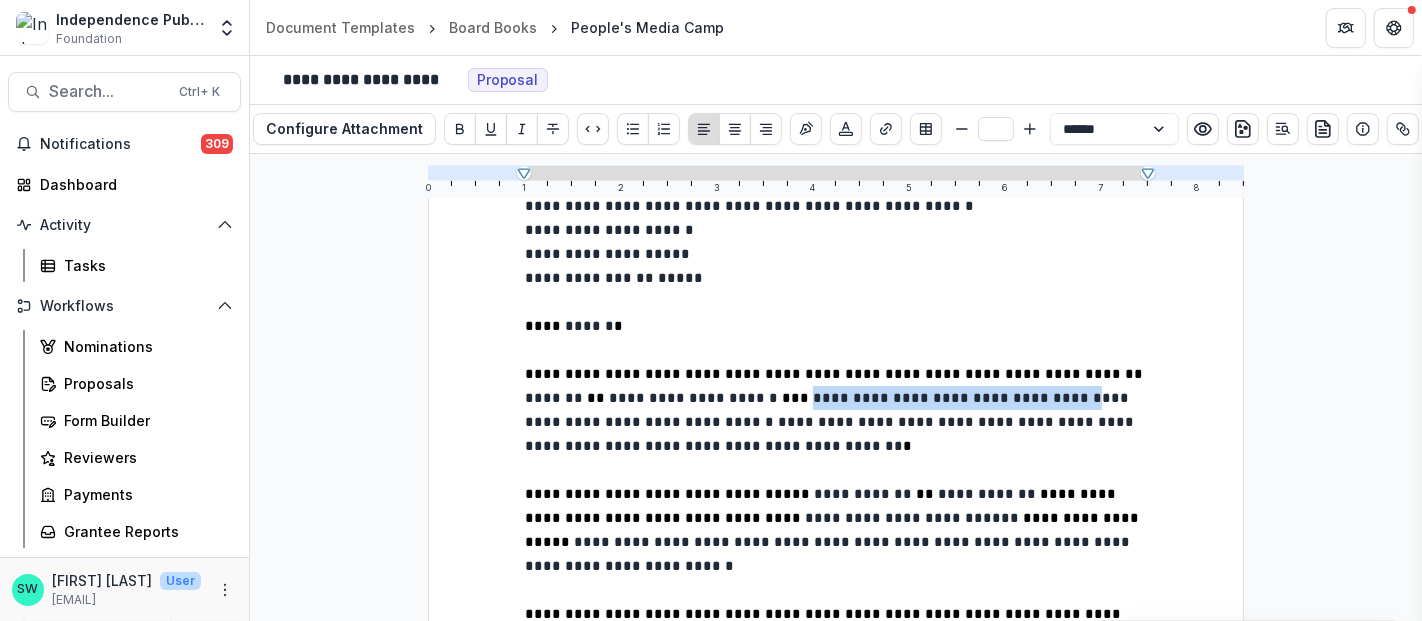 drag, startPoint x: 697, startPoint y: 371, endPoint x: 940, endPoint y: 365, distance: 243.07407 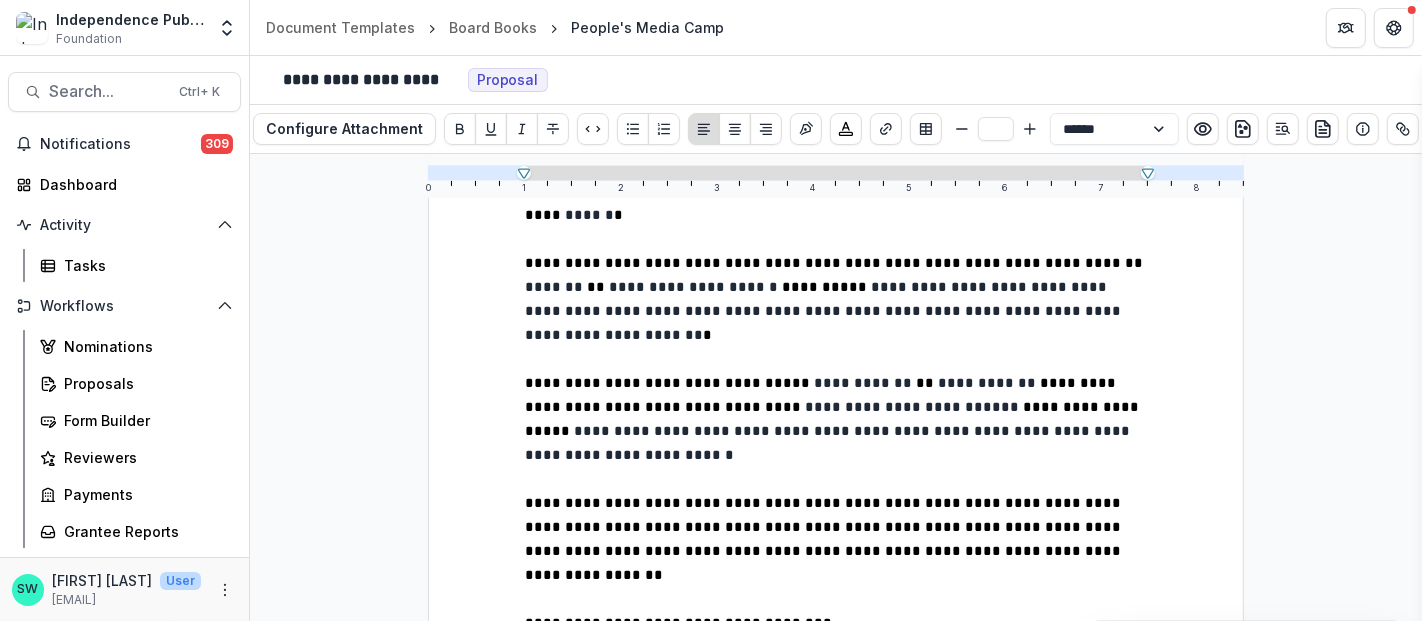 scroll, scrollTop: 591, scrollLeft: 0, axis: vertical 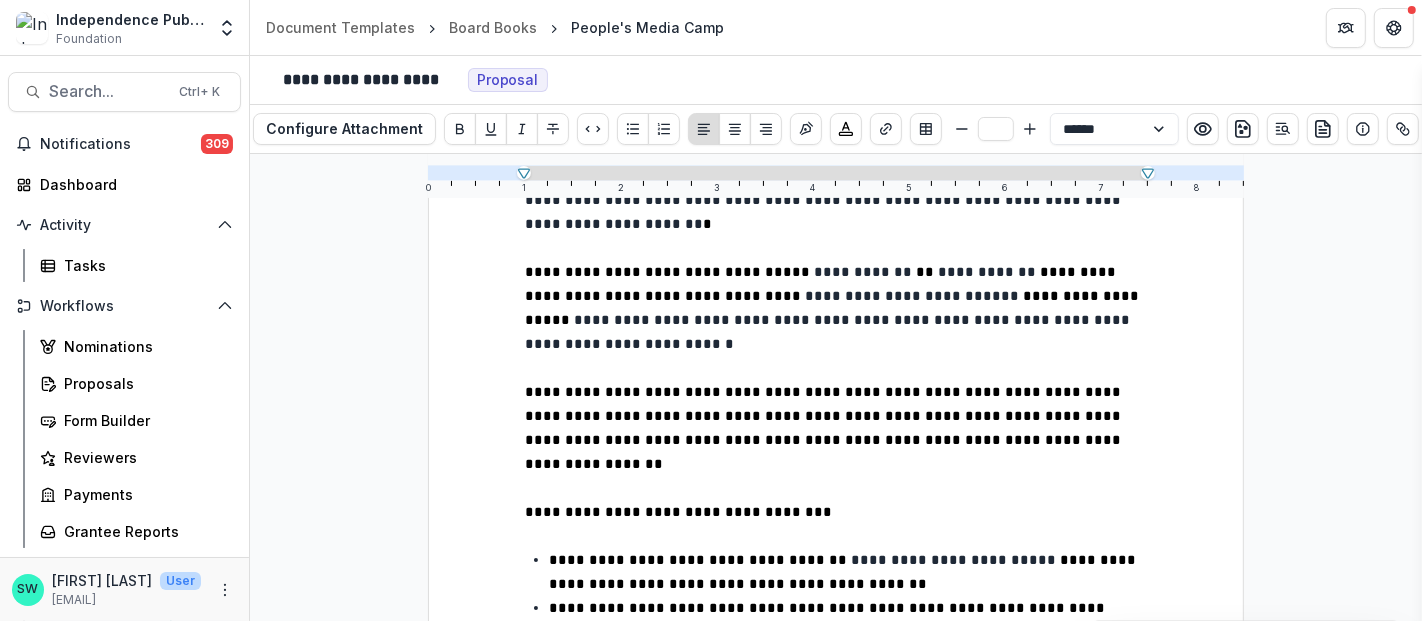 click on "**********" at bounding box center [865, 272] 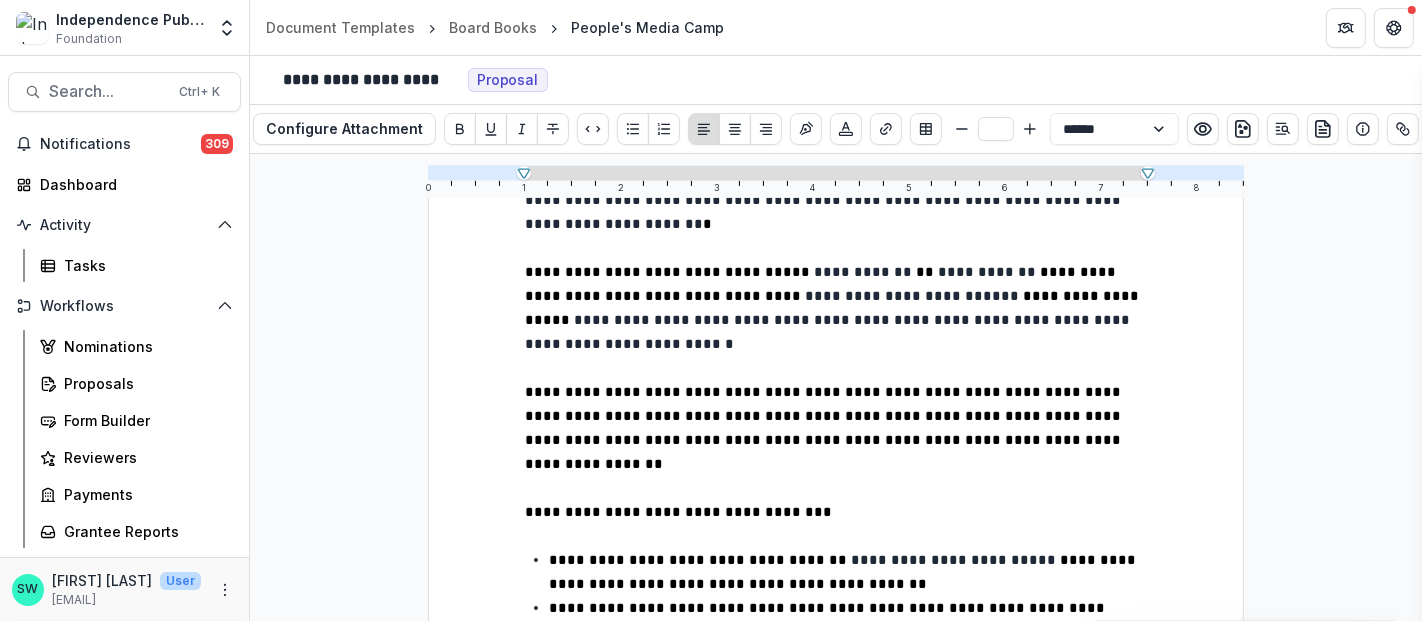 click on "**********" at bounding box center [865, 272] 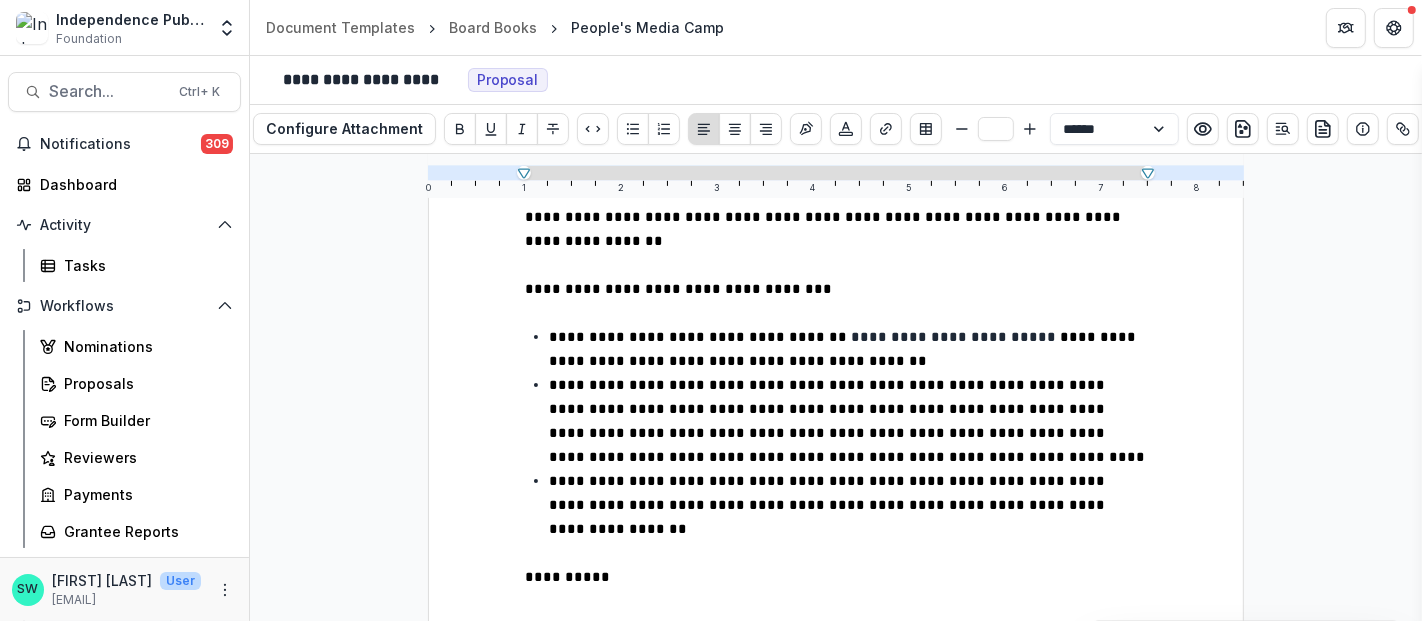 scroll, scrollTop: 1053, scrollLeft: 0, axis: vertical 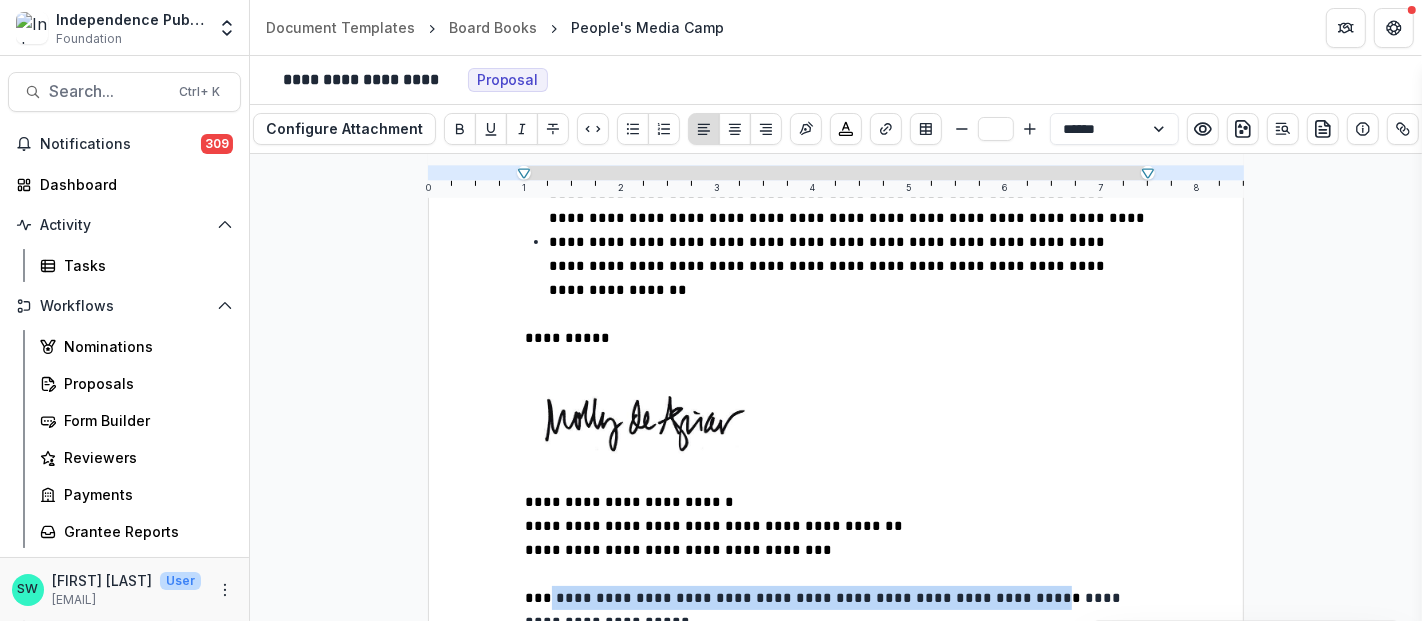drag, startPoint x: 544, startPoint y: 477, endPoint x: 1088, endPoint y: 474, distance: 544.0083 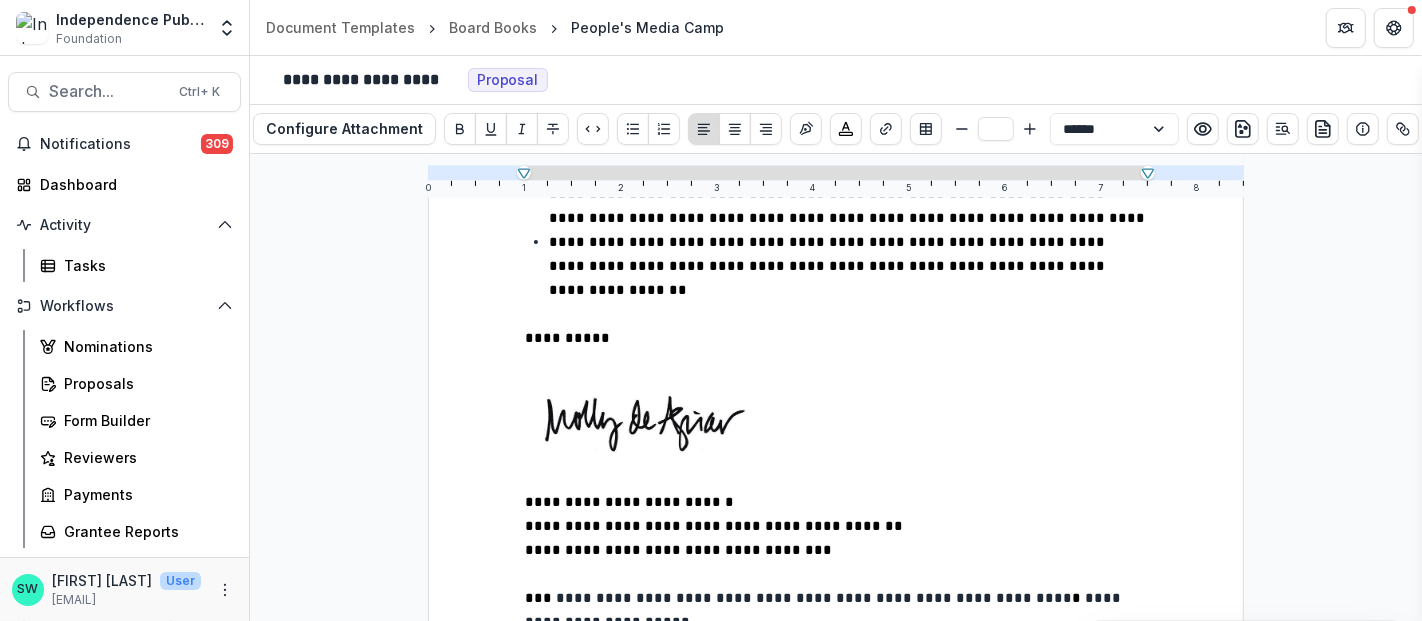 scroll, scrollTop: 1029, scrollLeft: 0, axis: vertical 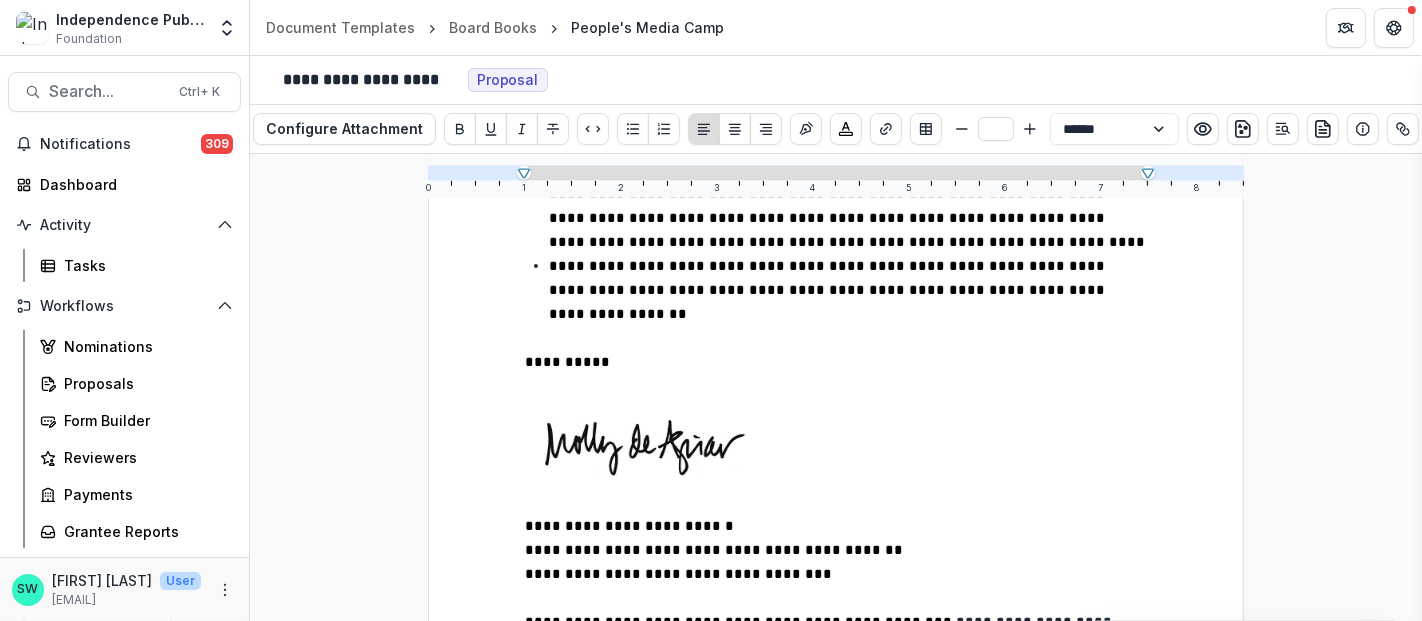 click at bounding box center (836, 502) 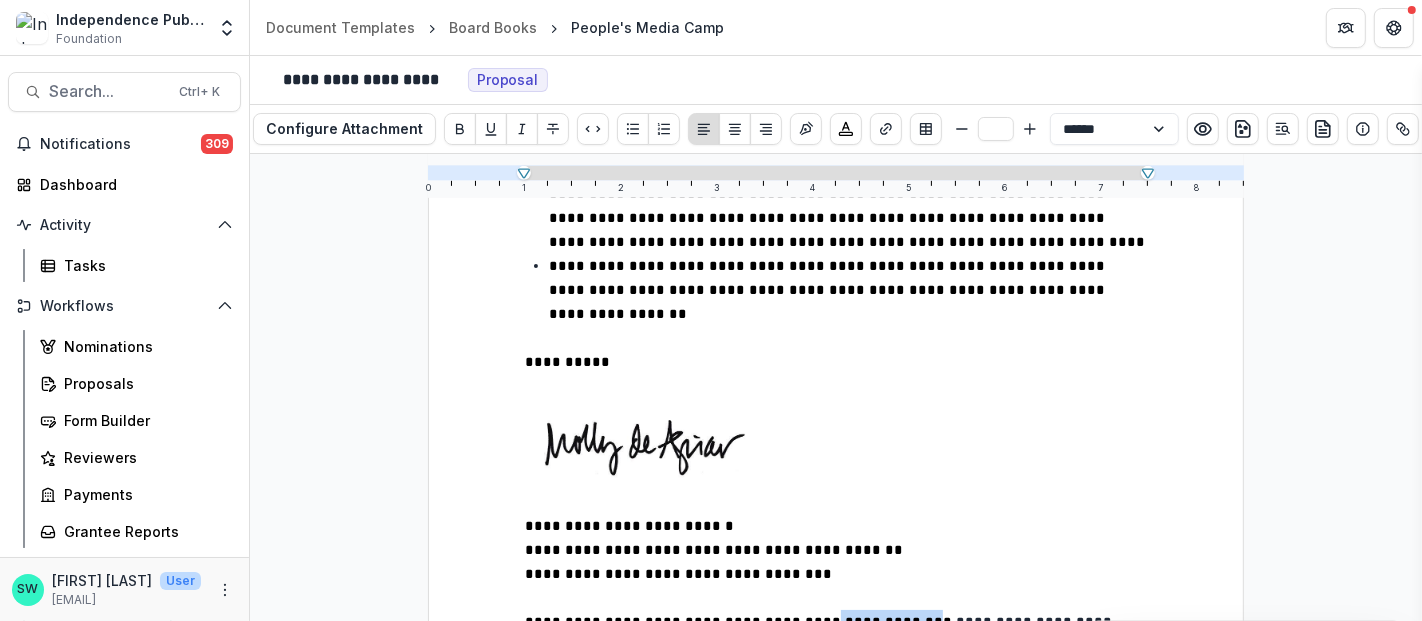drag, startPoint x: 782, startPoint y: 506, endPoint x: 862, endPoint y: 508, distance: 80.024994 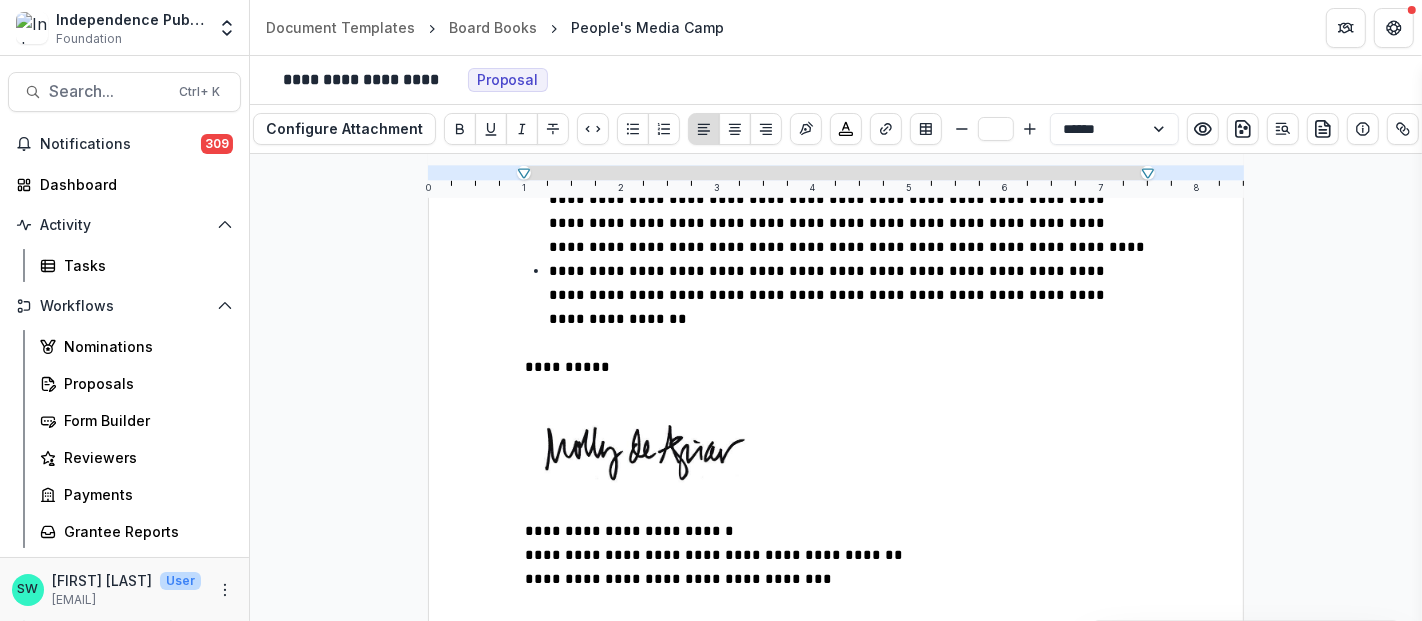 scroll, scrollTop: 1029, scrollLeft: 0, axis: vertical 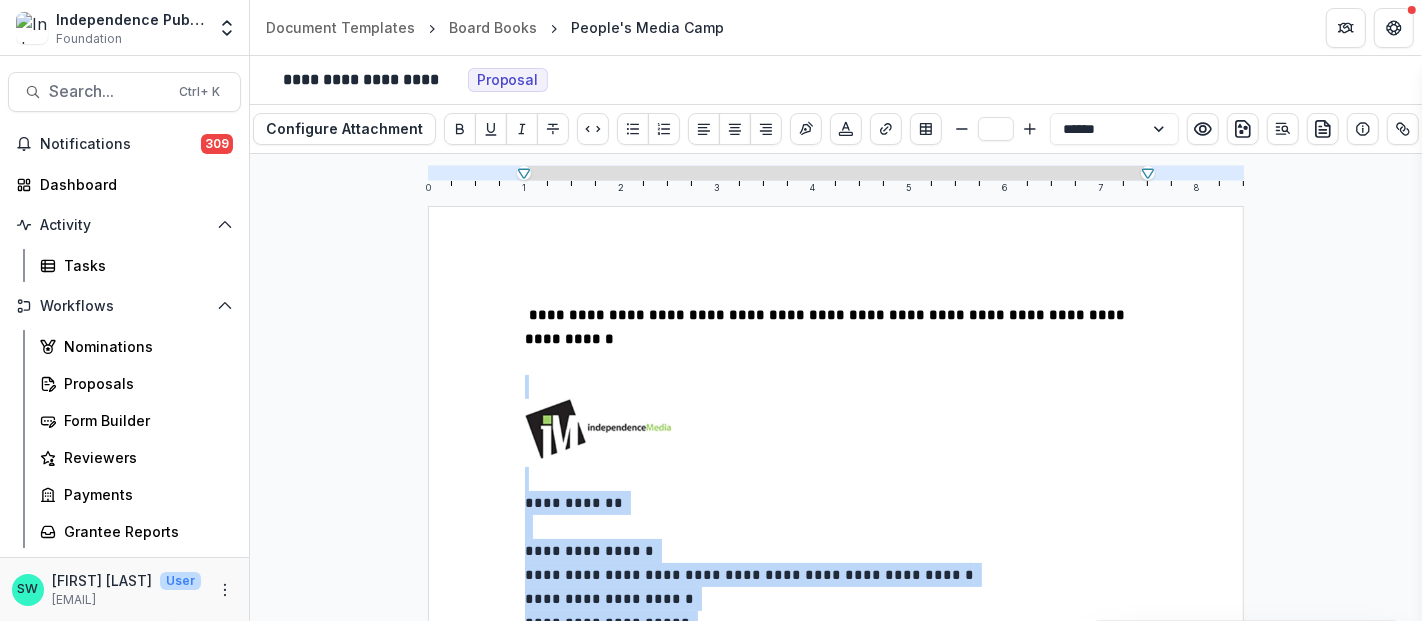 drag, startPoint x: 957, startPoint y: 507, endPoint x: 520, endPoint y: 351, distance: 464.0097 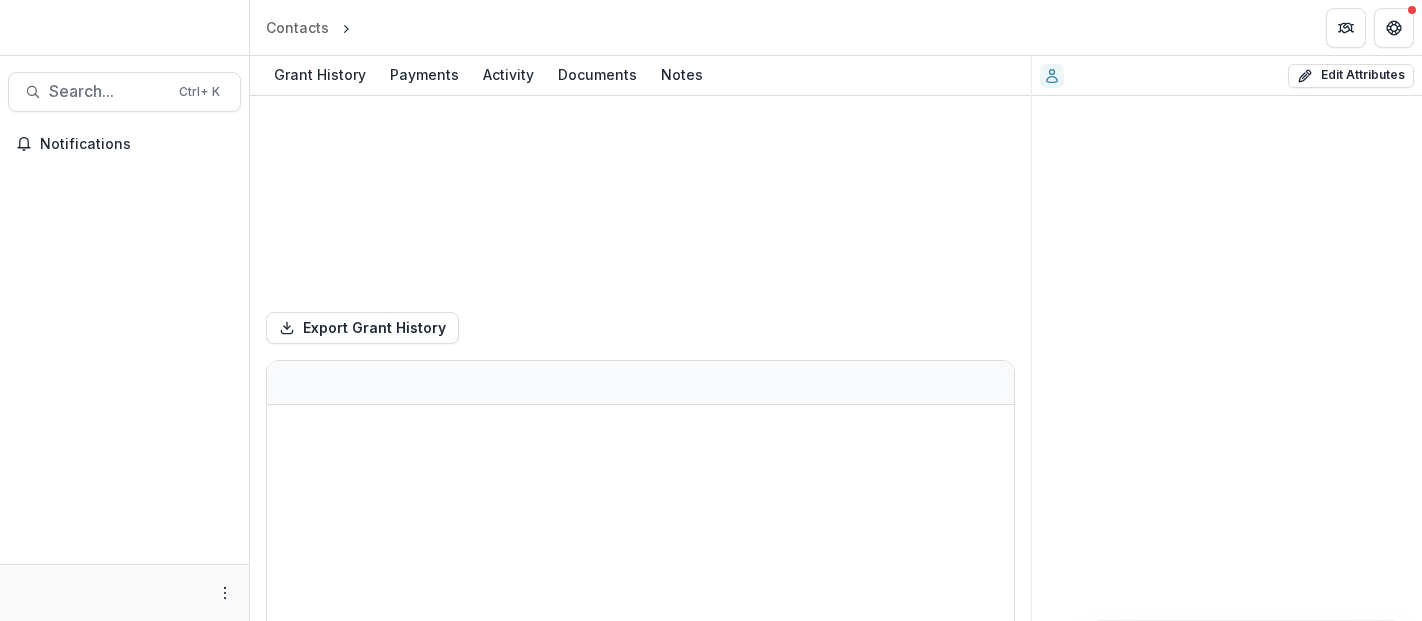scroll, scrollTop: 0, scrollLeft: 0, axis: both 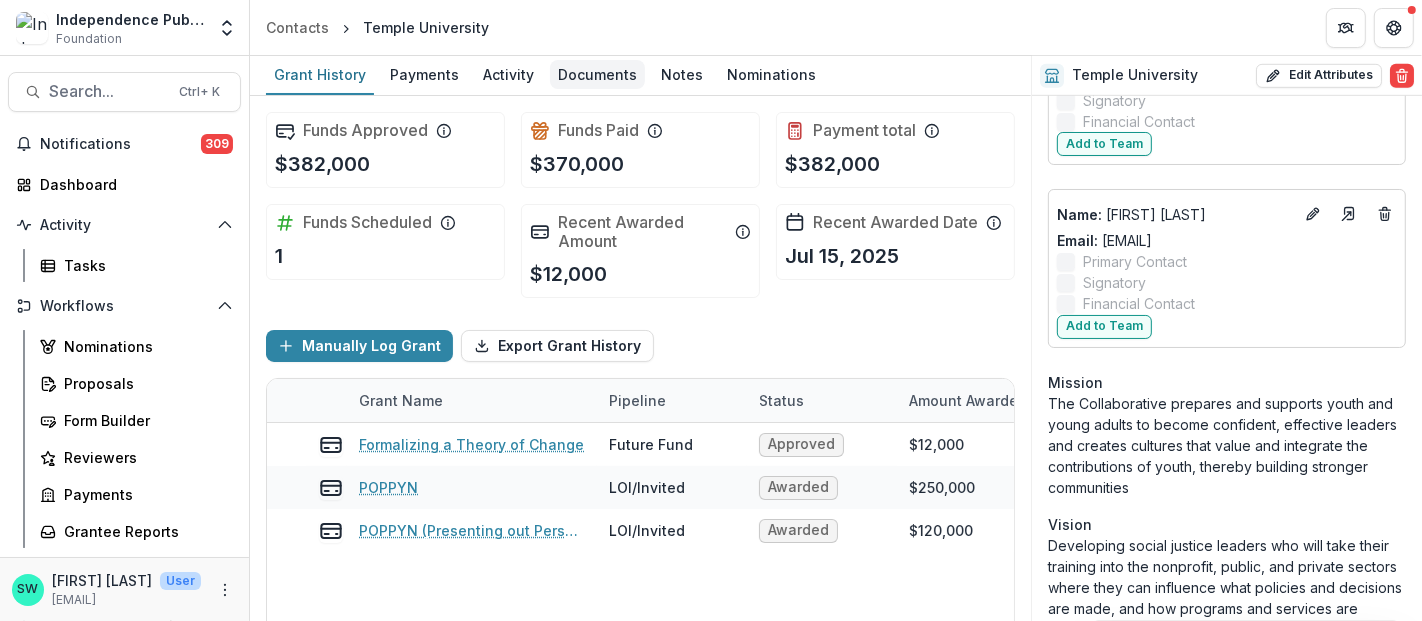click on "Documents" at bounding box center [597, 74] 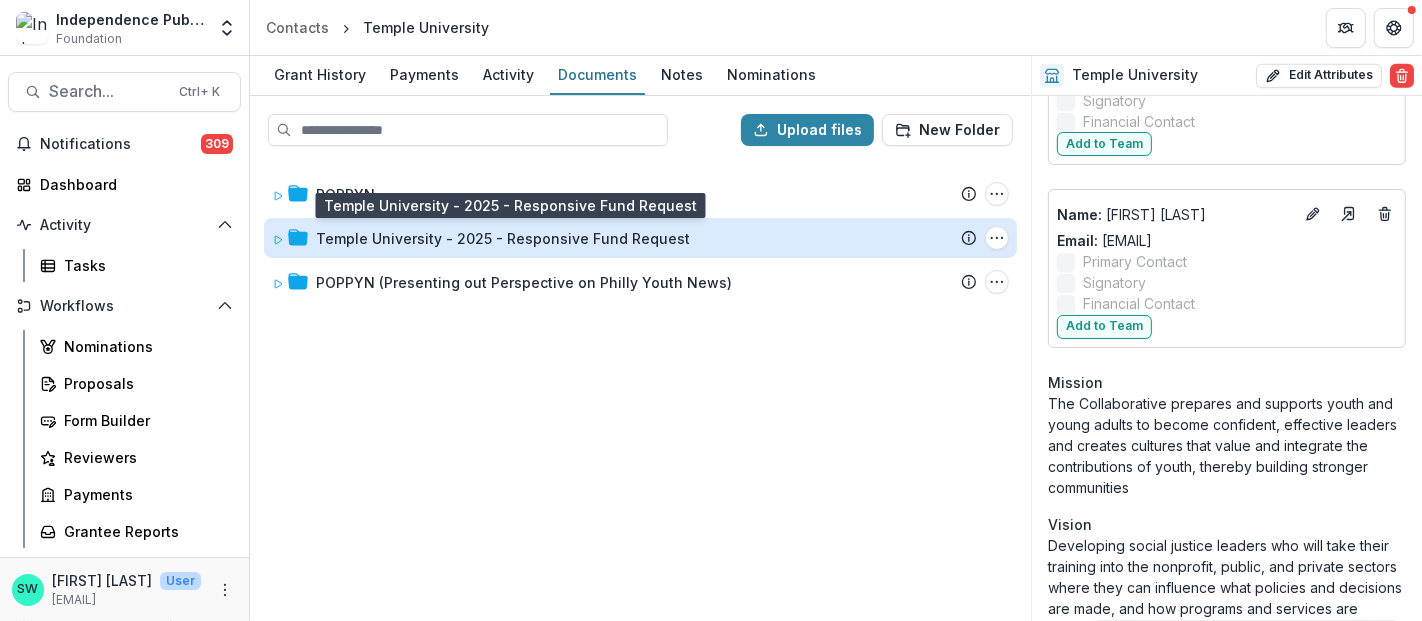click on "Temple University - 2025 - Responsive Fund Request" at bounding box center [503, 238] 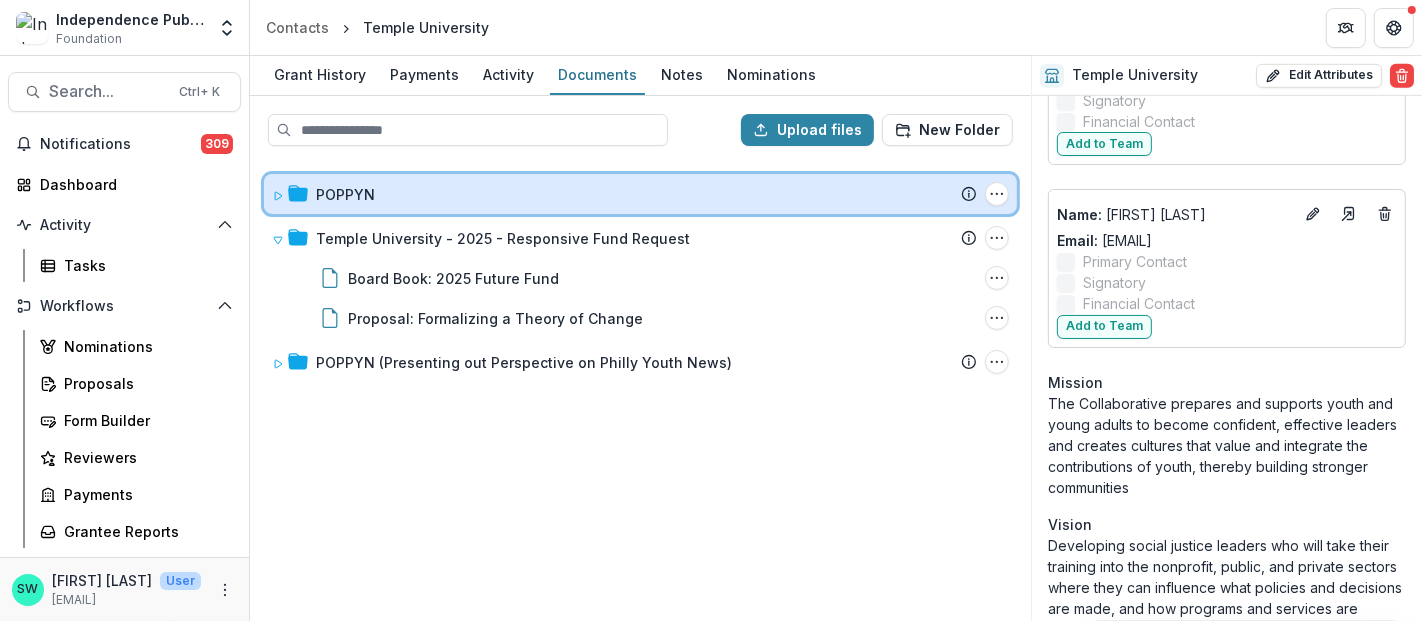 click on "POPPYN Submission Temelio Proposal Attached Submission Report Tasks POPPYN - University Community Collaborative POPPYN - University Community Collaborative Folder Options Rename Add Subfolder Delete" at bounding box center [640, 194] 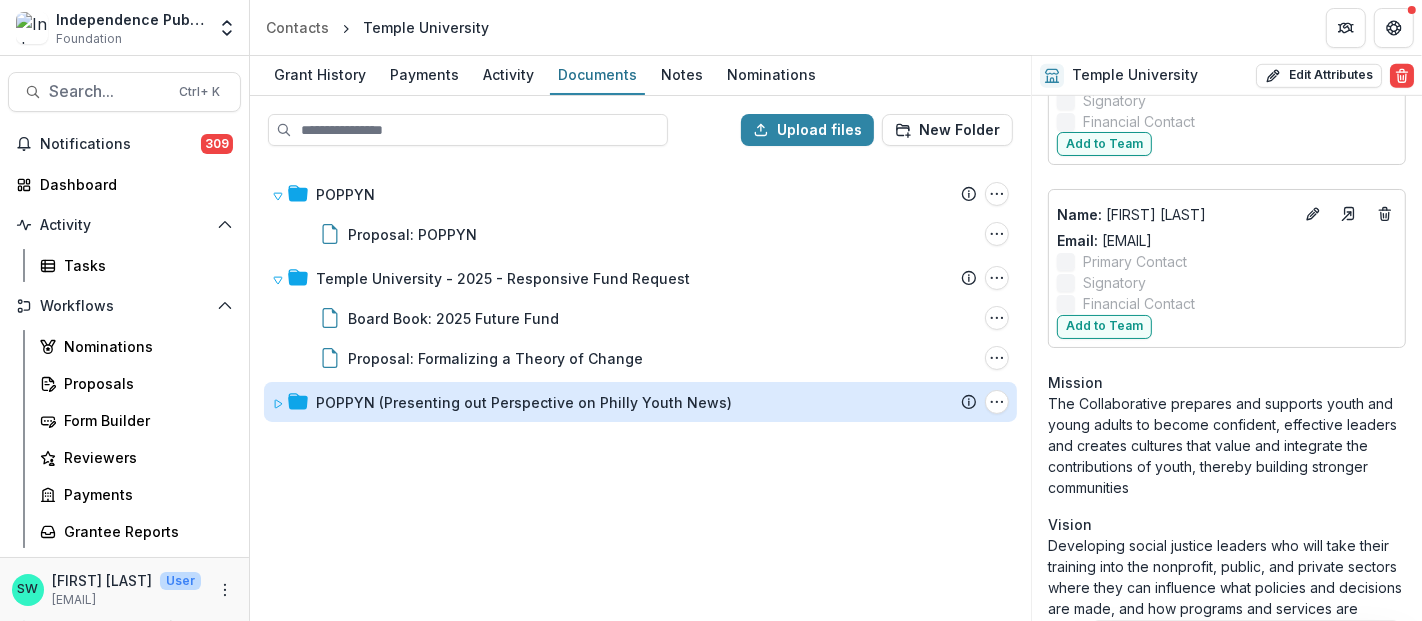 click on "POPPYN (Presenting out Perspective on Philly Youth News)" at bounding box center [524, 402] 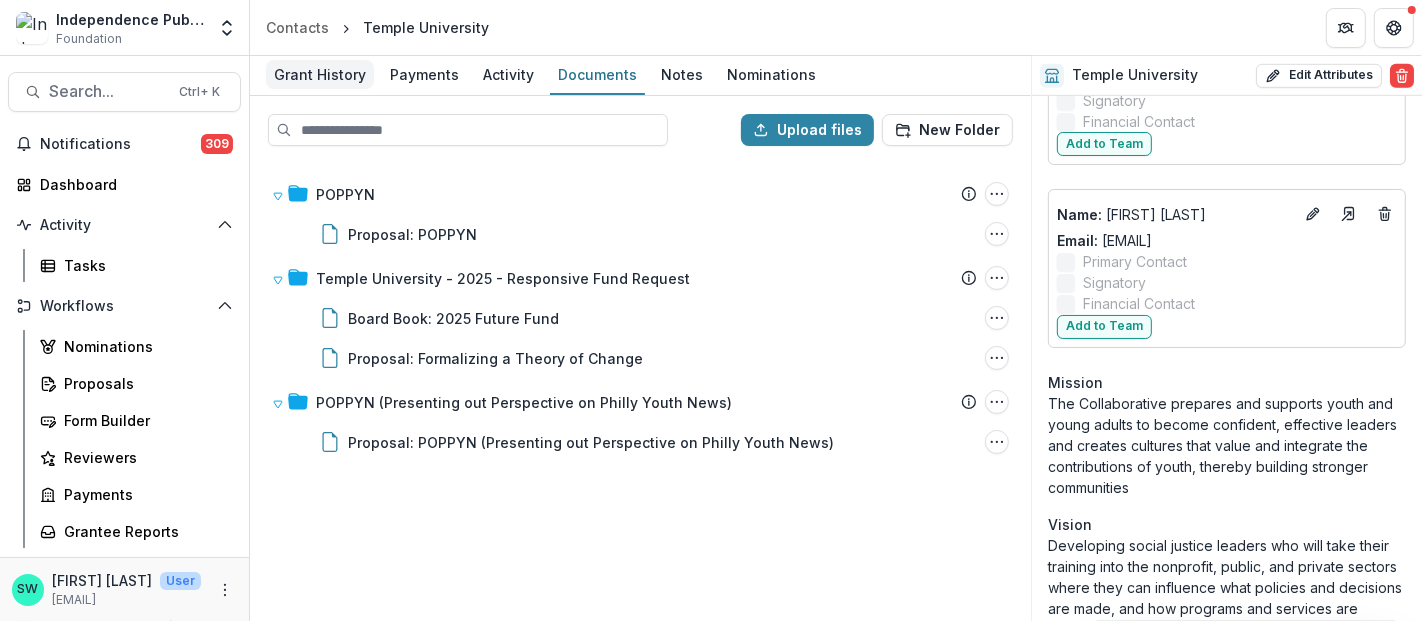 click on "Grant History" at bounding box center [320, 74] 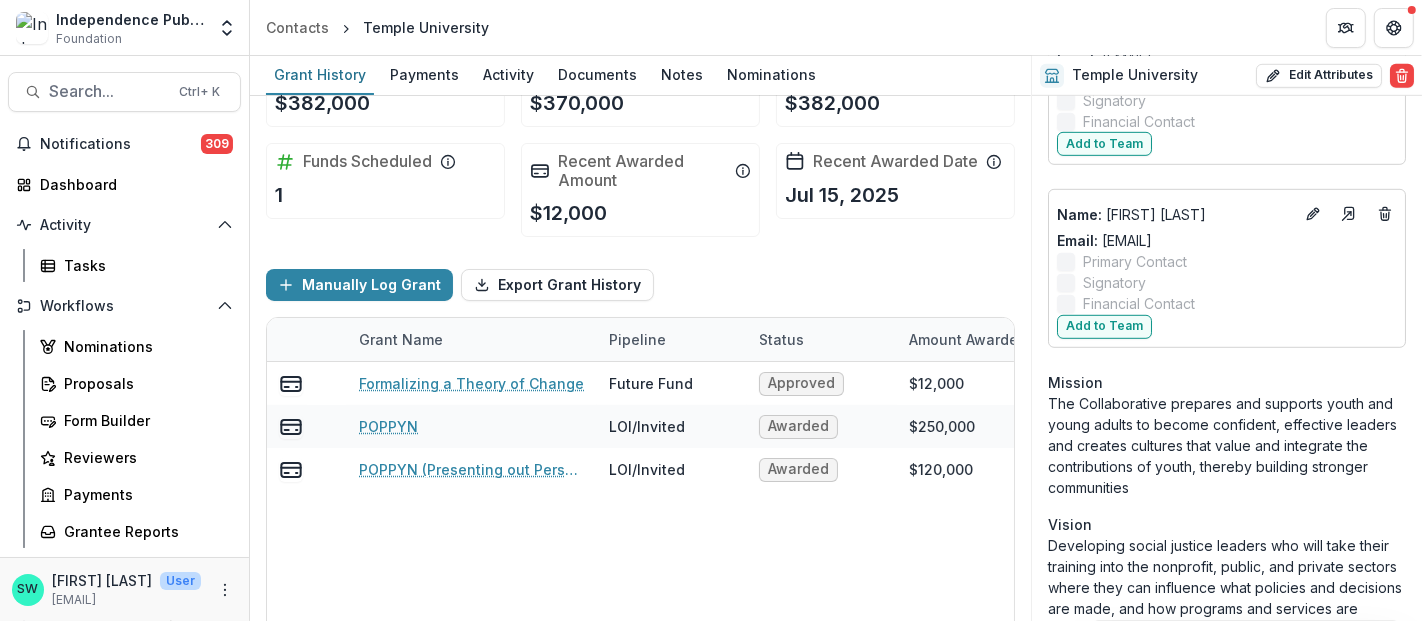 scroll, scrollTop: 111, scrollLeft: 0, axis: vertical 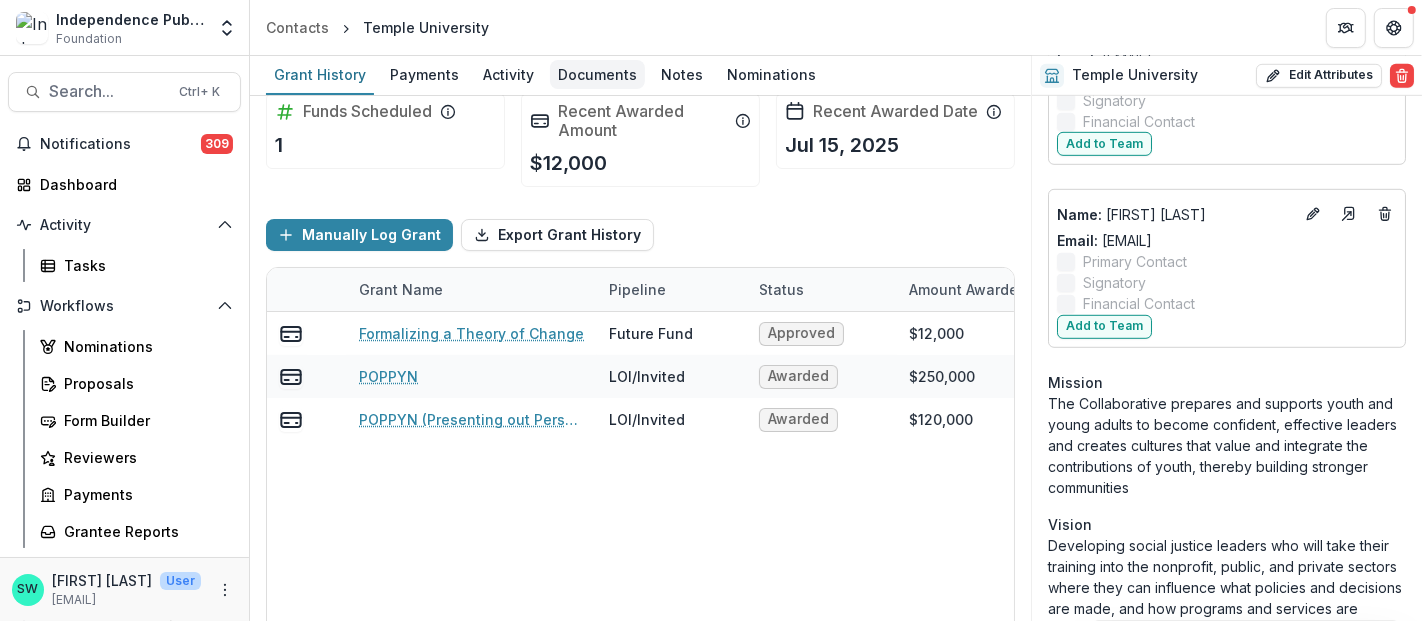 click on "Documents" at bounding box center [597, 74] 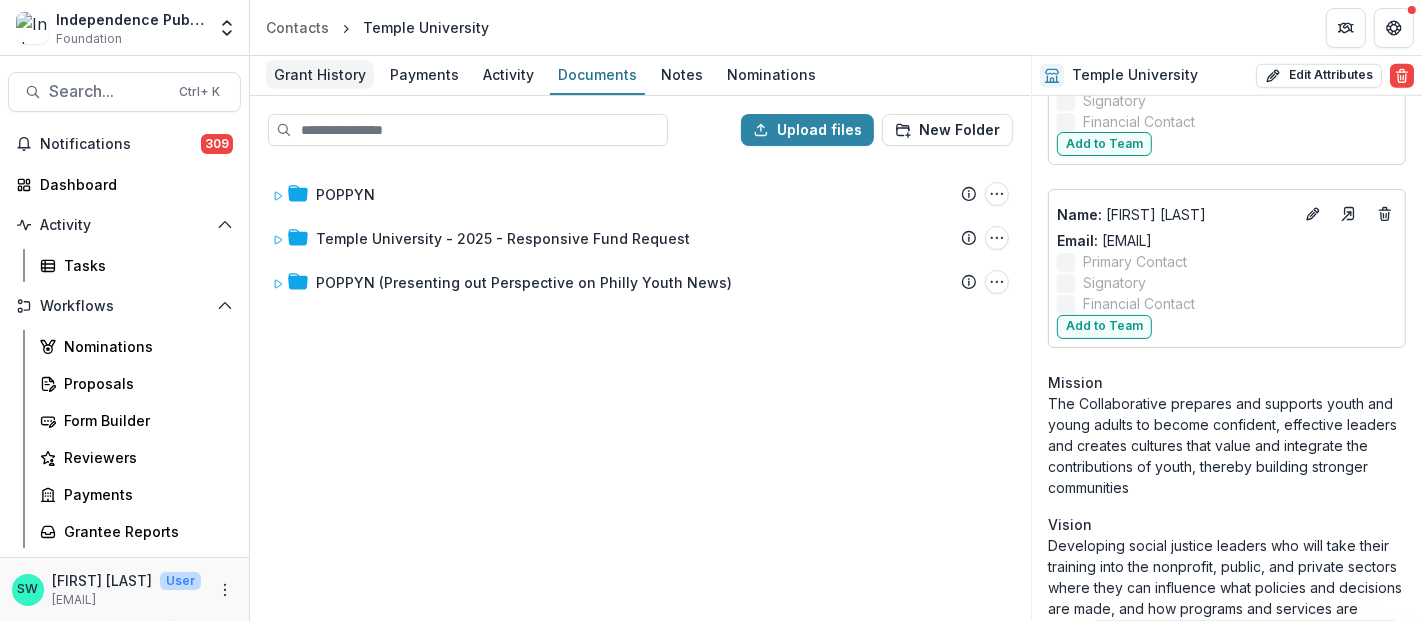 click on "Grant History" at bounding box center (320, 74) 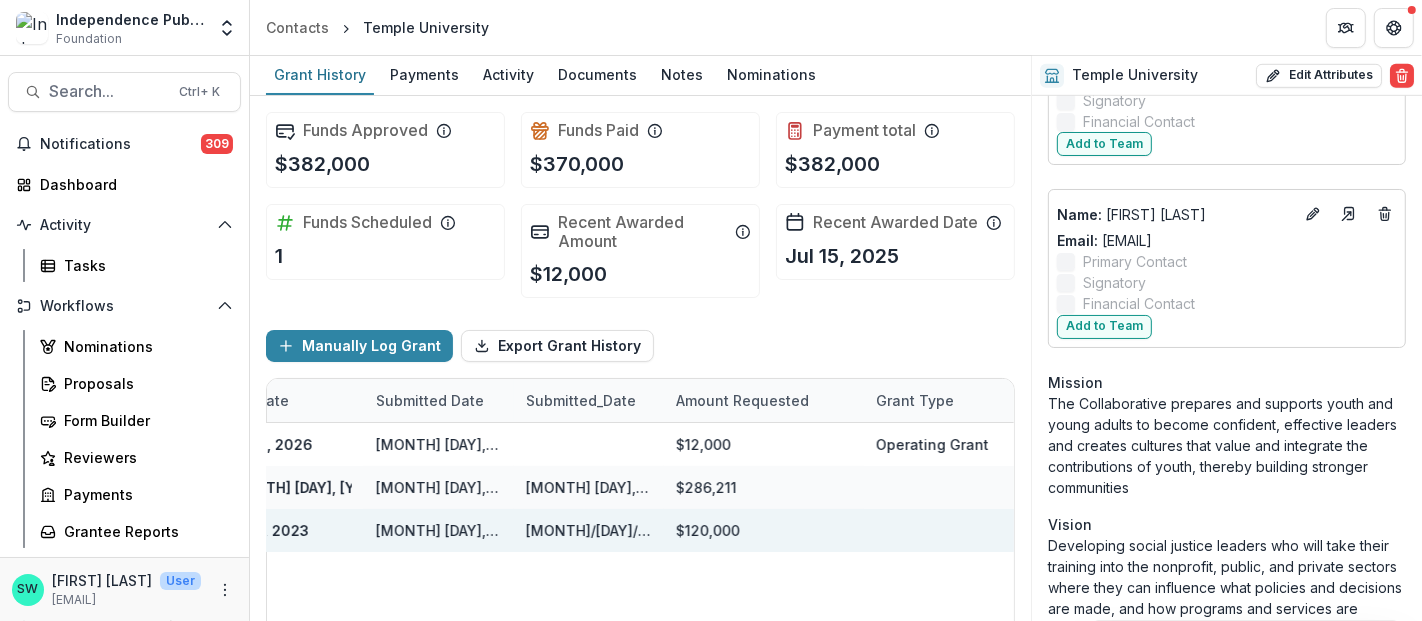 scroll, scrollTop: 0, scrollLeft: 0, axis: both 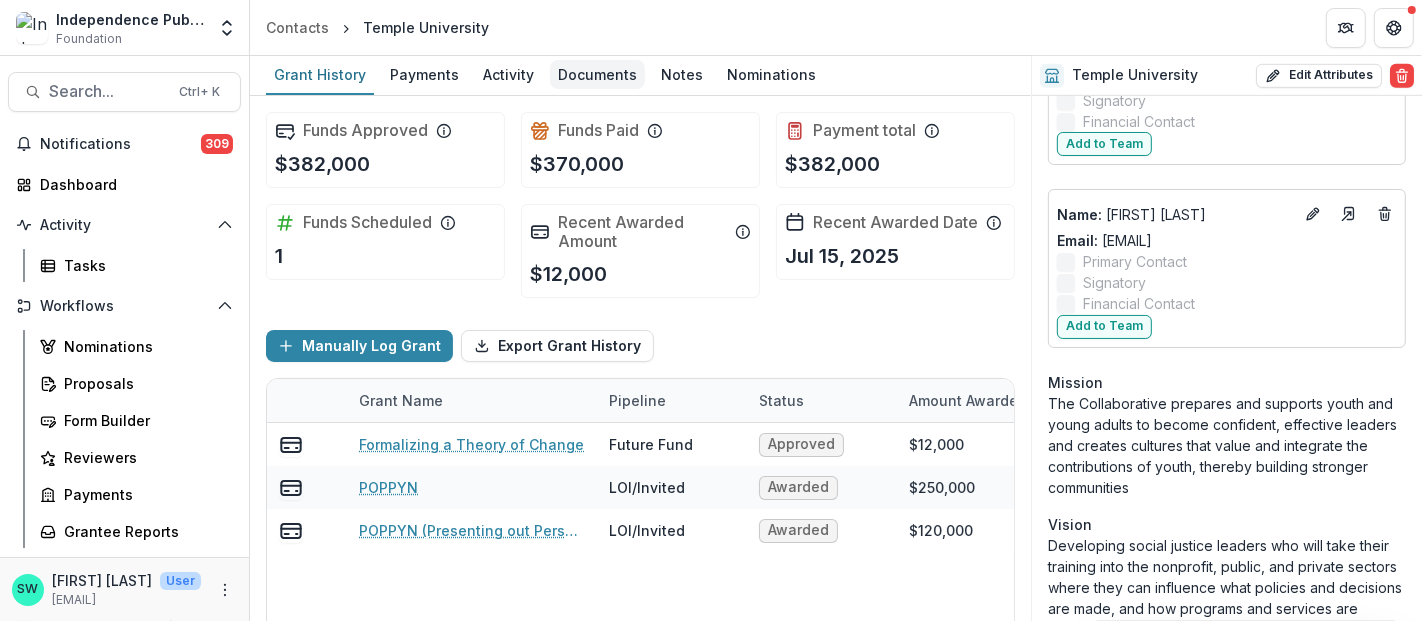 click on "Documents" at bounding box center [597, 74] 